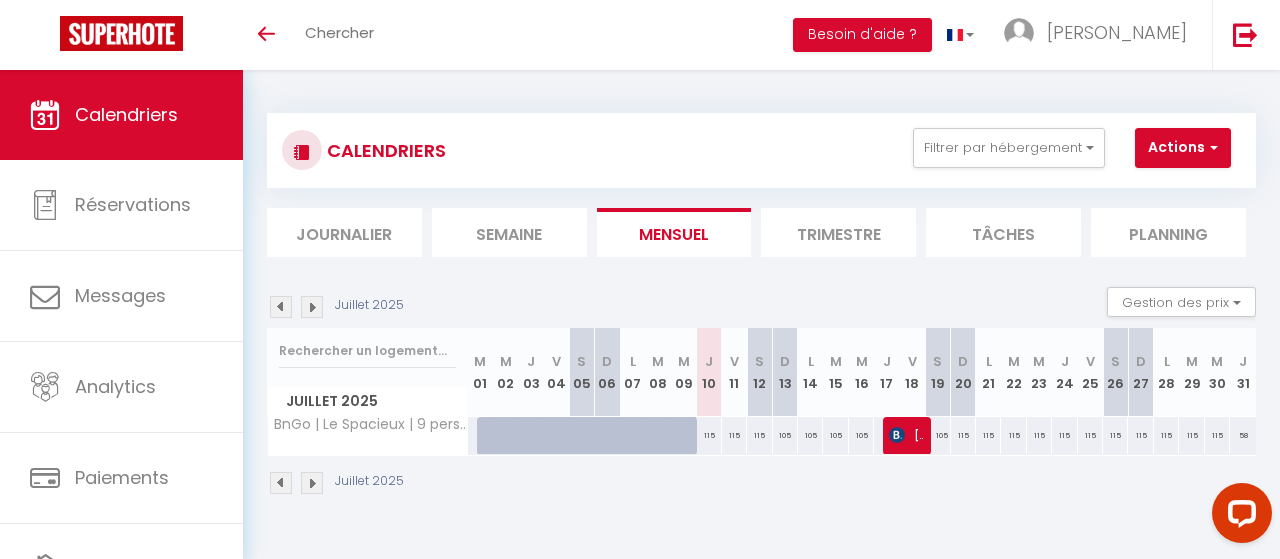 scroll, scrollTop: 0, scrollLeft: 0, axis: both 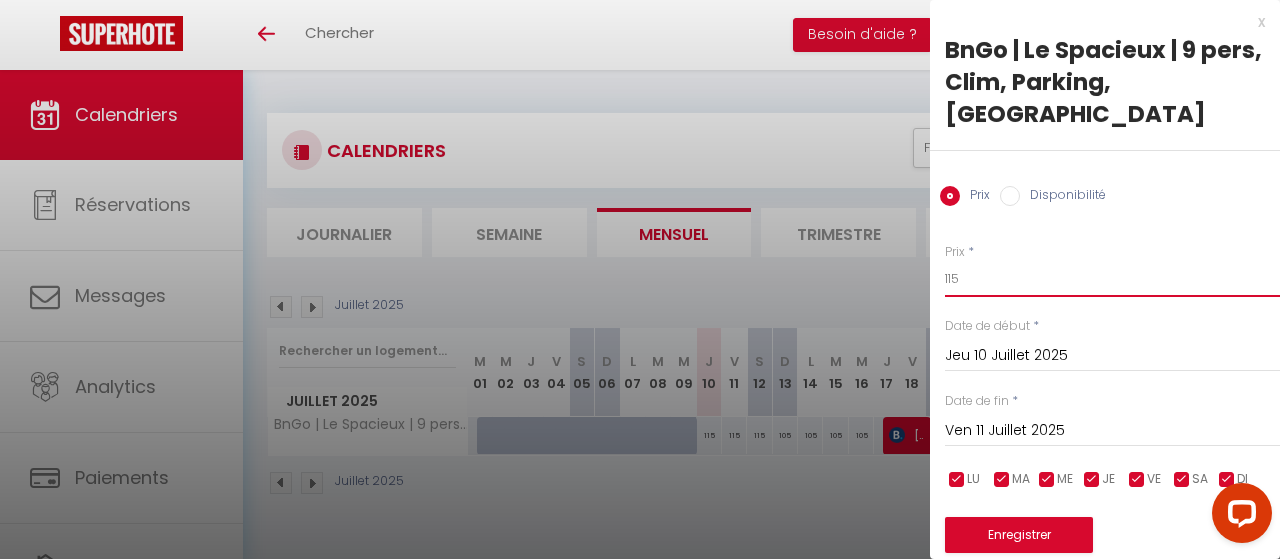drag, startPoint x: 909, startPoint y: 260, endPoint x: 793, endPoint y: 254, distance: 116.15507 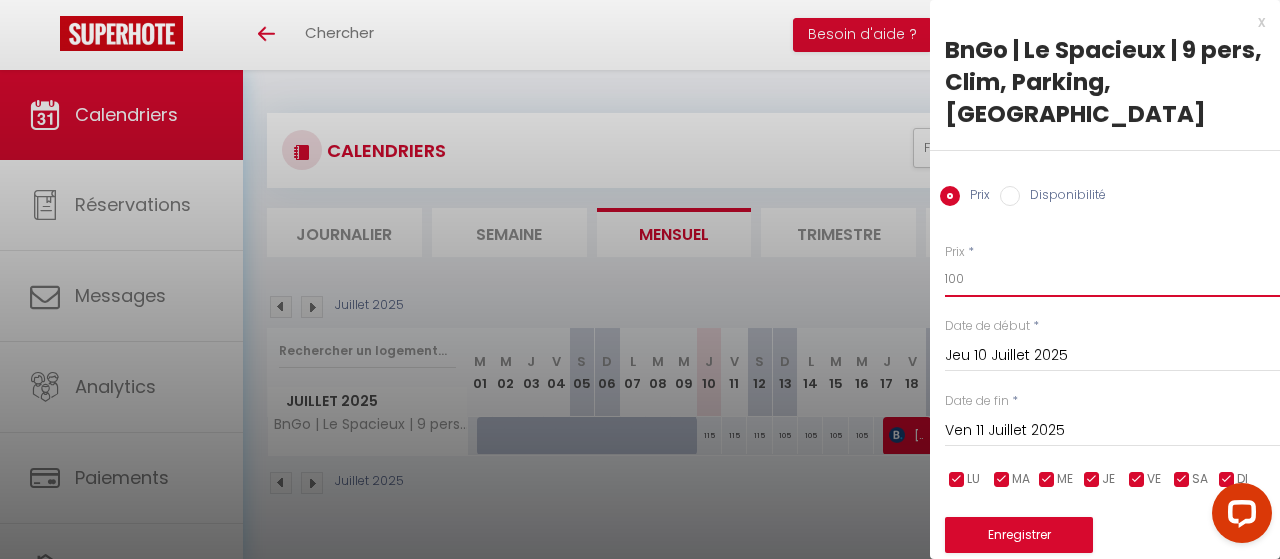 type on "100" 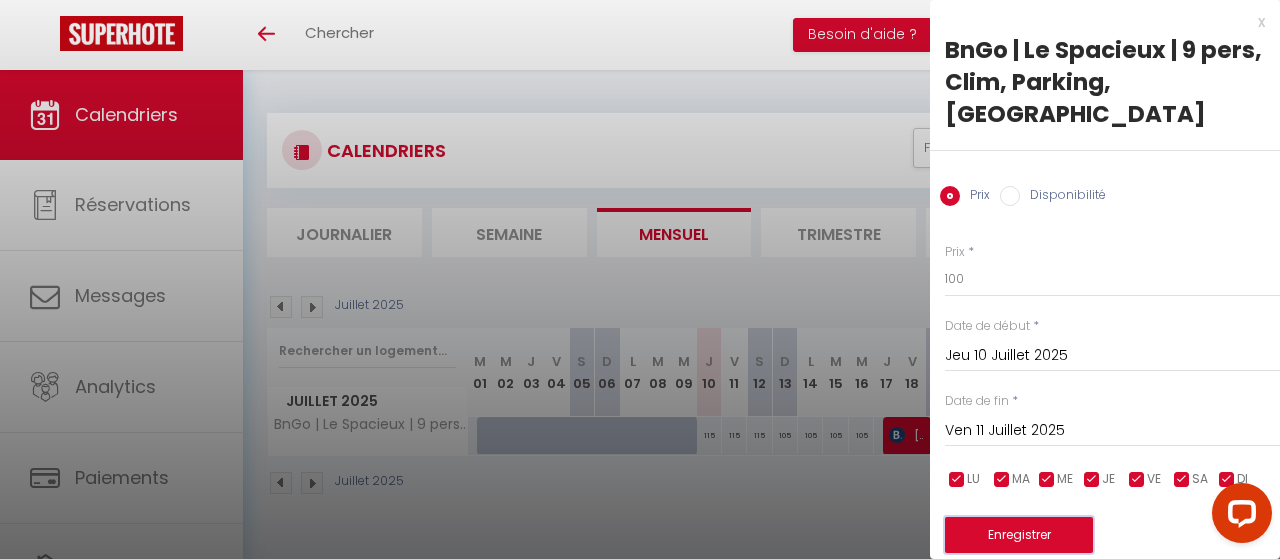 click on "Enregistrer" at bounding box center (1019, 535) 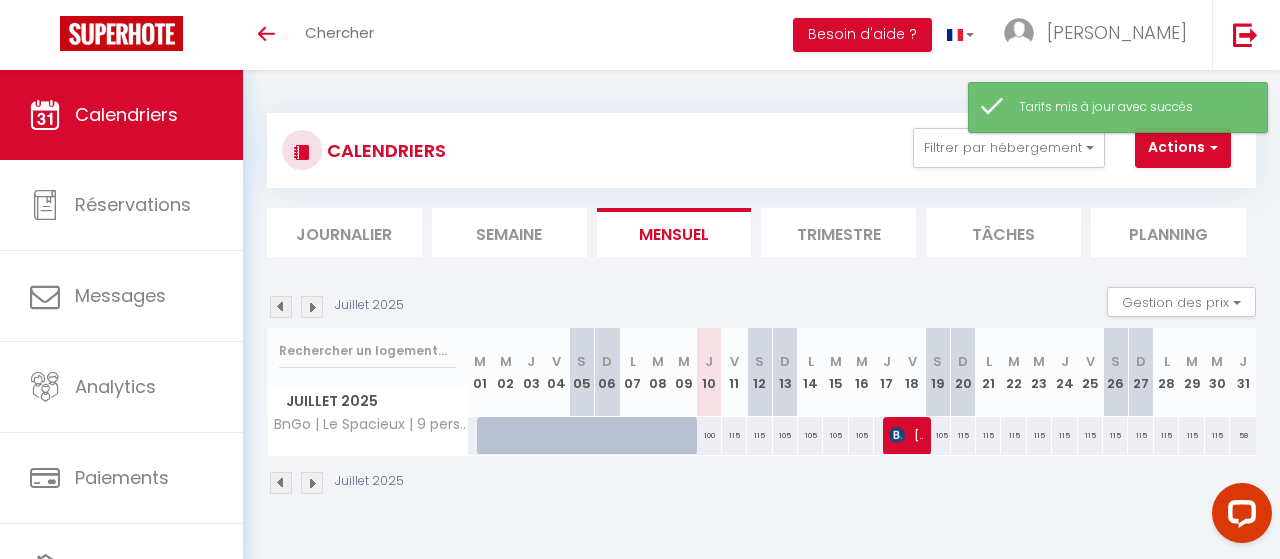 click on "115" at bounding box center (734, 435) 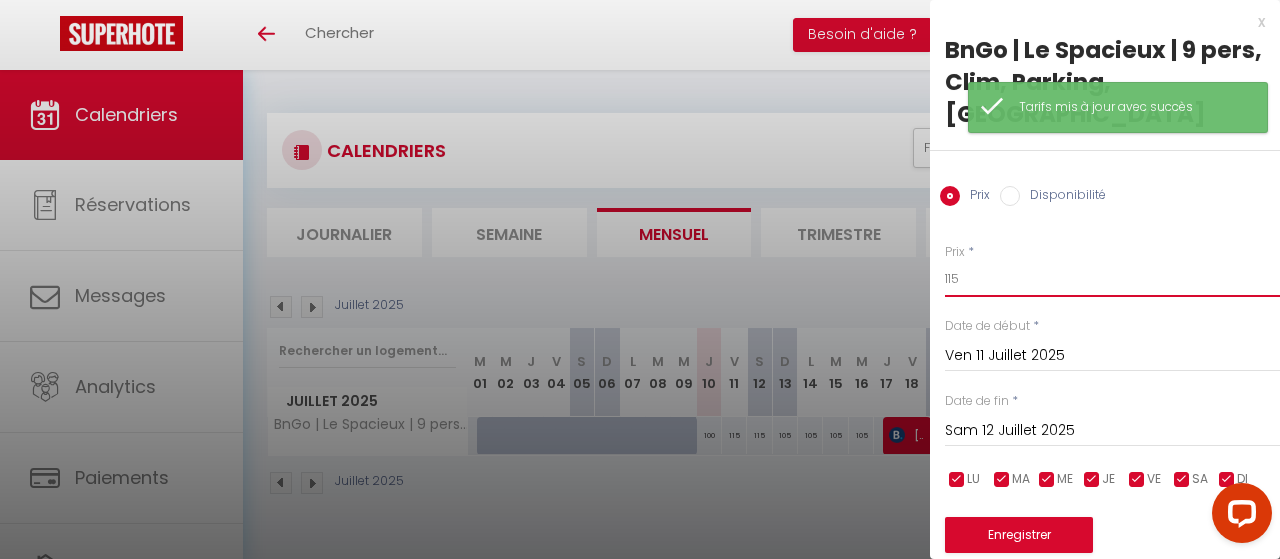 drag, startPoint x: 992, startPoint y: 252, endPoint x: 778, endPoint y: 227, distance: 215.45534 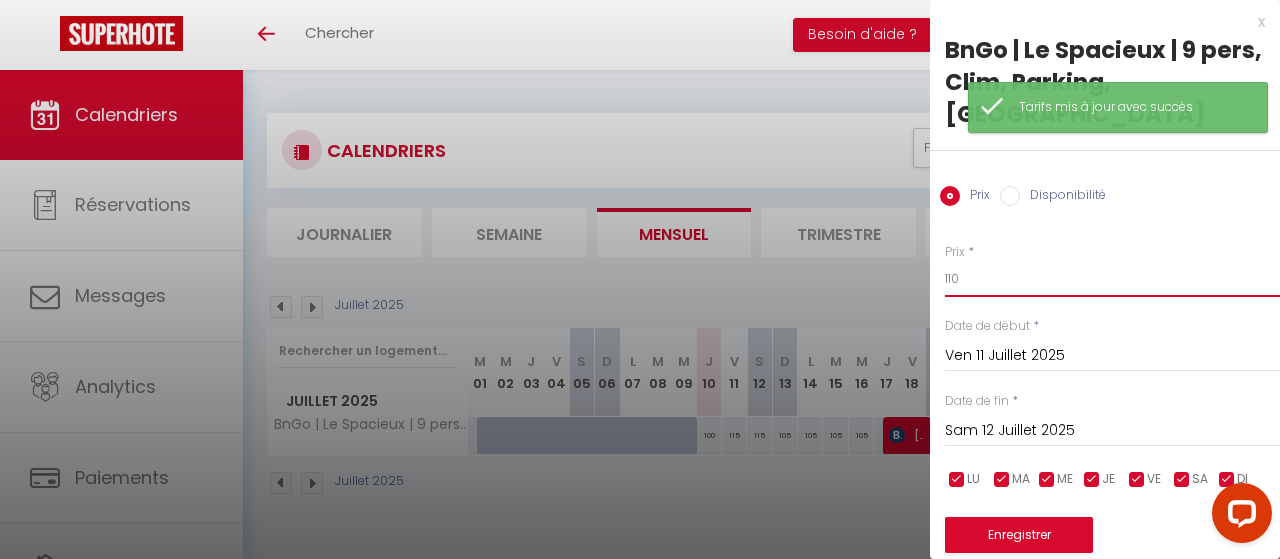 type on "110" 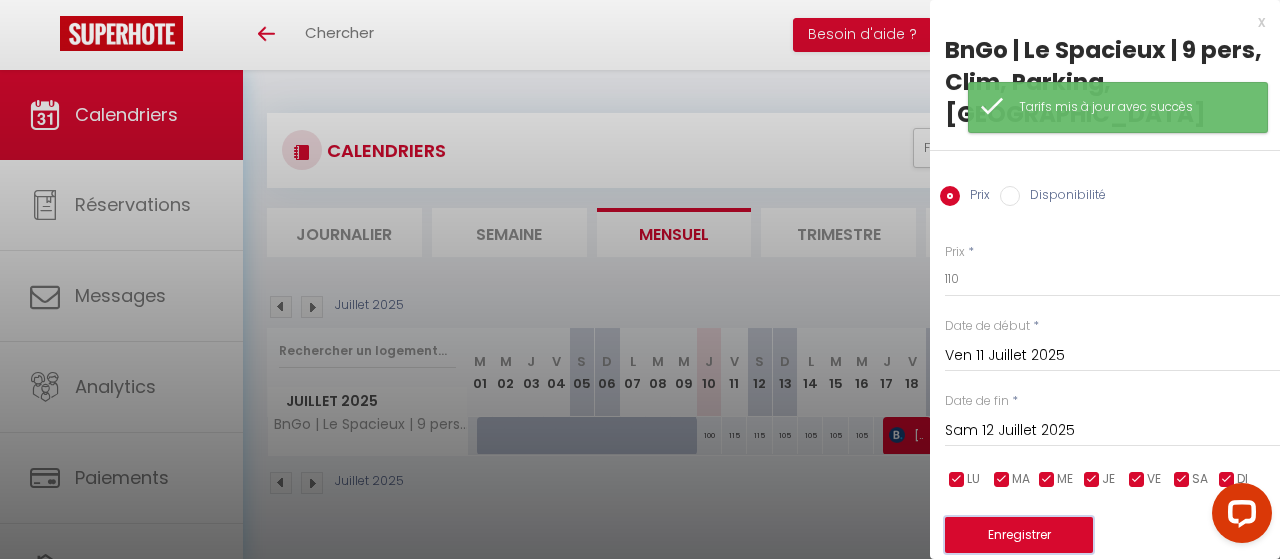 click on "Enregistrer" at bounding box center (1019, 535) 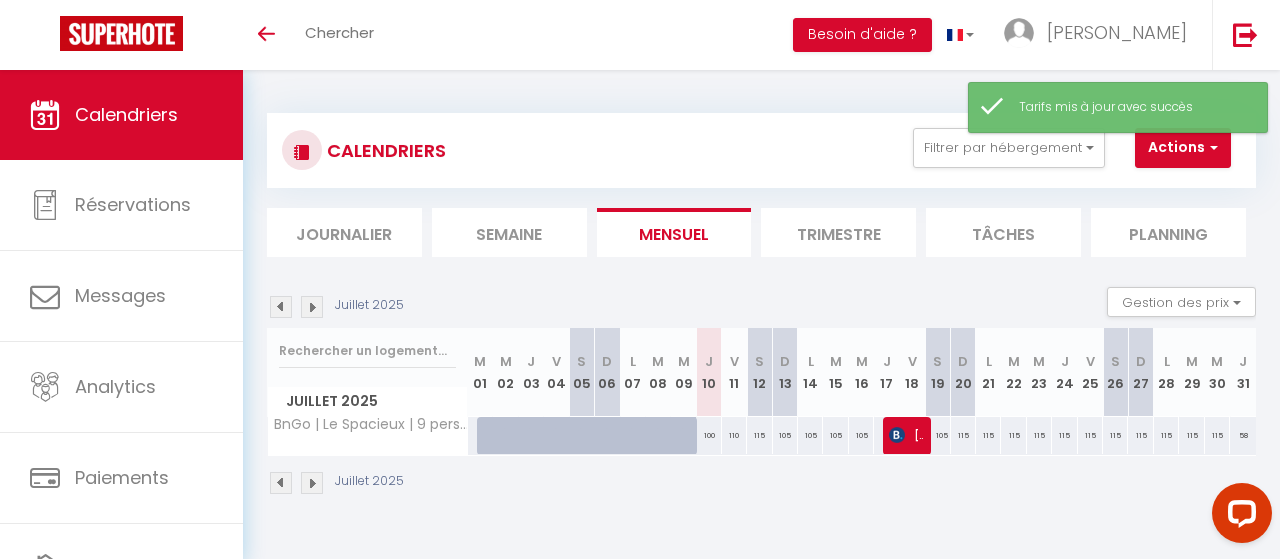click on "115" at bounding box center [963, 435] 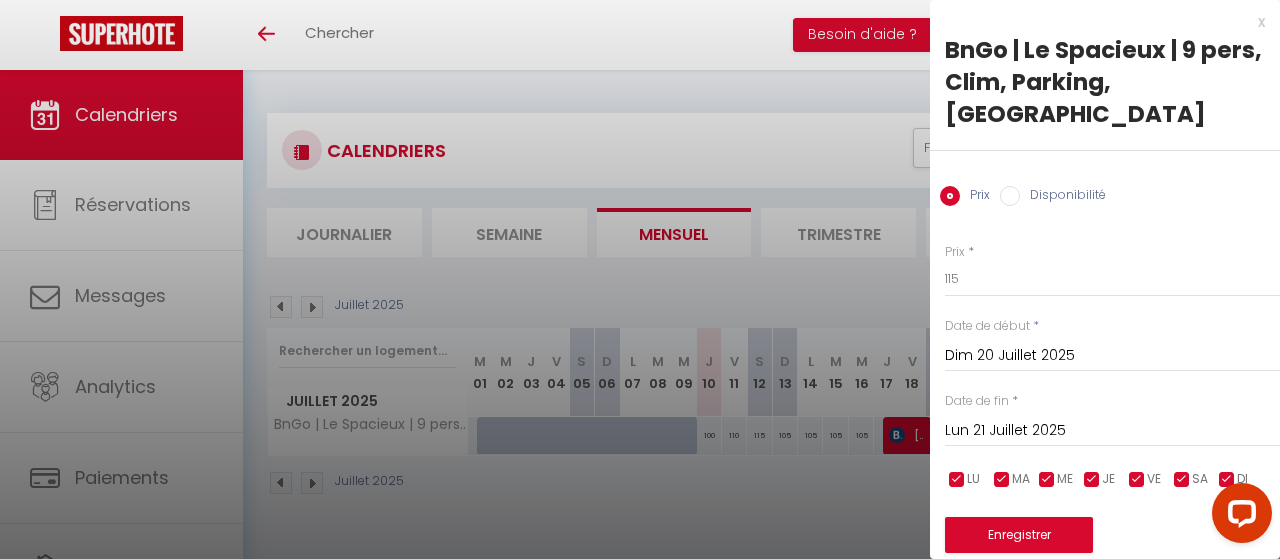 drag, startPoint x: 1041, startPoint y: 409, endPoint x: 1056, endPoint y: 399, distance: 18.027756 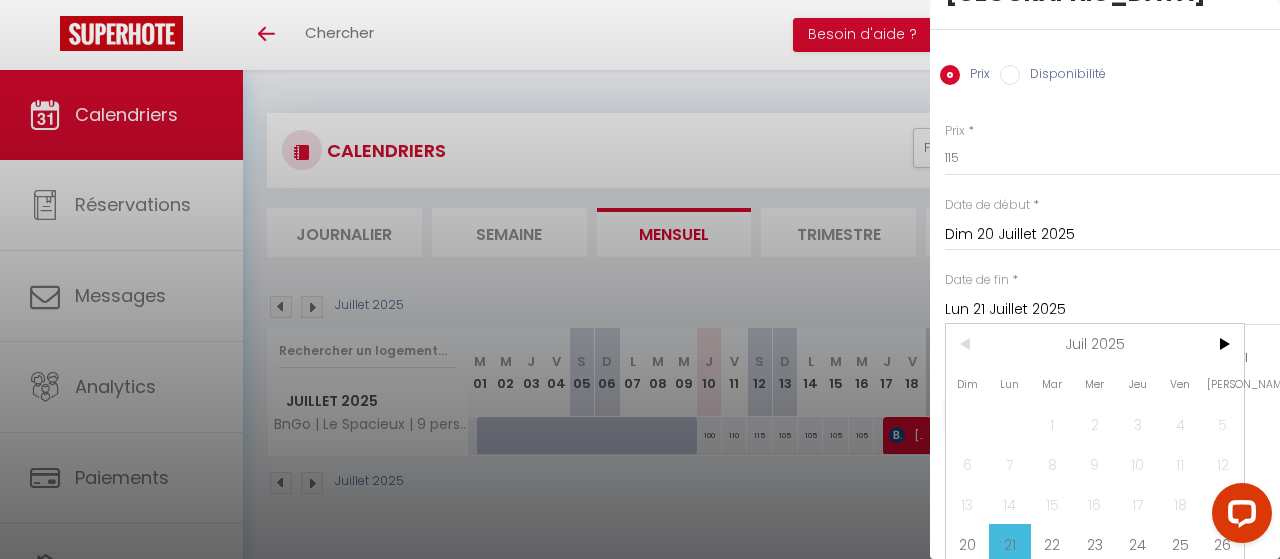 scroll, scrollTop: 137, scrollLeft: 0, axis: vertical 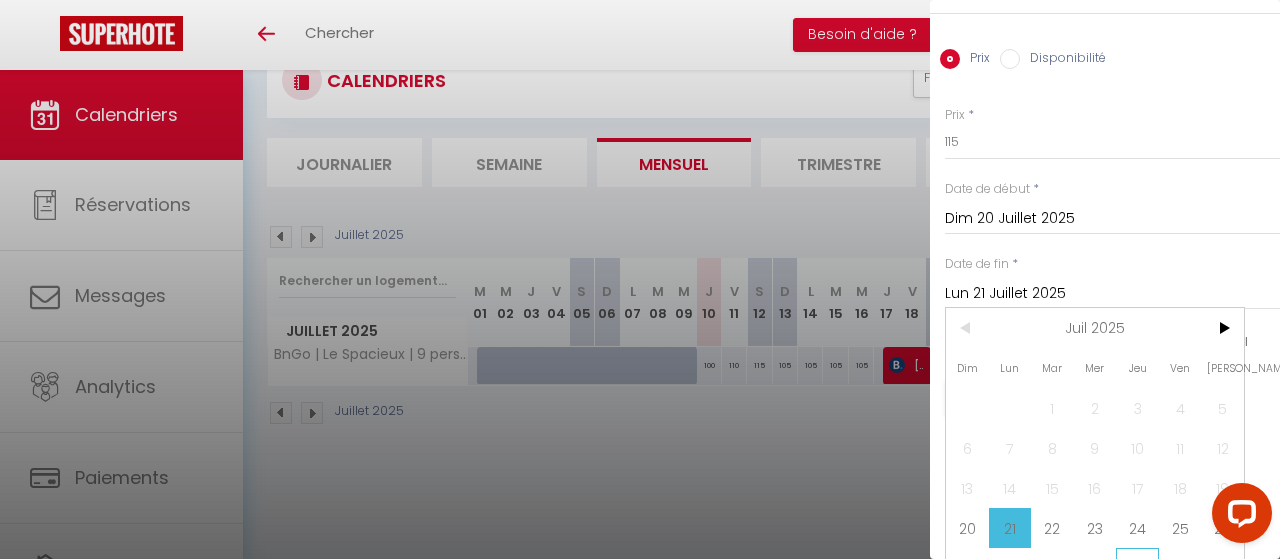 click on "31" at bounding box center [1137, 568] 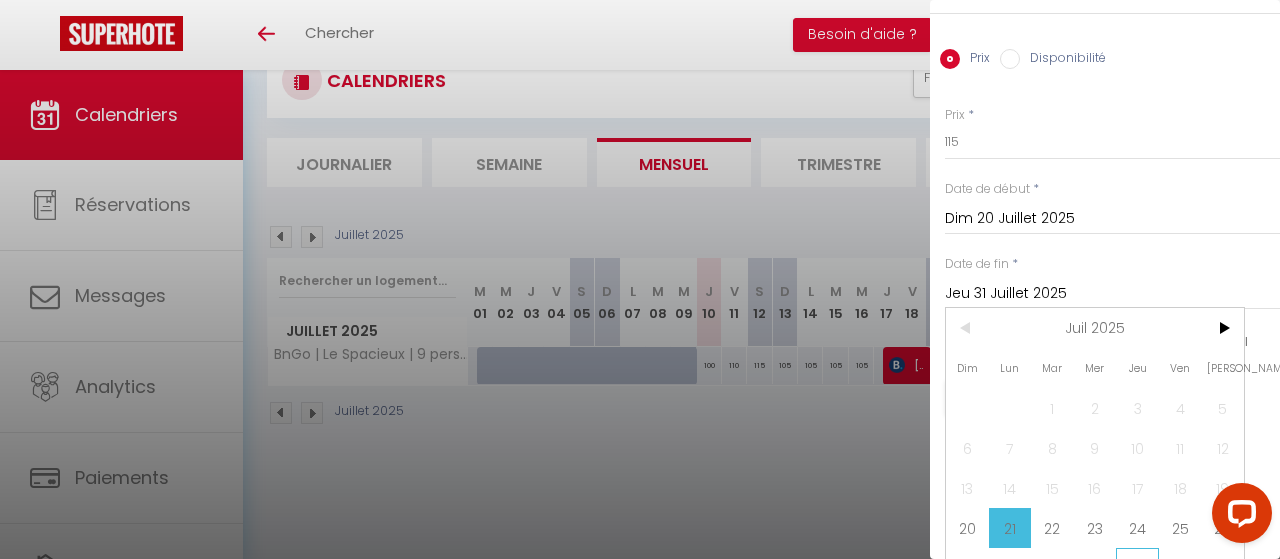 scroll, scrollTop: 23, scrollLeft: 0, axis: vertical 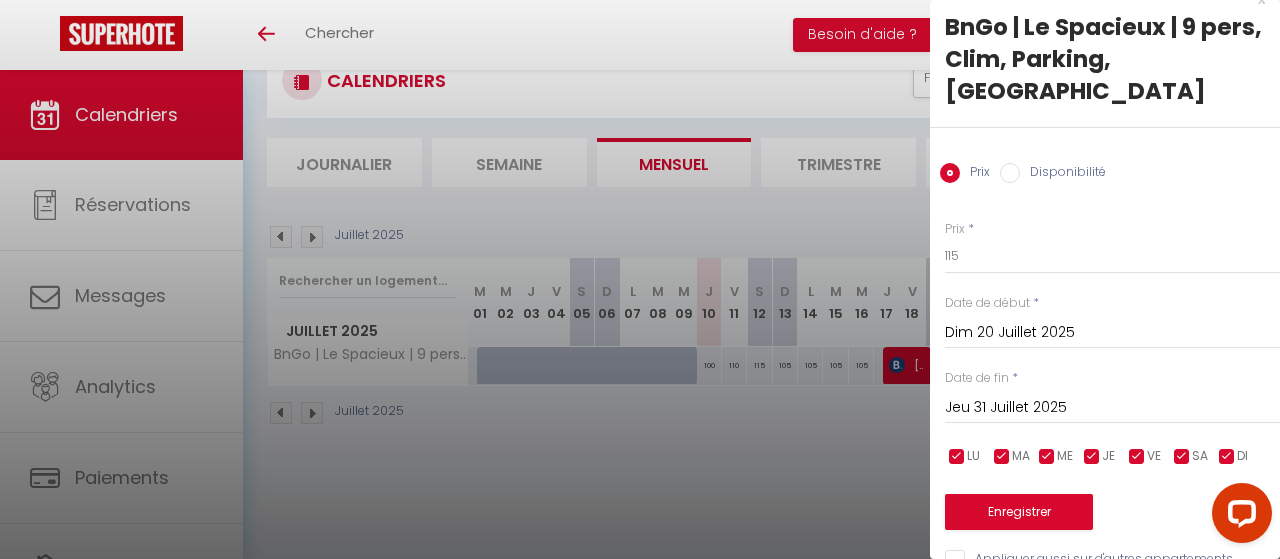 click at bounding box center (1182, 457) 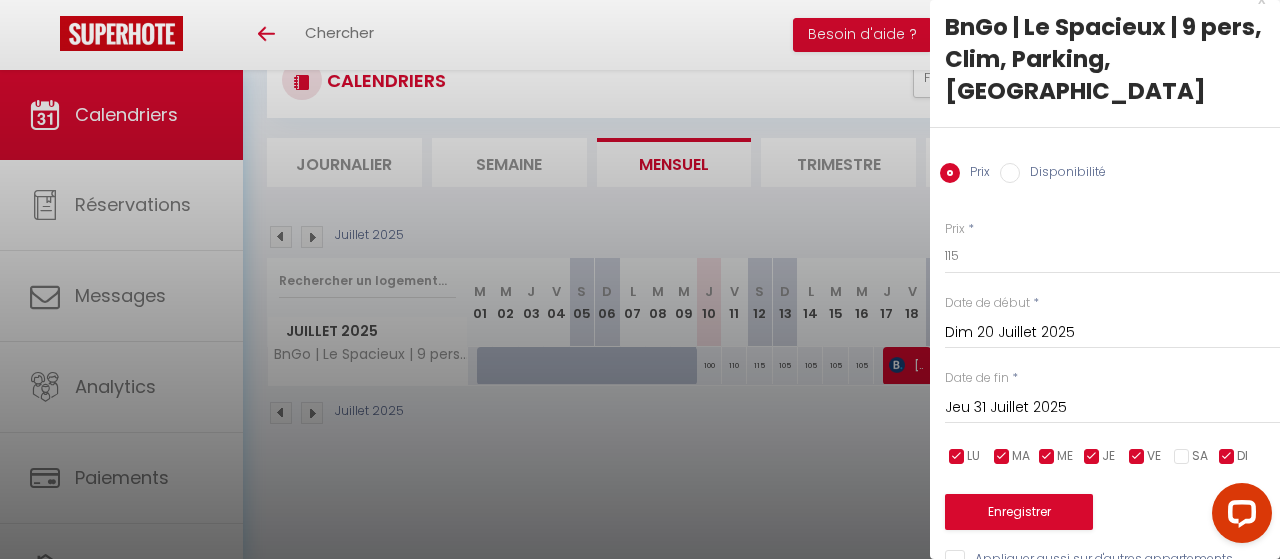 drag, startPoint x: 1143, startPoint y: 421, endPoint x: 1045, endPoint y: 421, distance: 98 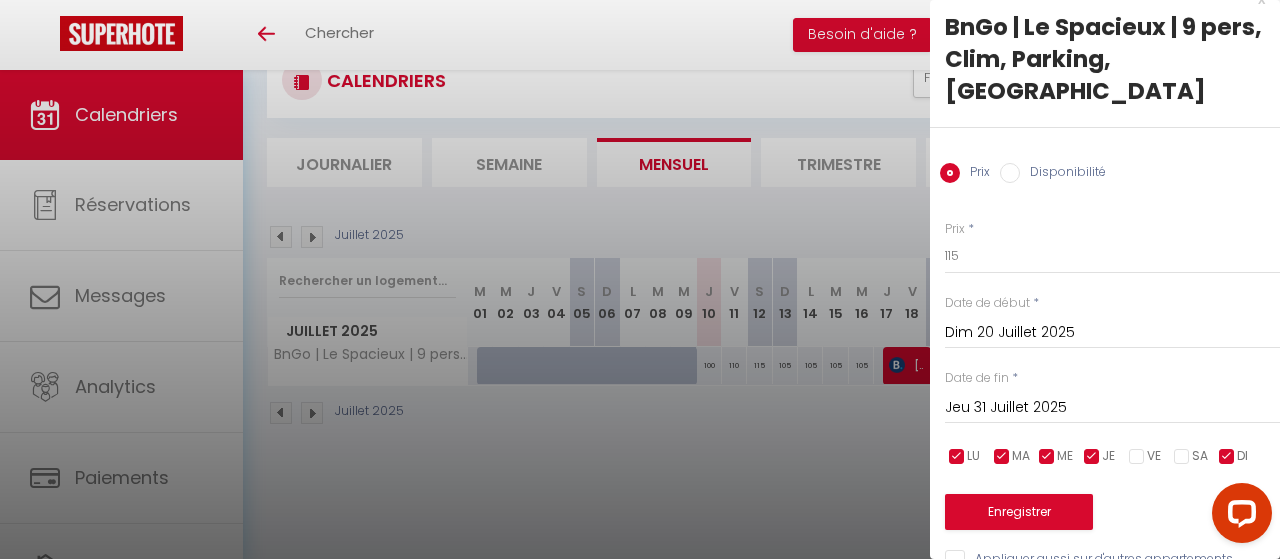 click at bounding box center (1092, 457) 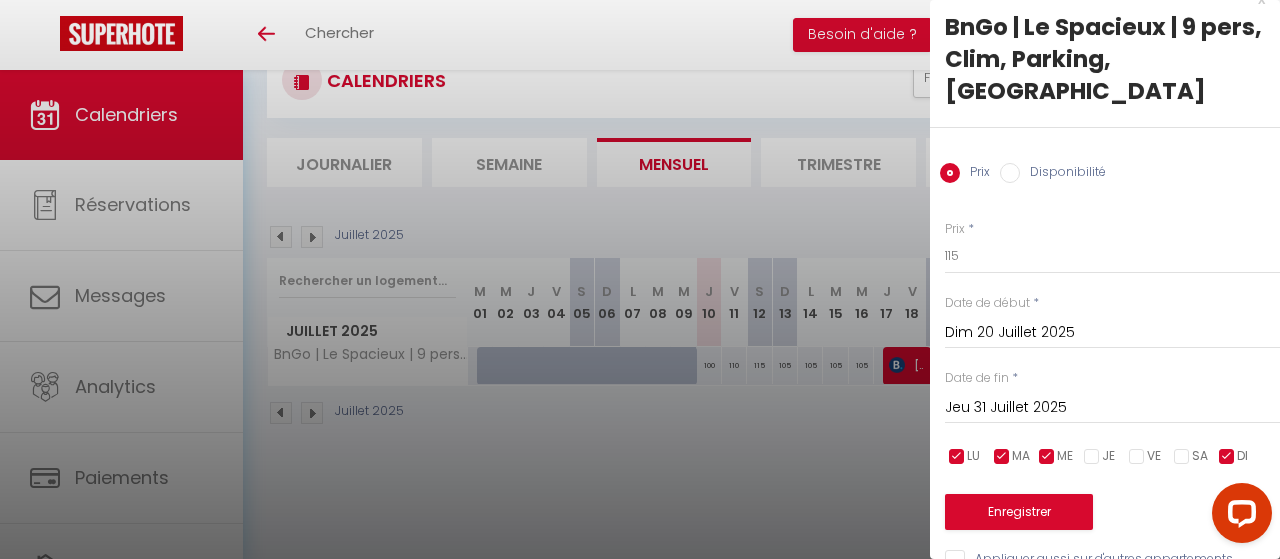 click at bounding box center (1047, 457) 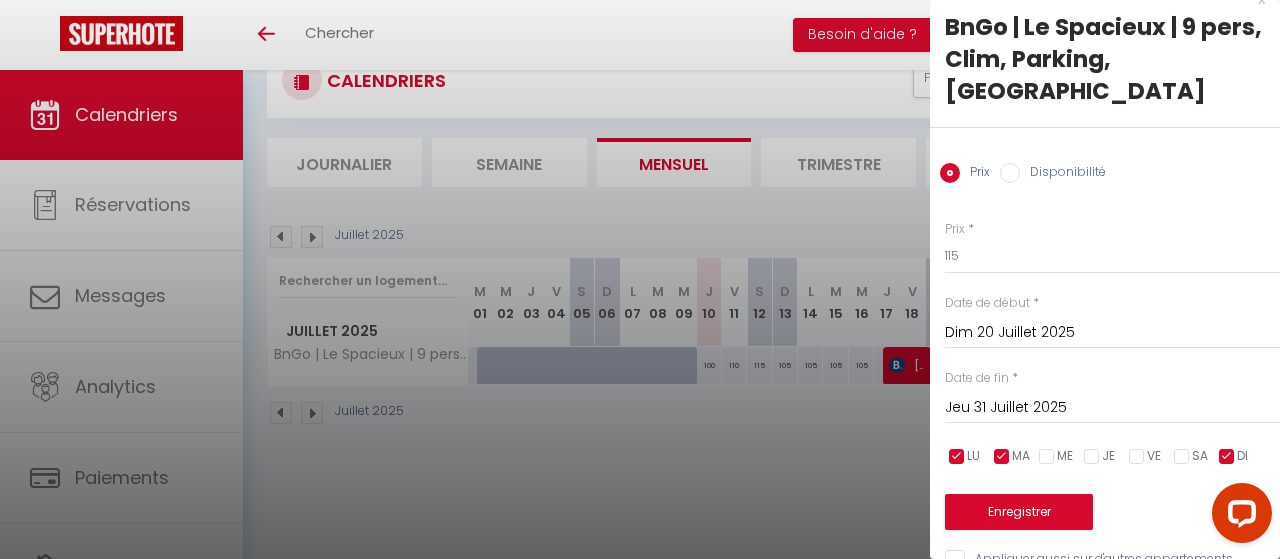 click at bounding box center (1092, 457) 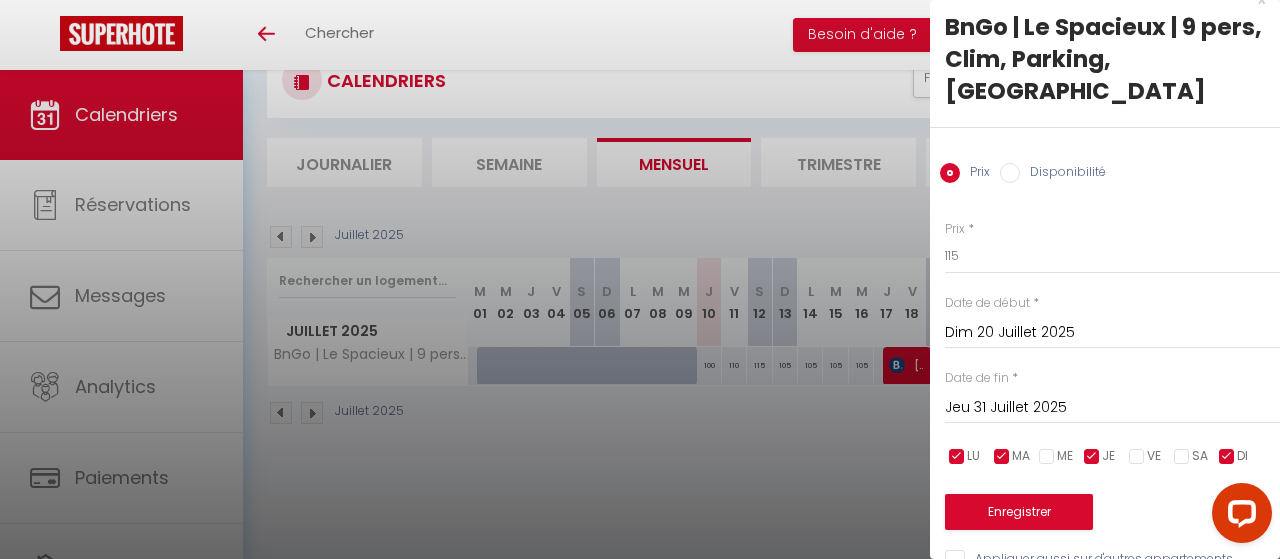 click at bounding box center (1092, 457) 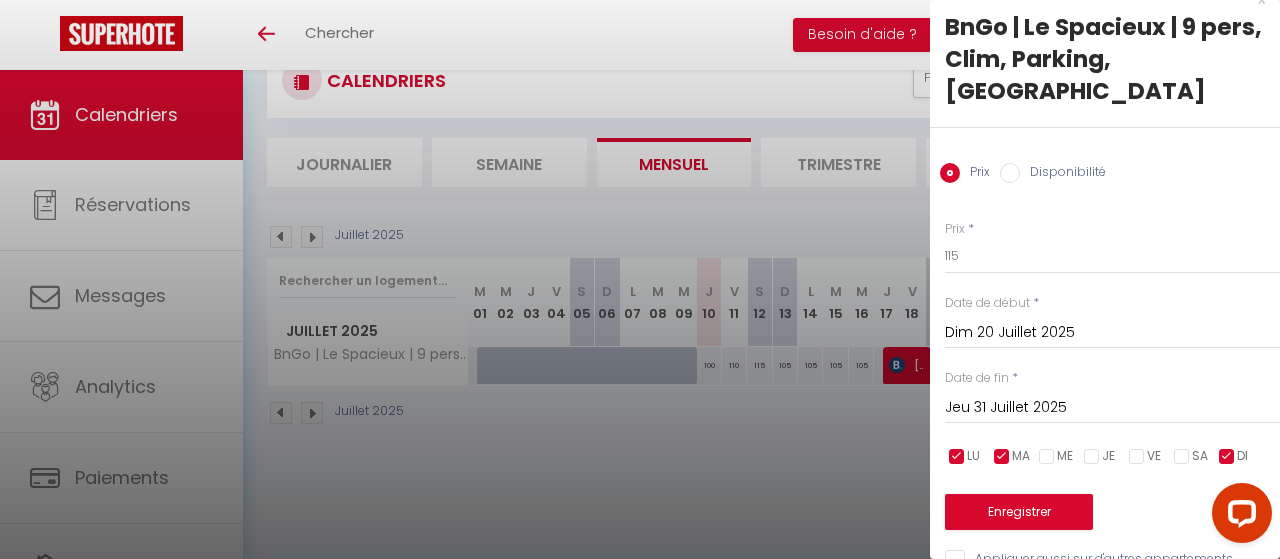 drag, startPoint x: 1009, startPoint y: 419, endPoint x: 981, endPoint y: 430, distance: 30.083218 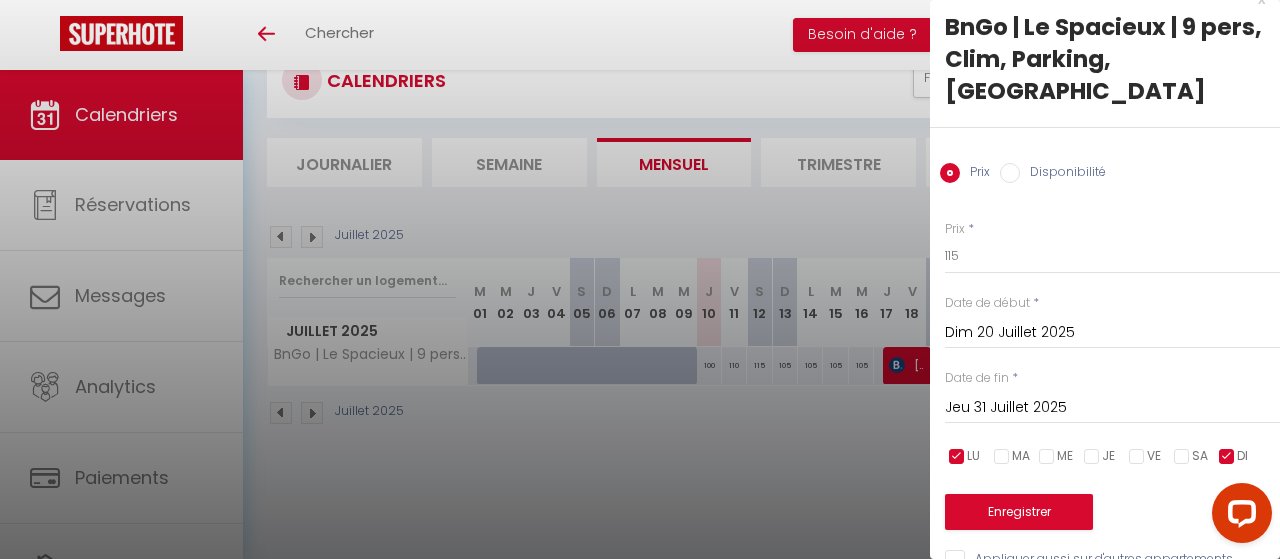 click at bounding box center [957, 457] 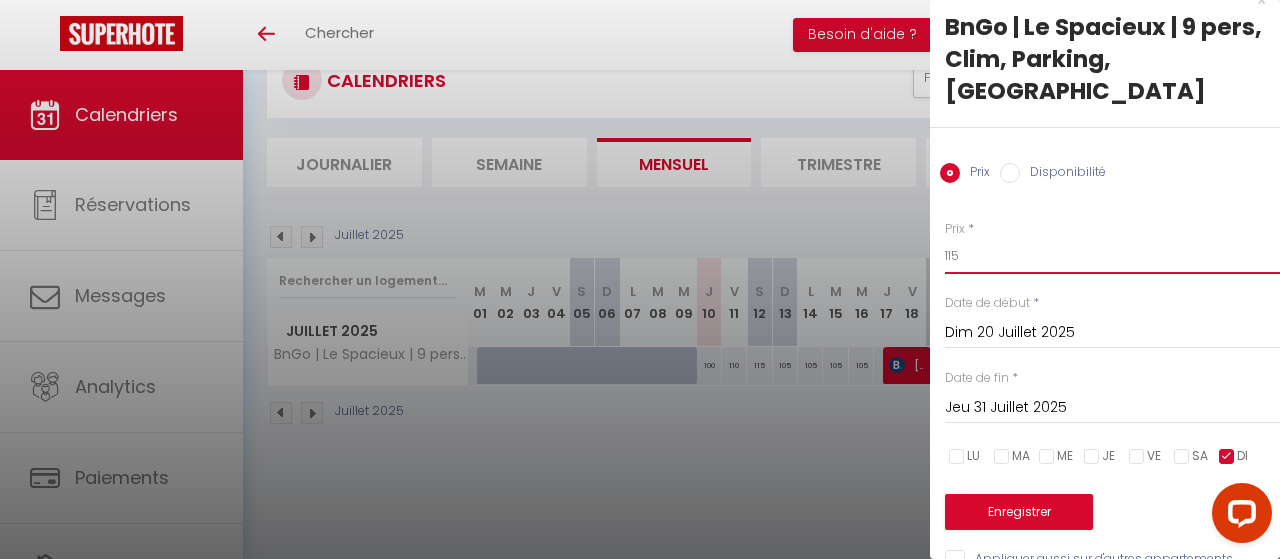 drag, startPoint x: 981, startPoint y: 231, endPoint x: 821, endPoint y: 203, distance: 162.43152 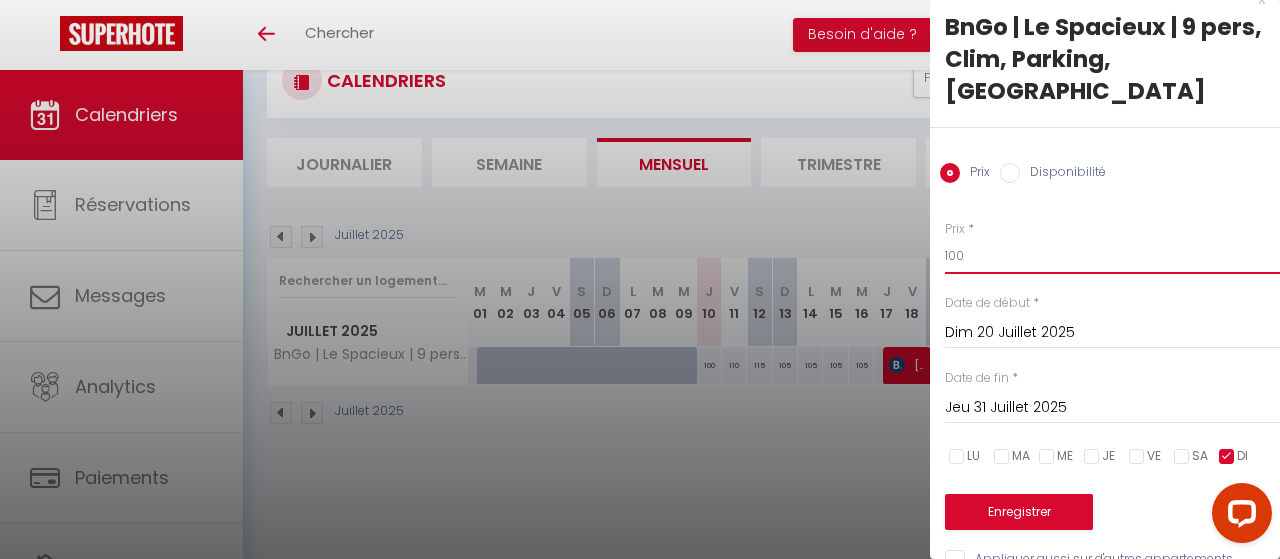 type on "100" 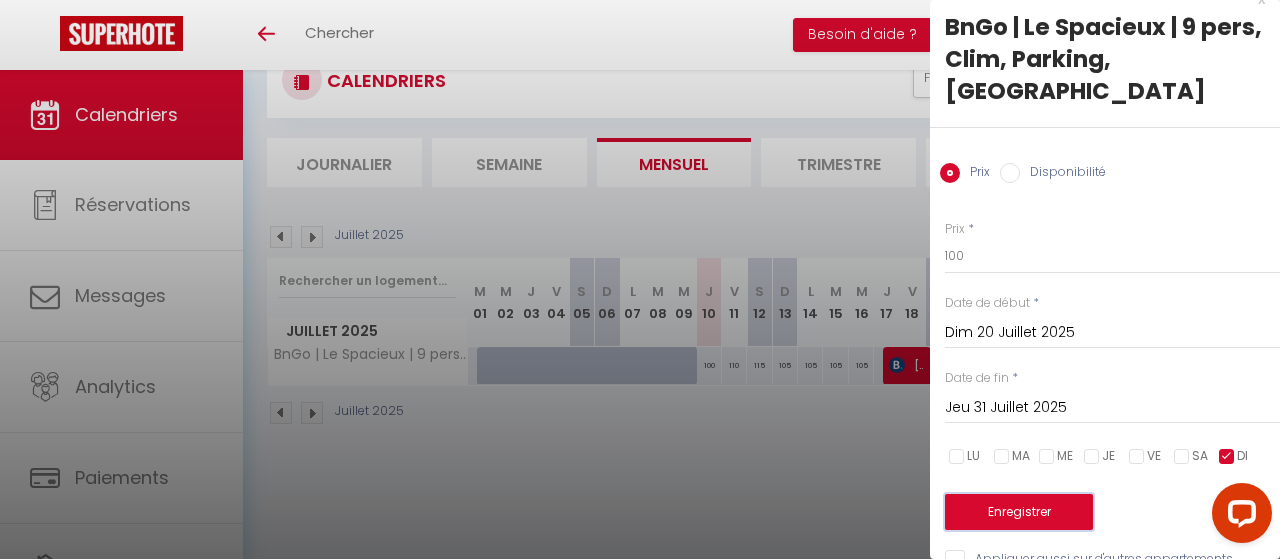 click on "Enregistrer" at bounding box center [1019, 512] 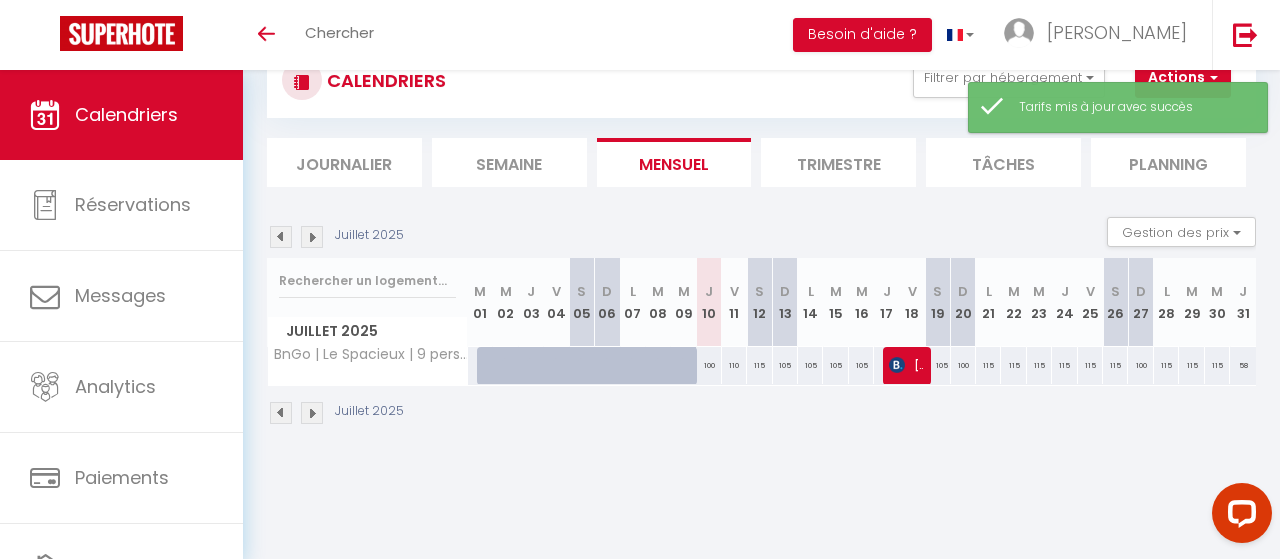 click on "Juillet 2025" at bounding box center [761, 415] 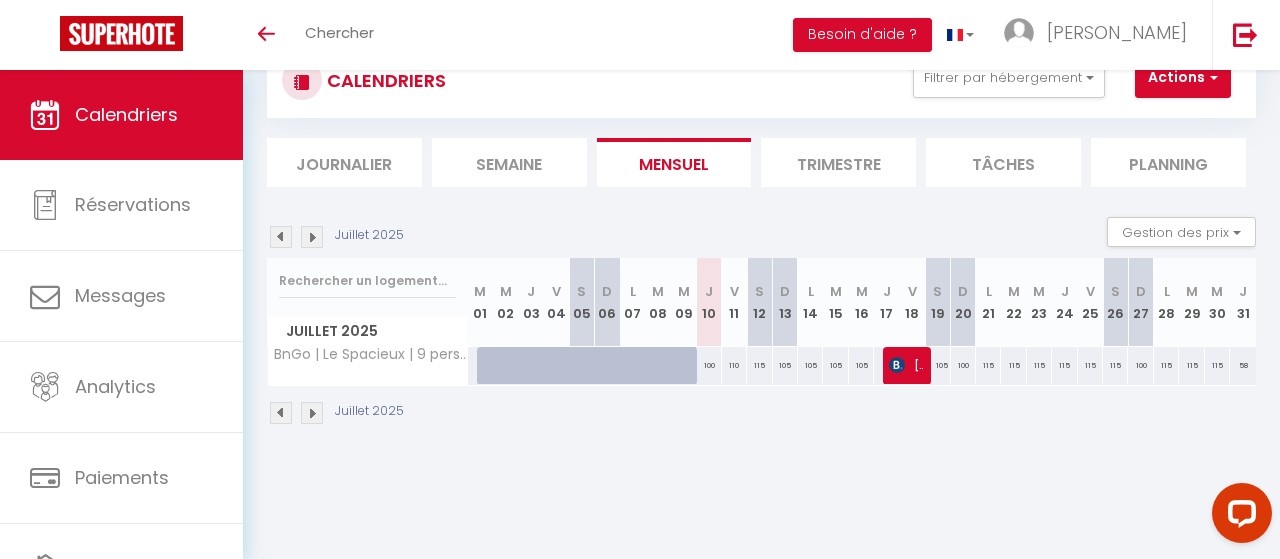 click on "58" at bounding box center (1243, 365) 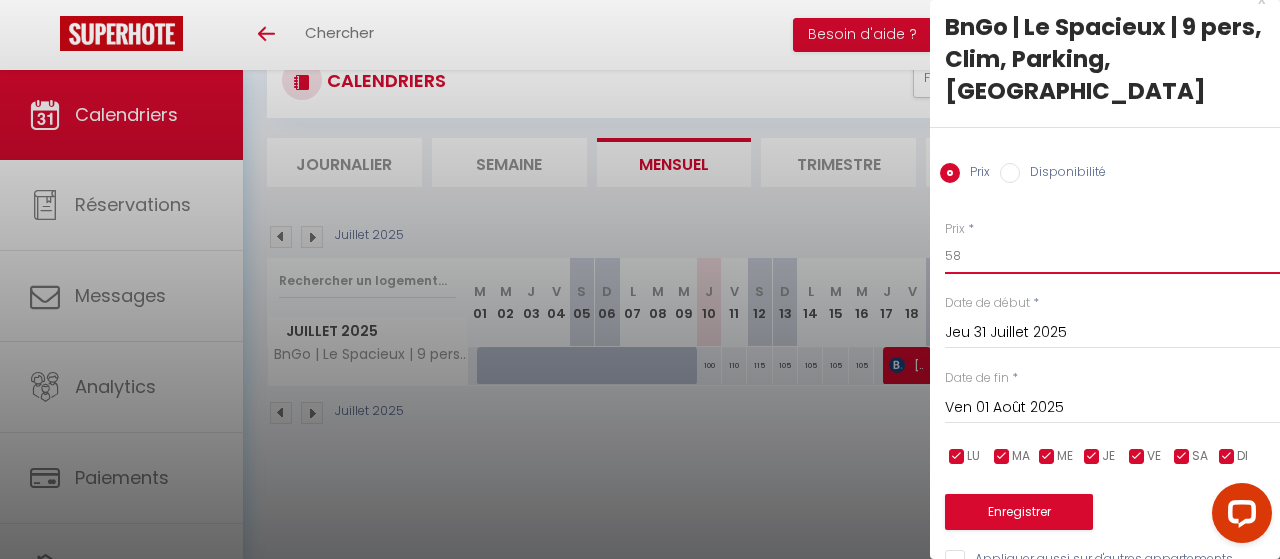 drag, startPoint x: 996, startPoint y: 229, endPoint x: 893, endPoint y: 233, distance: 103.077644 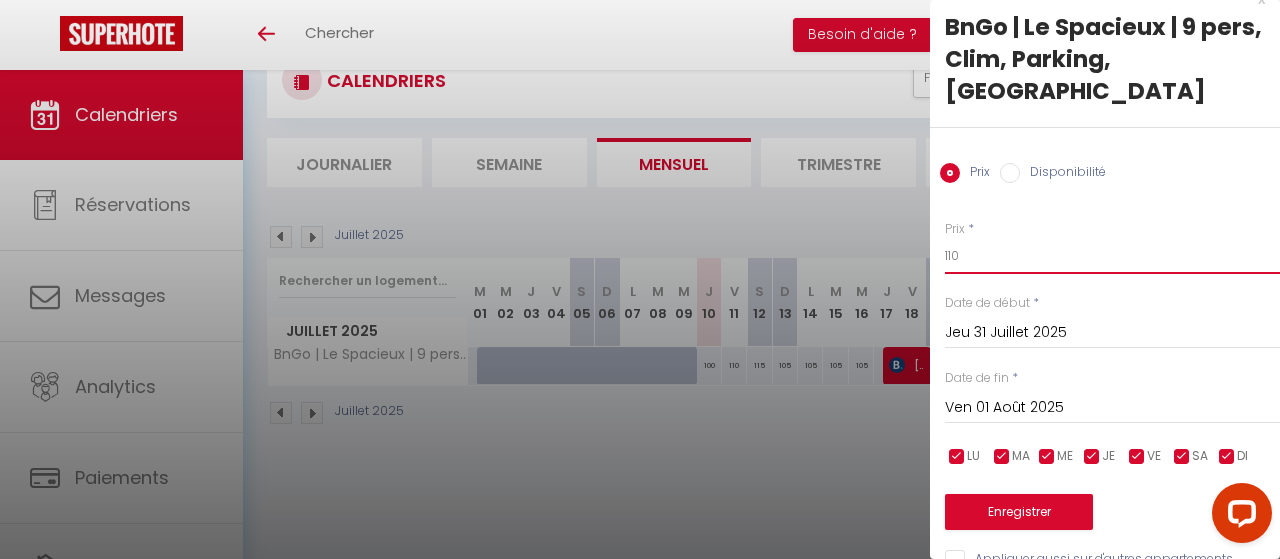type on "110" 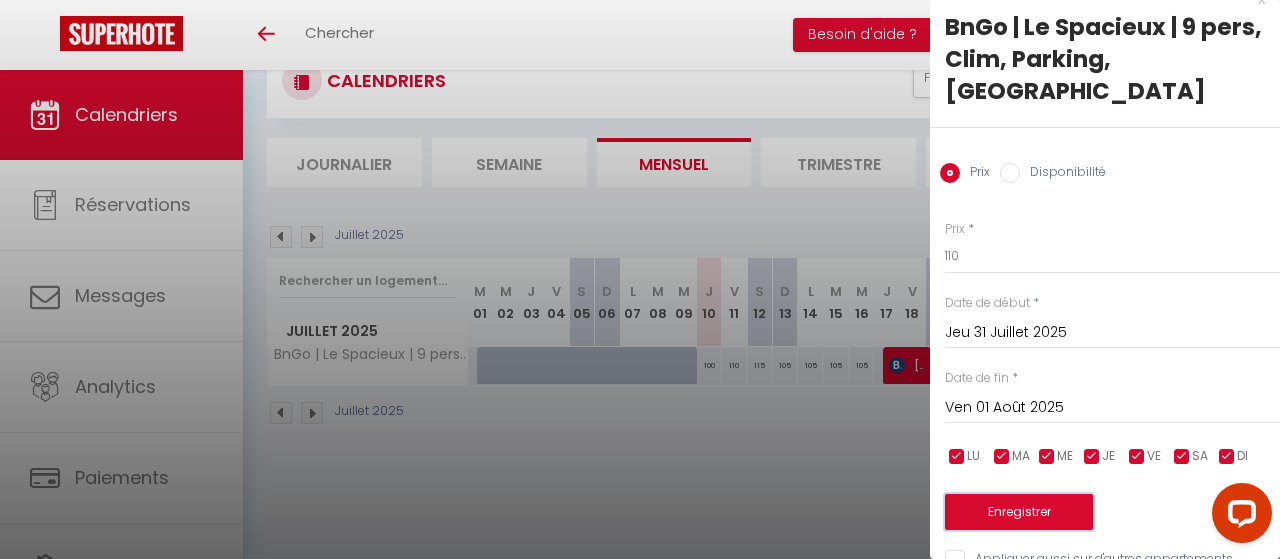click on "Enregistrer" at bounding box center (1019, 512) 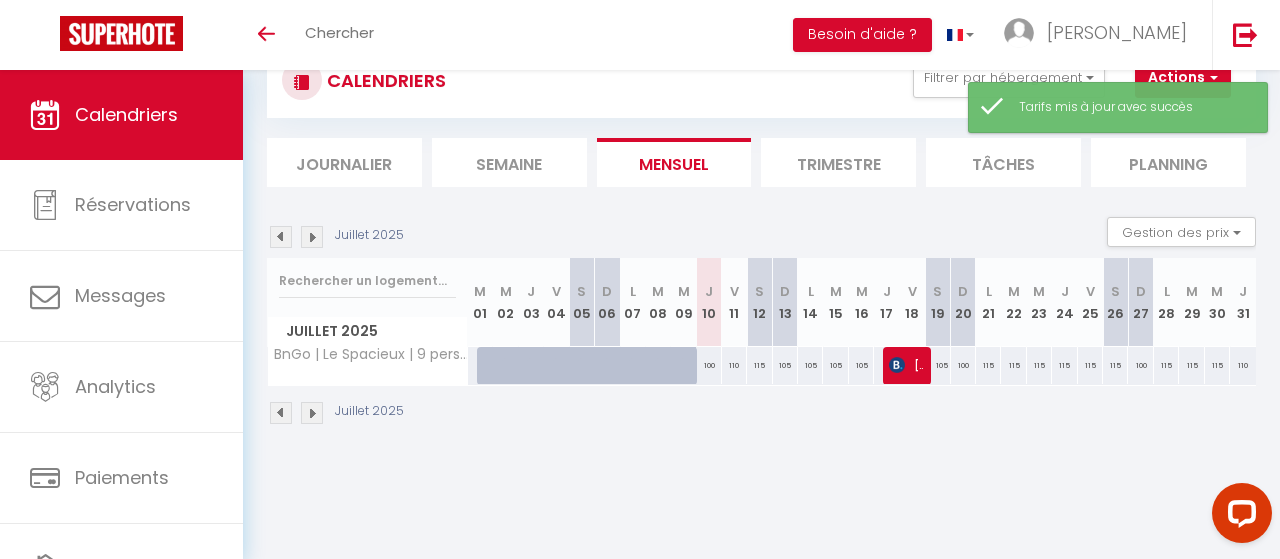 click on "110" at bounding box center (1243, 365) 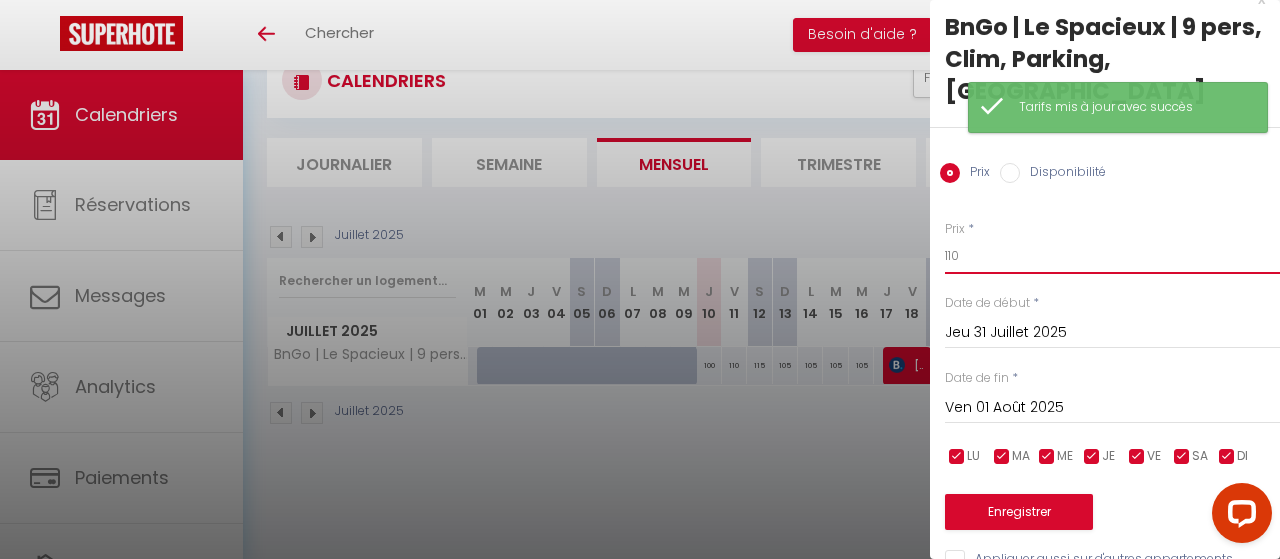 drag, startPoint x: 967, startPoint y: 219, endPoint x: 772, endPoint y: 197, distance: 196.2371 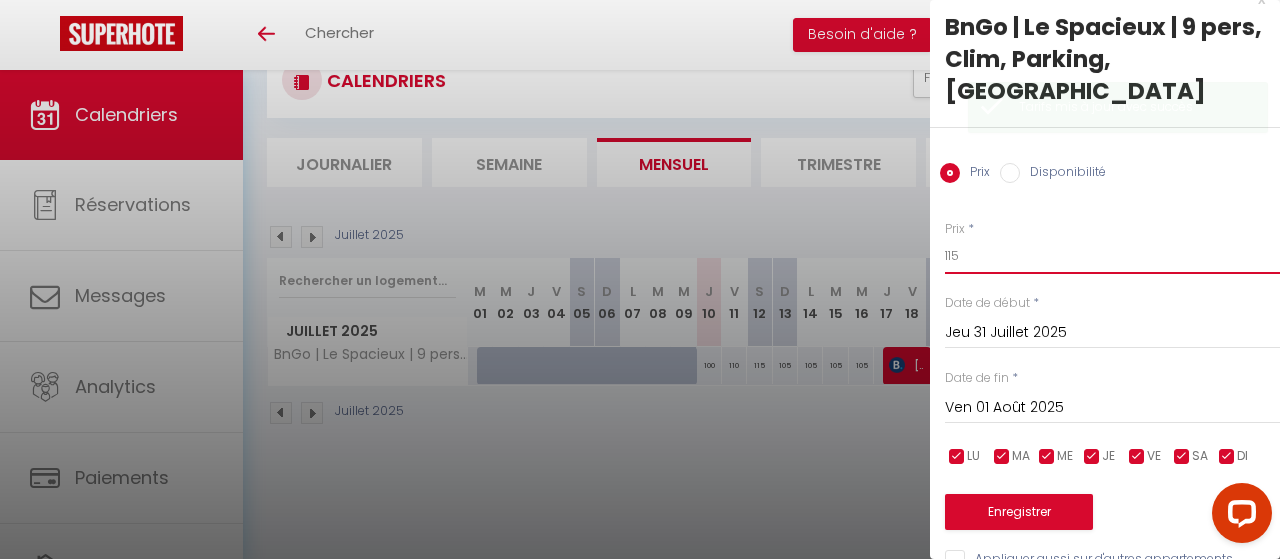 type on "115" 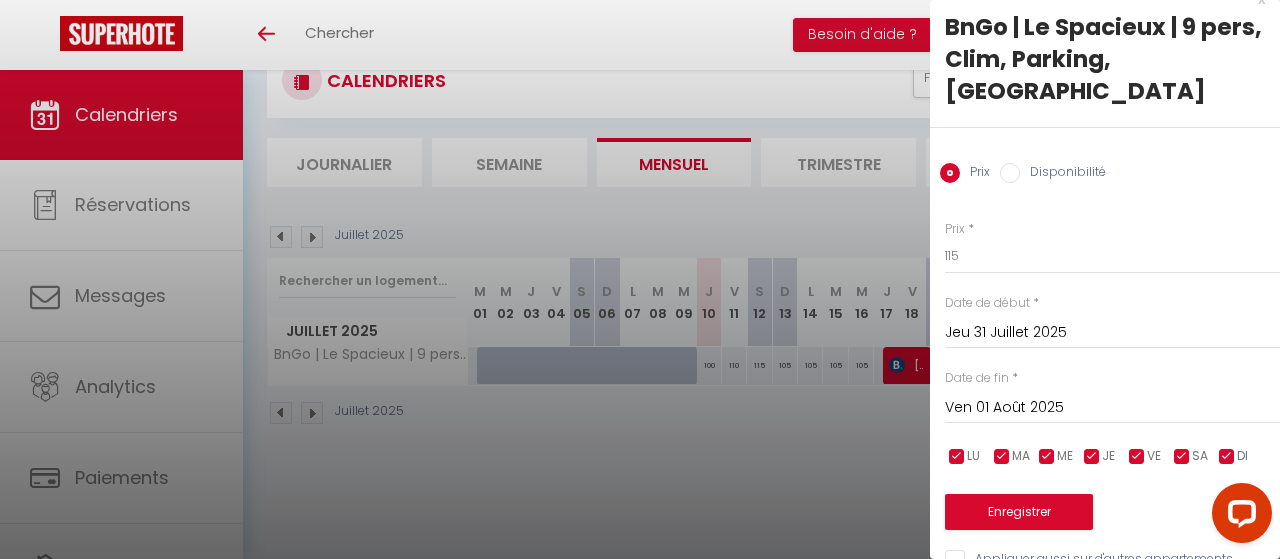 drag, startPoint x: 1036, startPoint y: 449, endPoint x: 1034, endPoint y: 462, distance: 13.152946 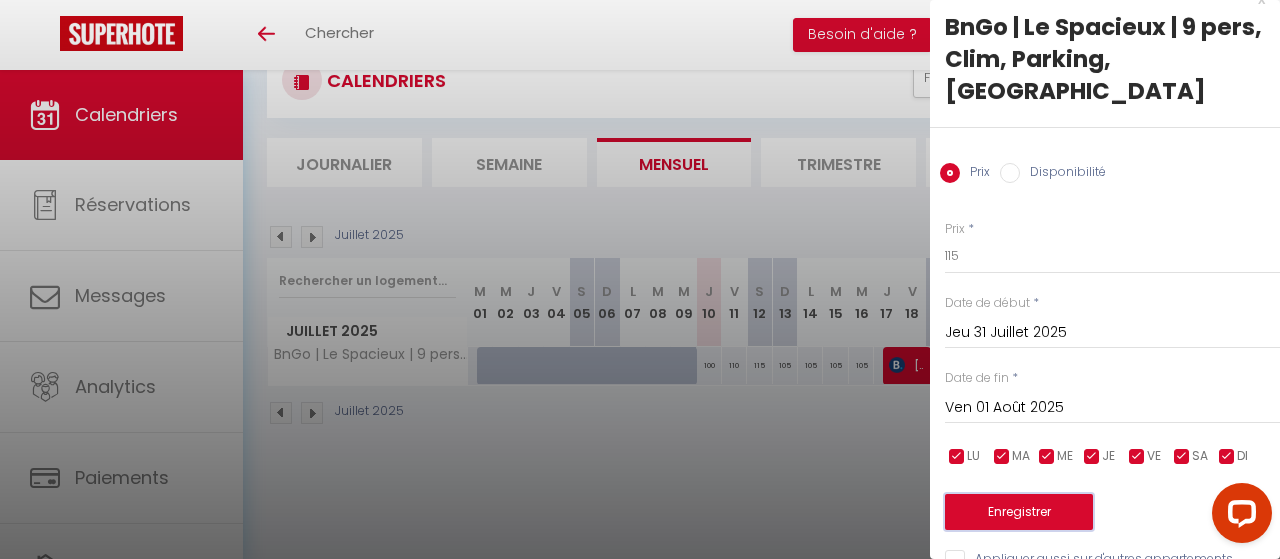click on "Enregistrer" at bounding box center (1019, 512) 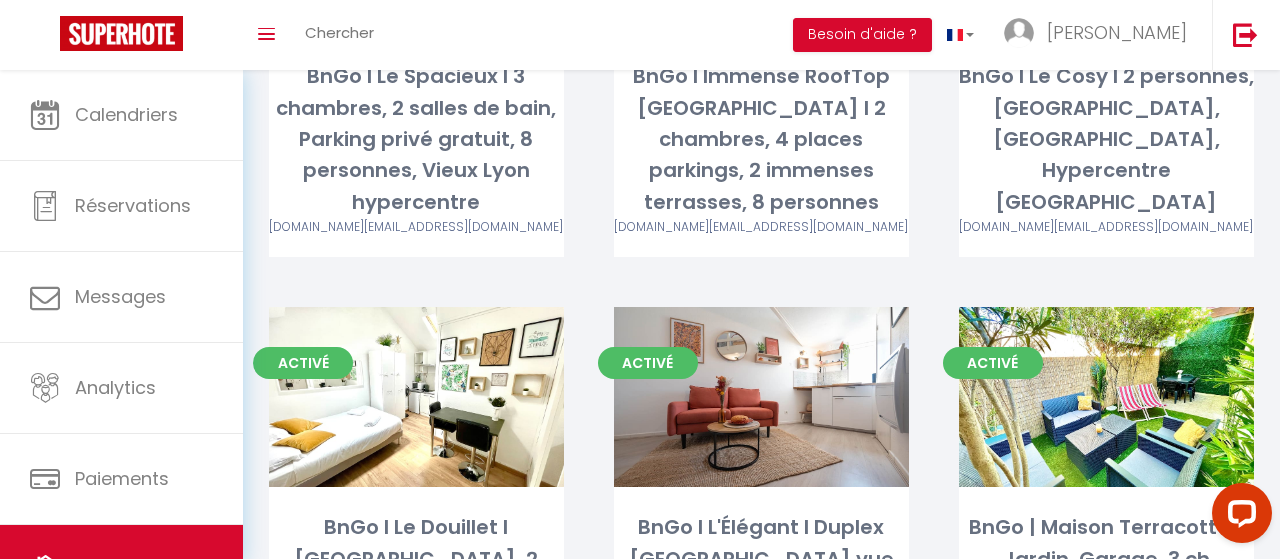 scroll, scrollTop: 2358, scrollLeft: 0, axis: vertical 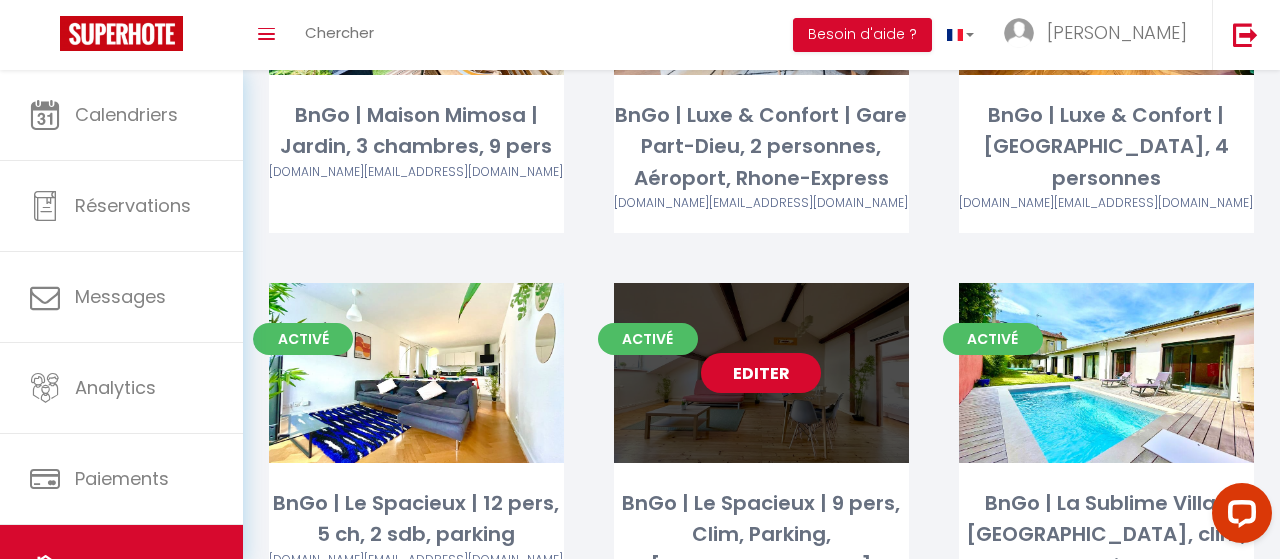 click on "Editer" at bounding box center (761, 373) 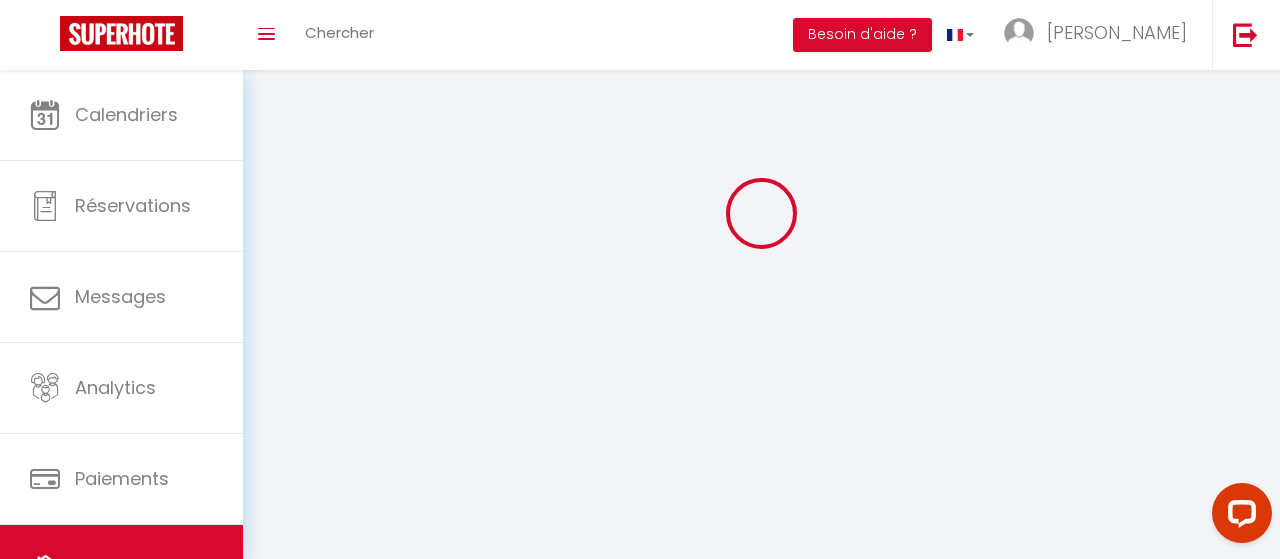 scroll, scrollTop: 0, scrollLeft: 0, axis: both 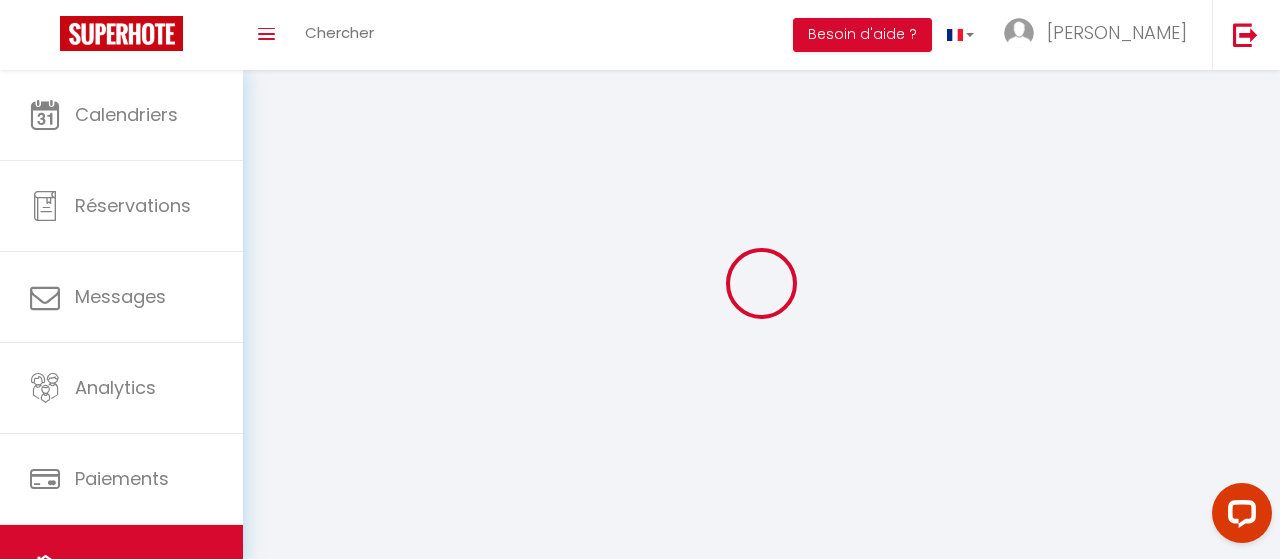 select 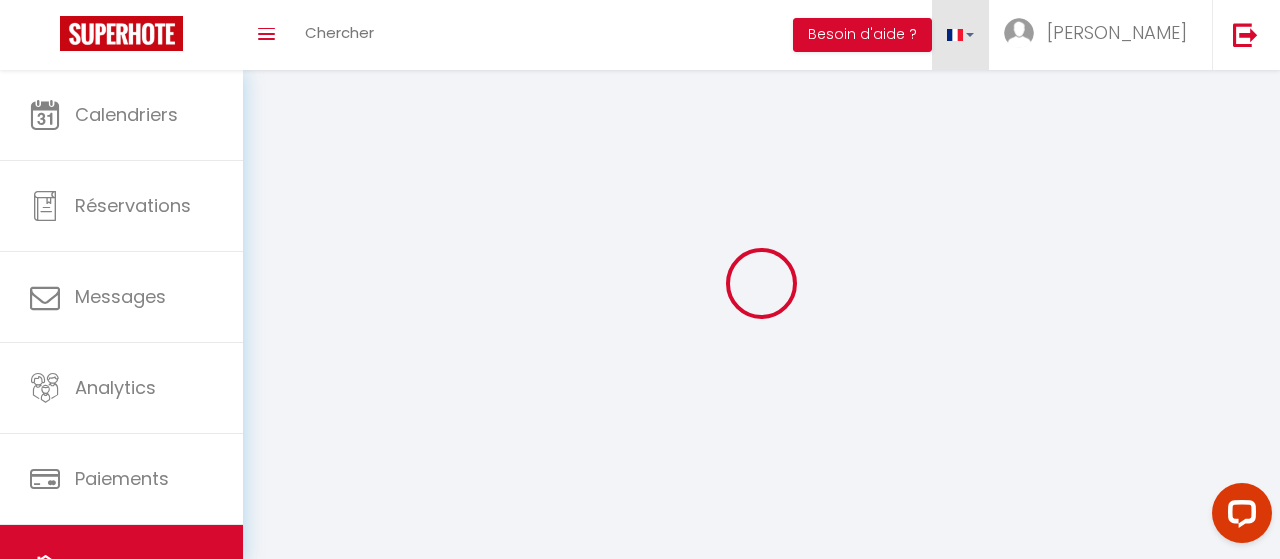 checkbox on "false" 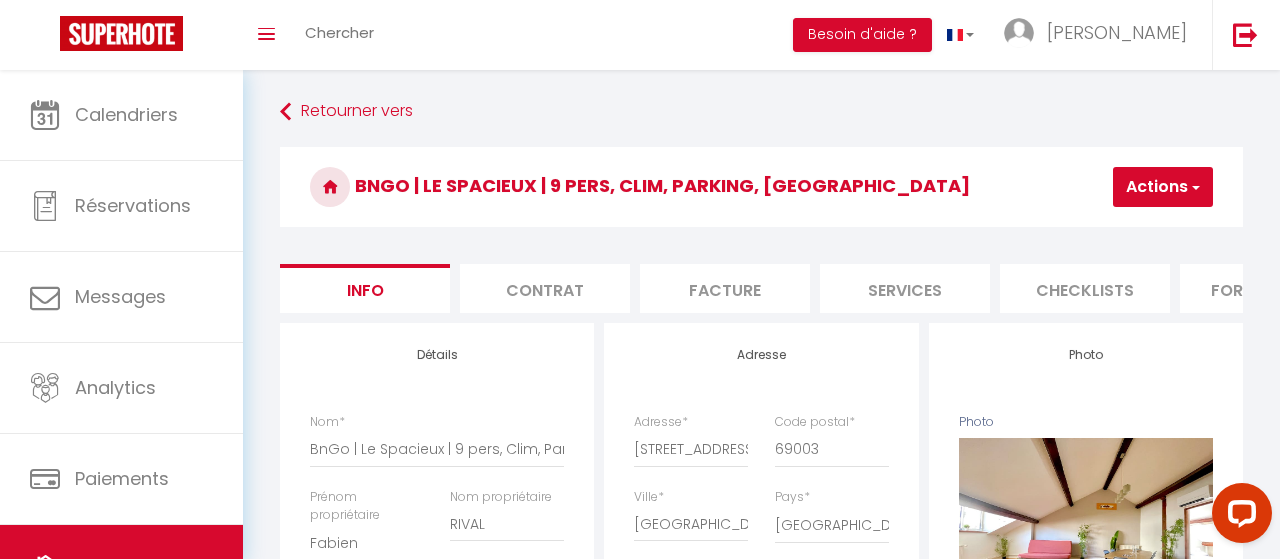 click on "Actions" at bounding box center [1163, 187] 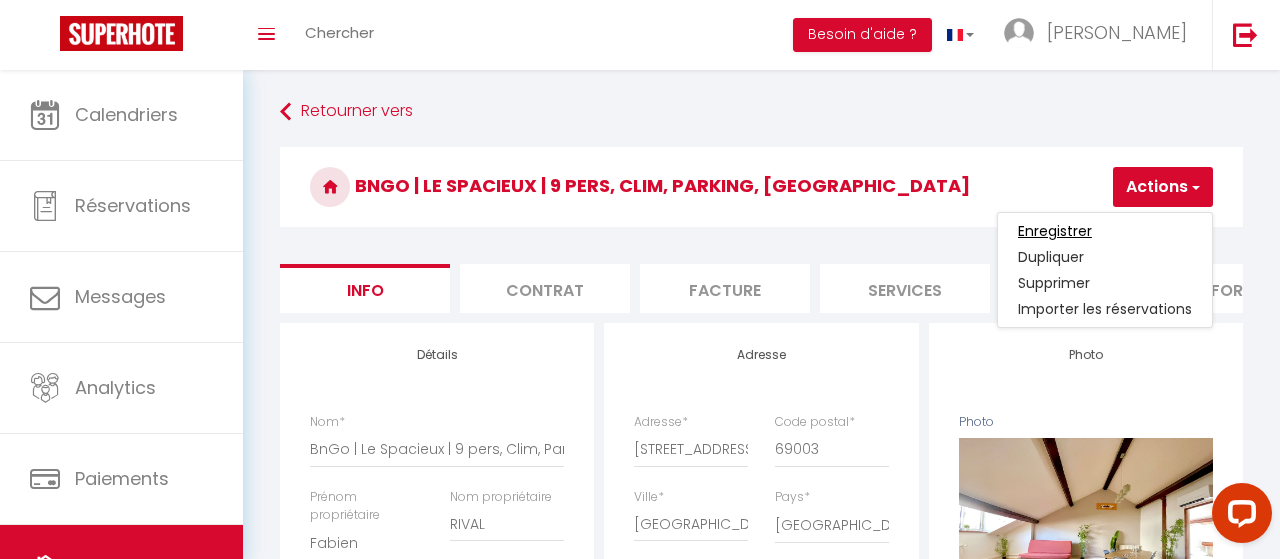 click on "Enregistrer" at bounding box center (1055, 231) 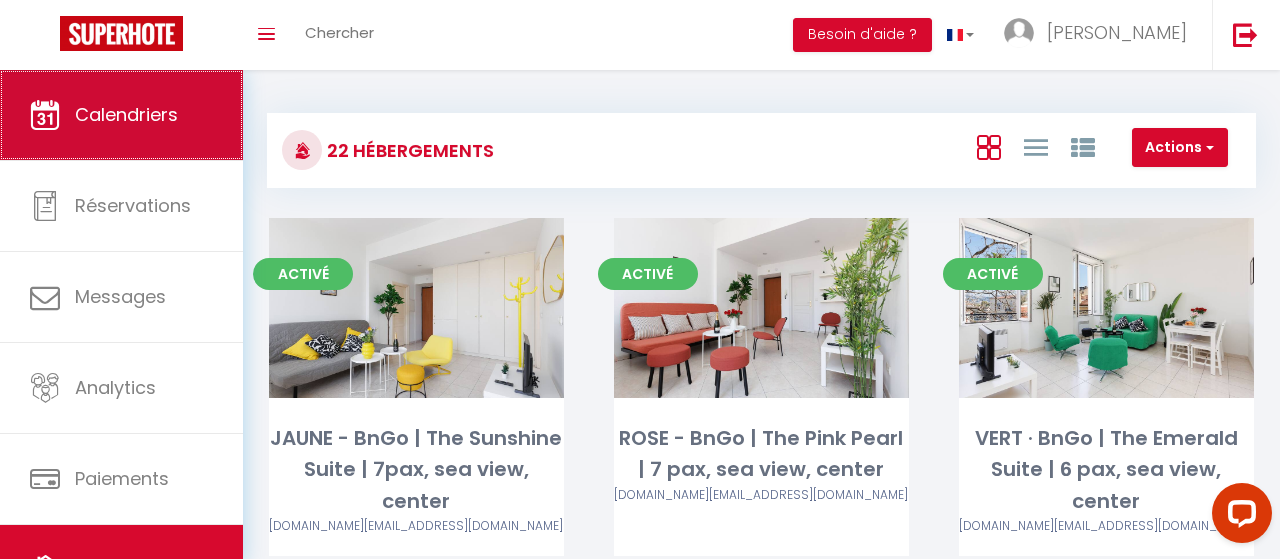 click on "Calendriers" at bounding box center (121, 115) 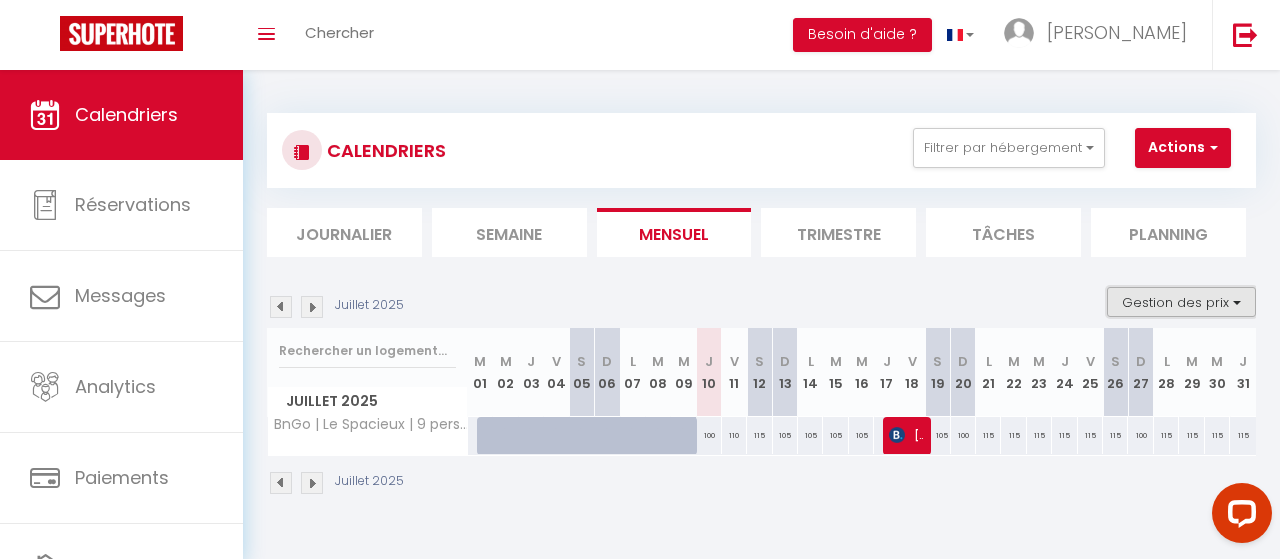 click on "Gestion des prix" at bounding box center (1181, 302) 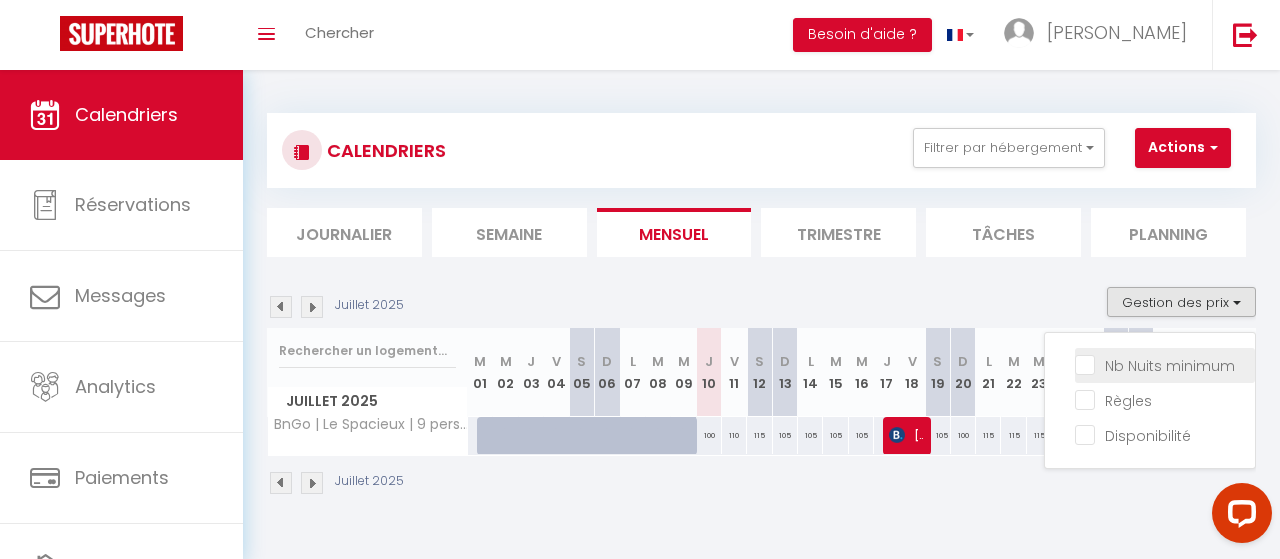 click on "Nb Nuits minimum" at bounding box center (1165, 364) 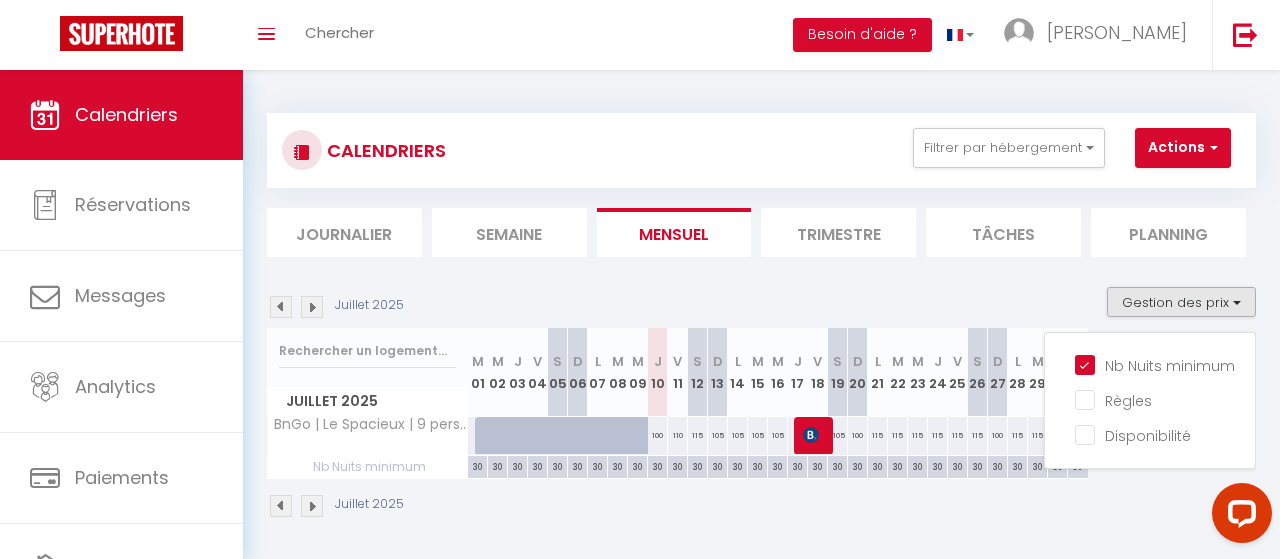 click on "Juillet 2025" at bounding box center [761, 508] 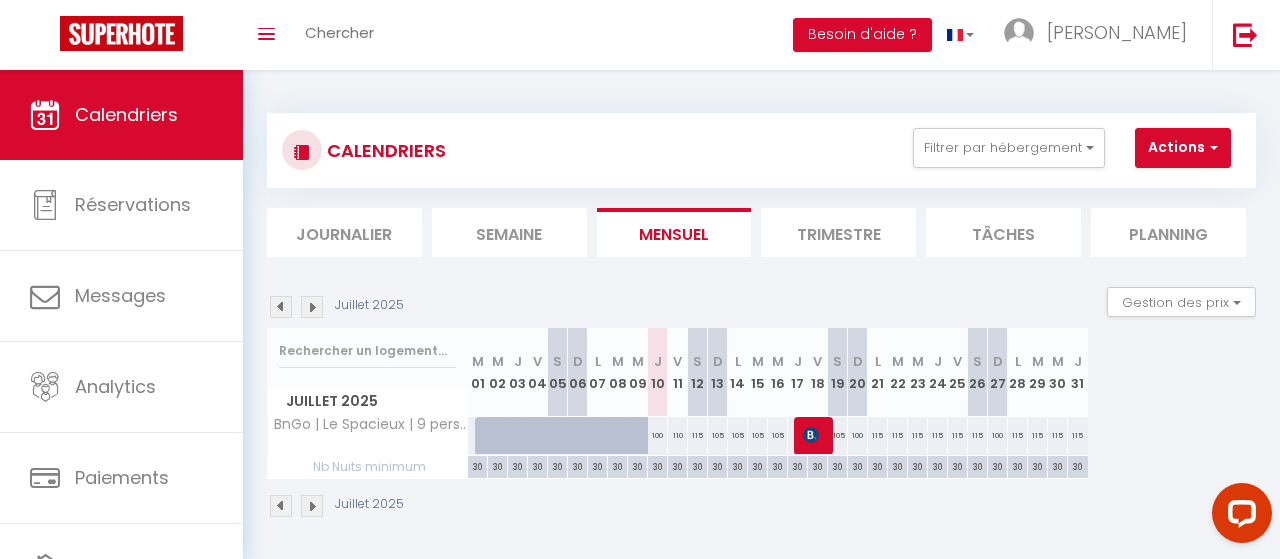 click on "30" at bounding box center (657, 465) 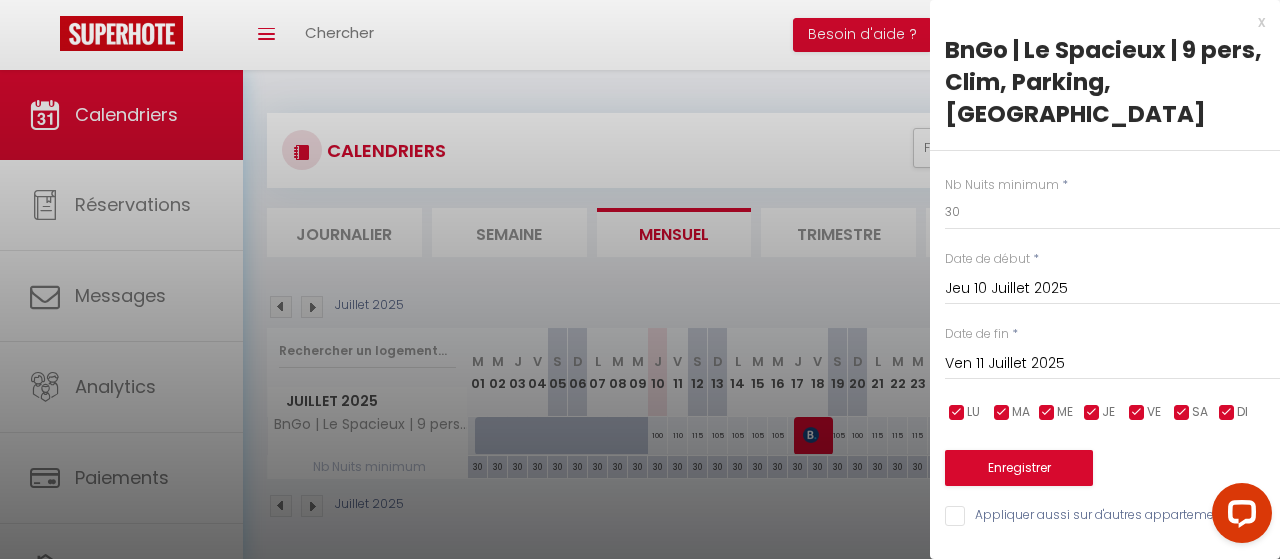 click on "Jeu 10 Juillet 2025" at bounding box center [1112, 289] 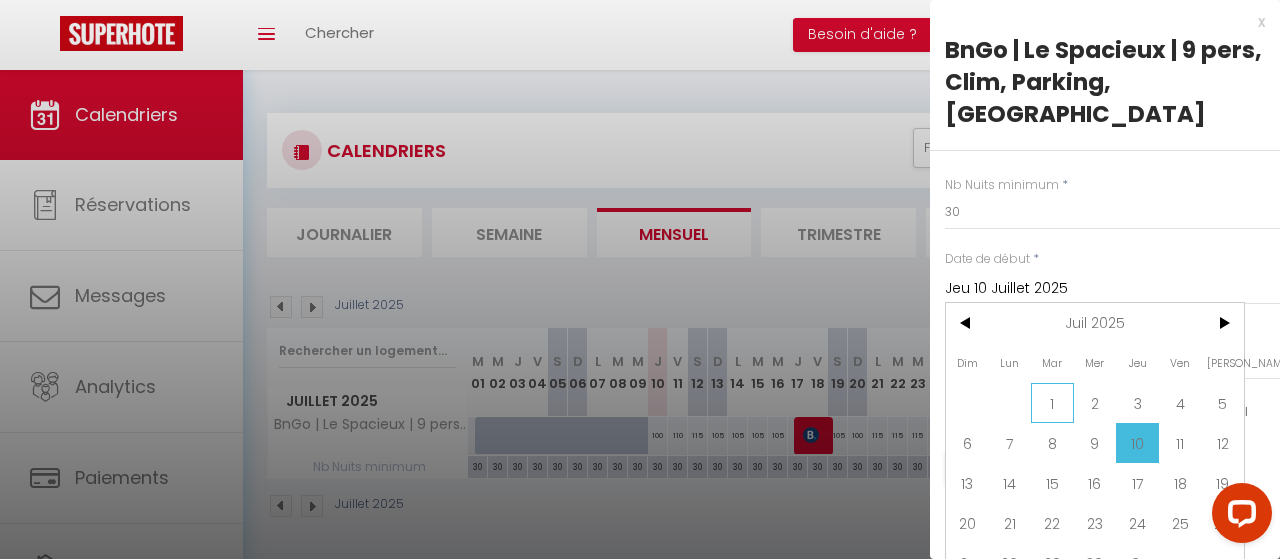 click on "1" at bounding box center [1052, 403] 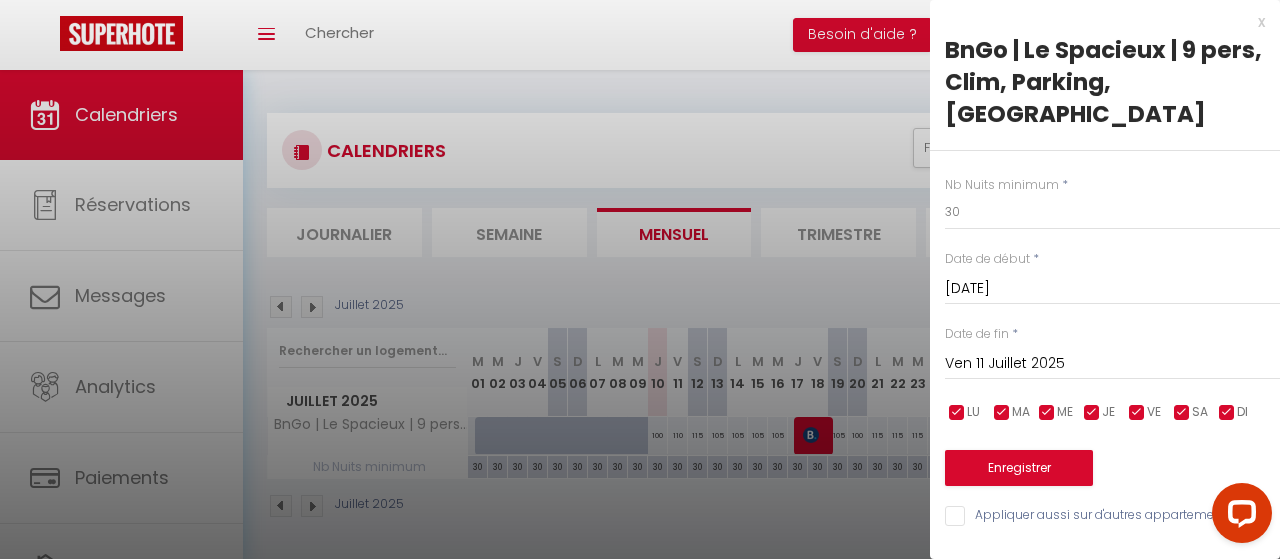click on "Ven 11 Juillet 2025         <   Juil 2025   >   Dim Lun Mar Mer Jeu Ven Sam   1 2 3 4 5 6 7 8 9 10 11 12 13 14 15 16 17 18 19 20 21 22 23 24 25 26 27 28 29 30 31     <   2025   >   Janvier Février Mars Avril Mai Juin Juillet Août Septembre Octobre Novembre Décembre     <   2020 - 2029   >   2020 2021 2022 2023 2024 2025 2026 2027 2028 2029" at bounding box center [1112, 362] 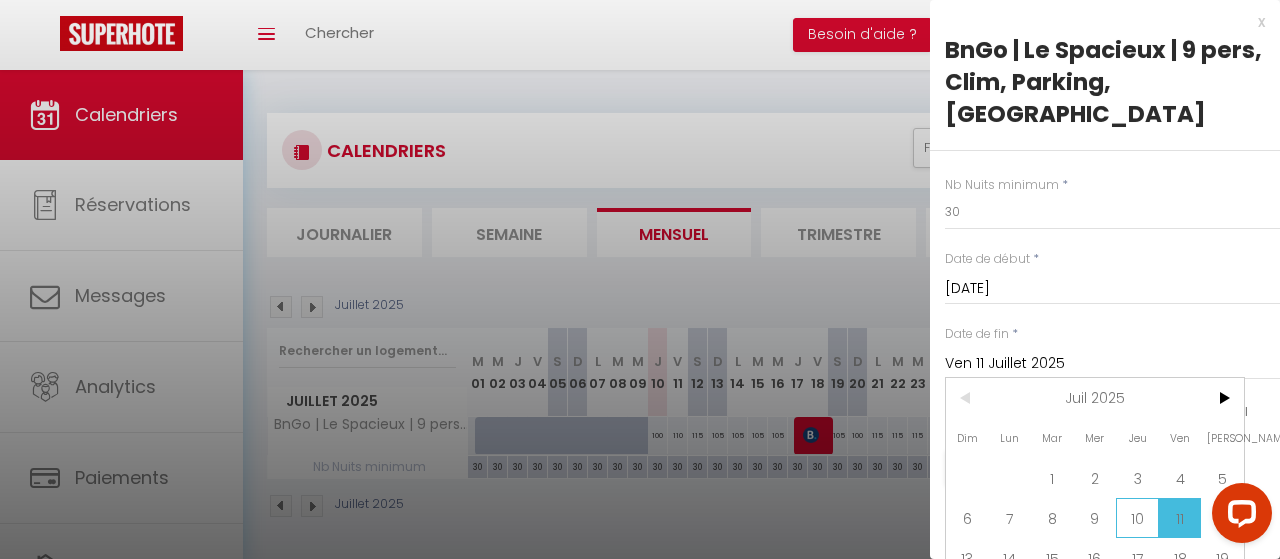 scroll, scrollTop: 70, scrollLeft: 0, axis: vertical 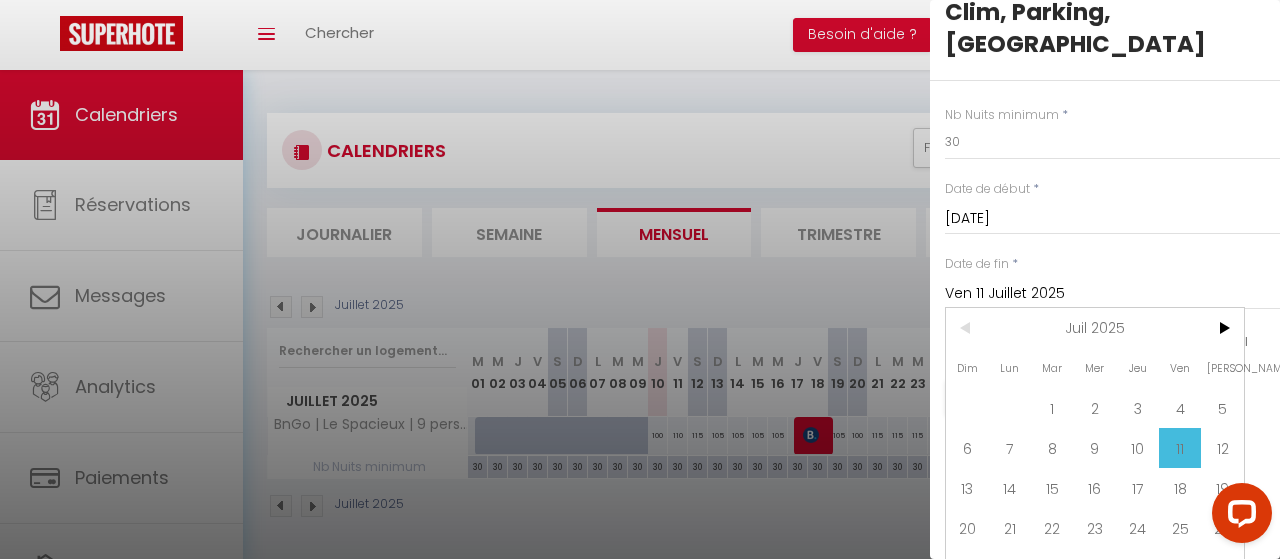 click on "31" at bounding box center (1137, 568) 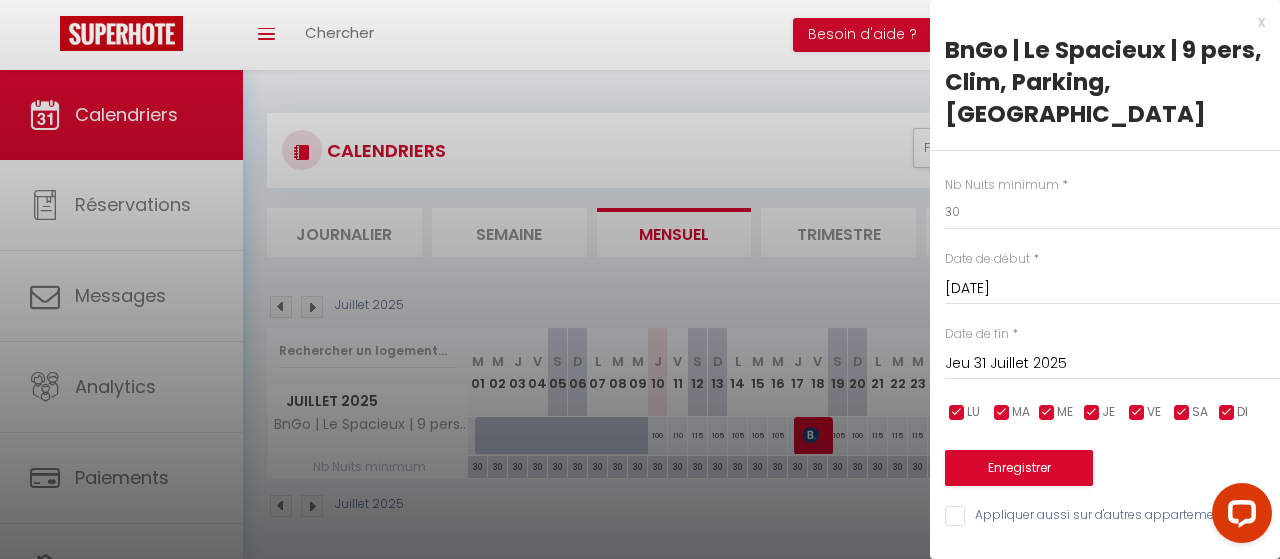 scroll, scrollTop: 0, scrollLeft: 0, axis: both 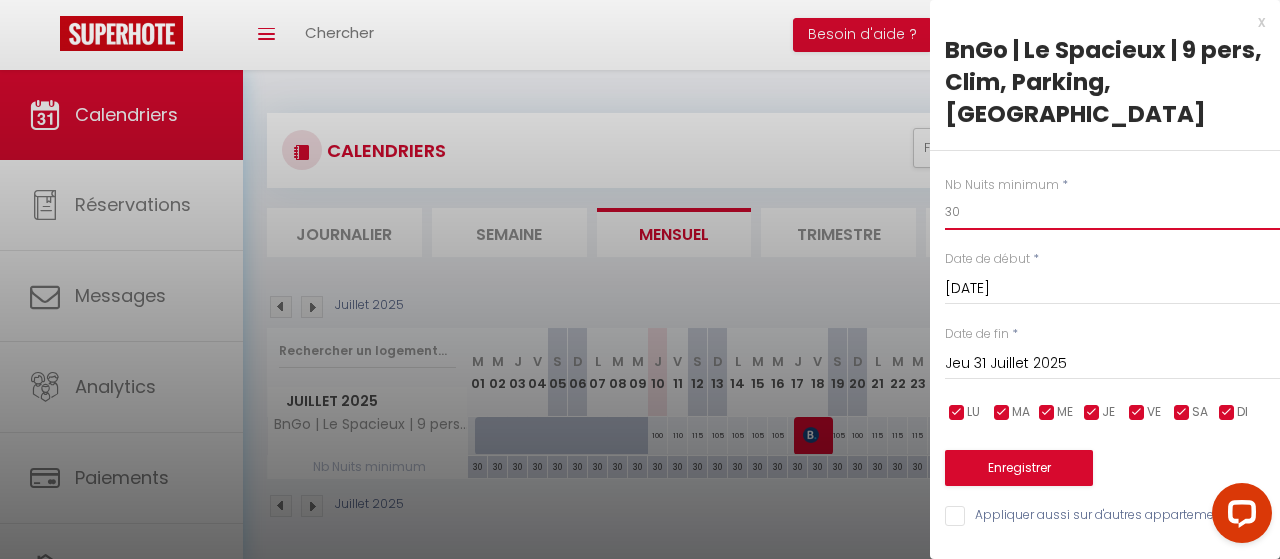 drag, startPoint x: 1003, startPoint y: 180, endPoint x: 764, endPoint y: 187, distance: 239.1025 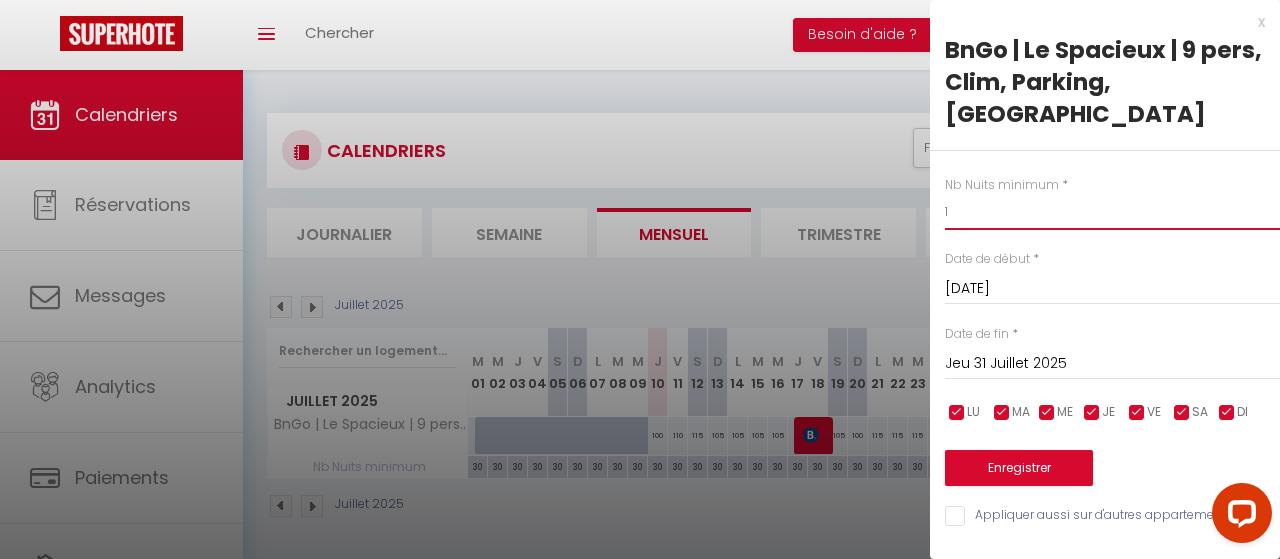 type on "1" 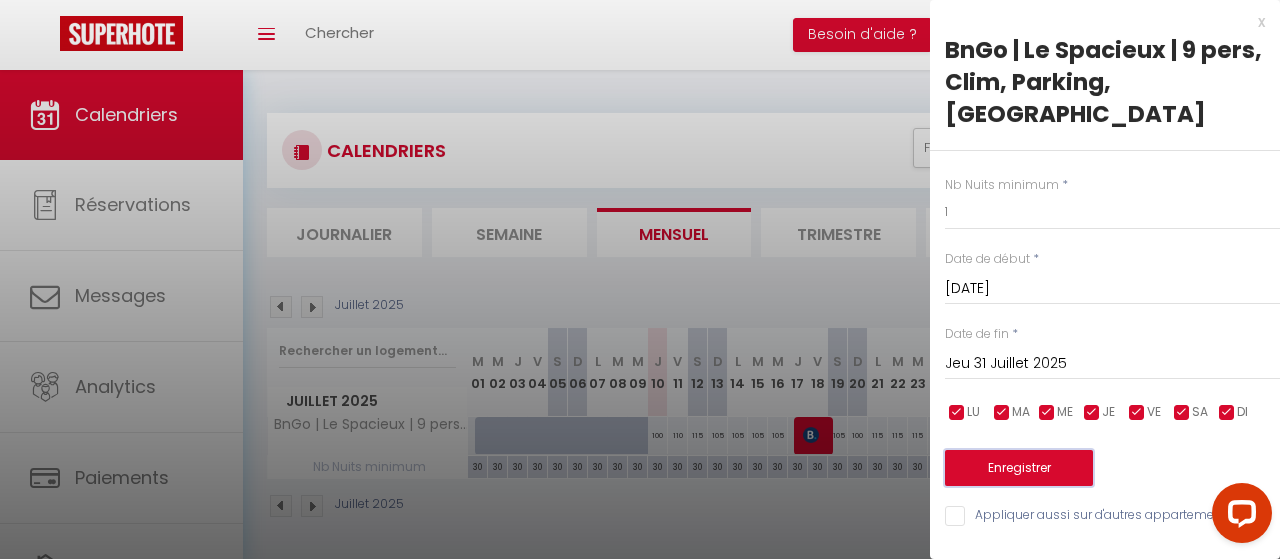 click on "Enregistrer" at bounding box center (1019, 468) 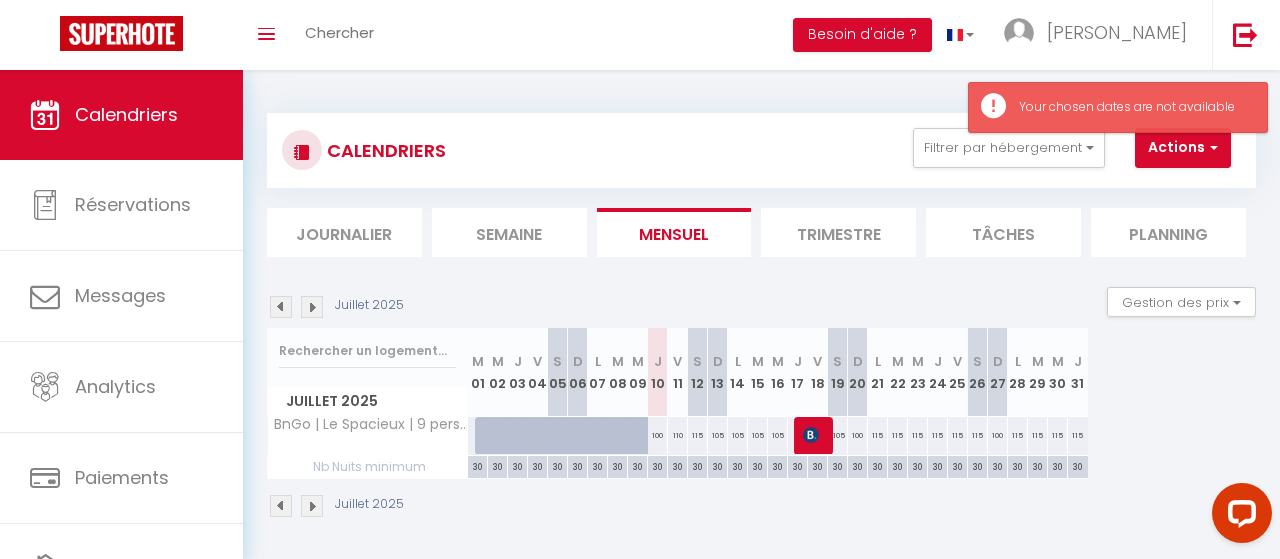 drag, startPoint x: 803, startPoint y: 472, endPoint x: 766, endPoint y: 483, distance: 38.600517 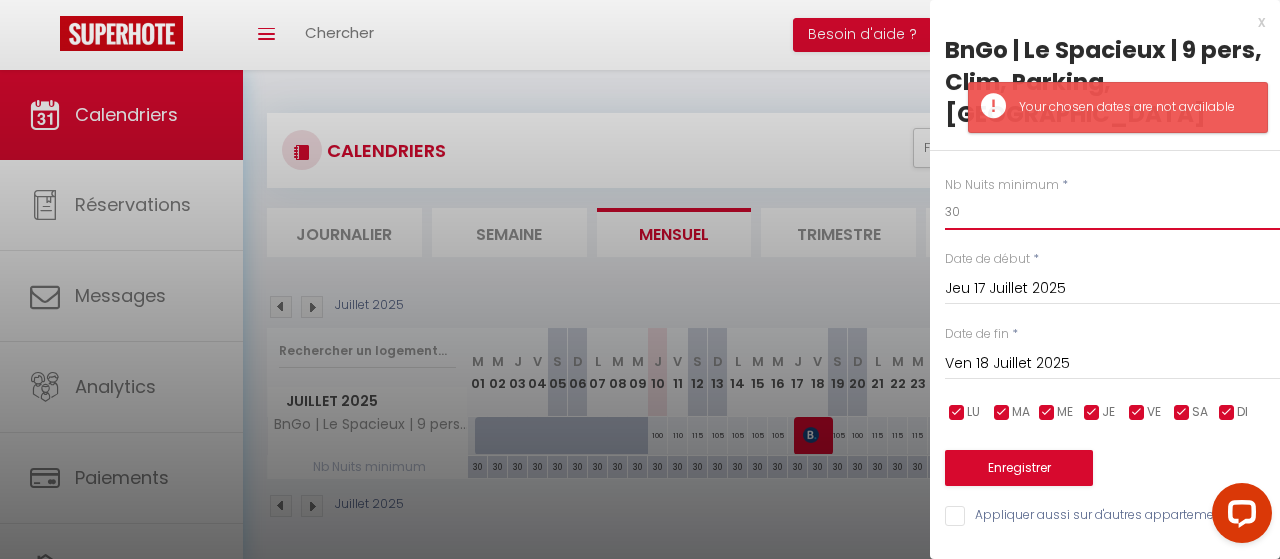 drag, startPoint x: 1008, startPoint y: 185, endPoint x: 872, endPoint y: 179, distance: 136.1323 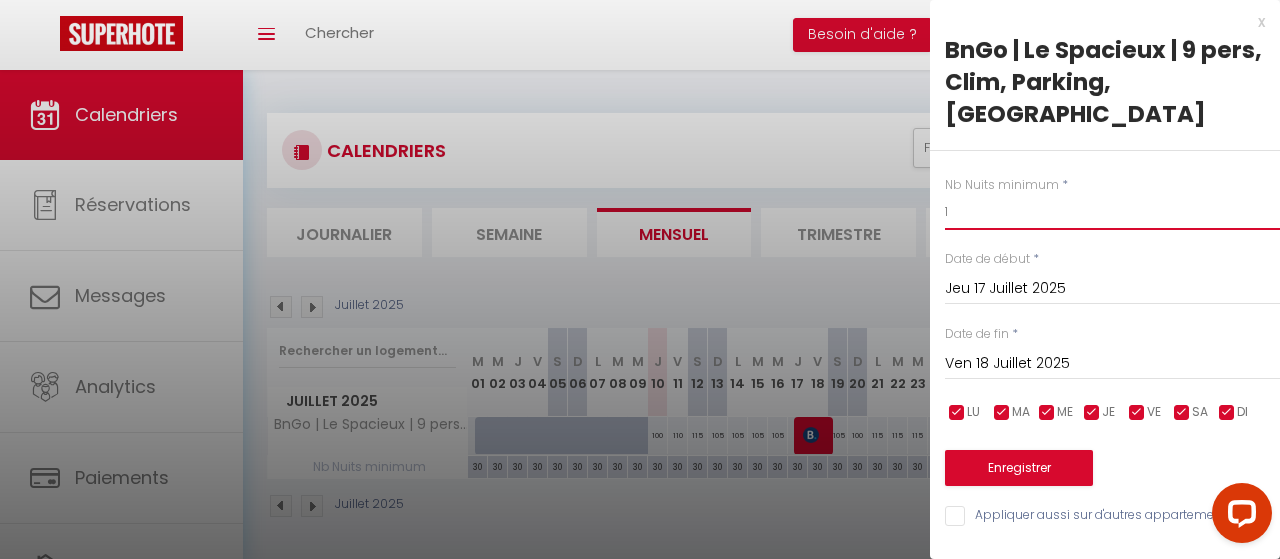 type on "1" 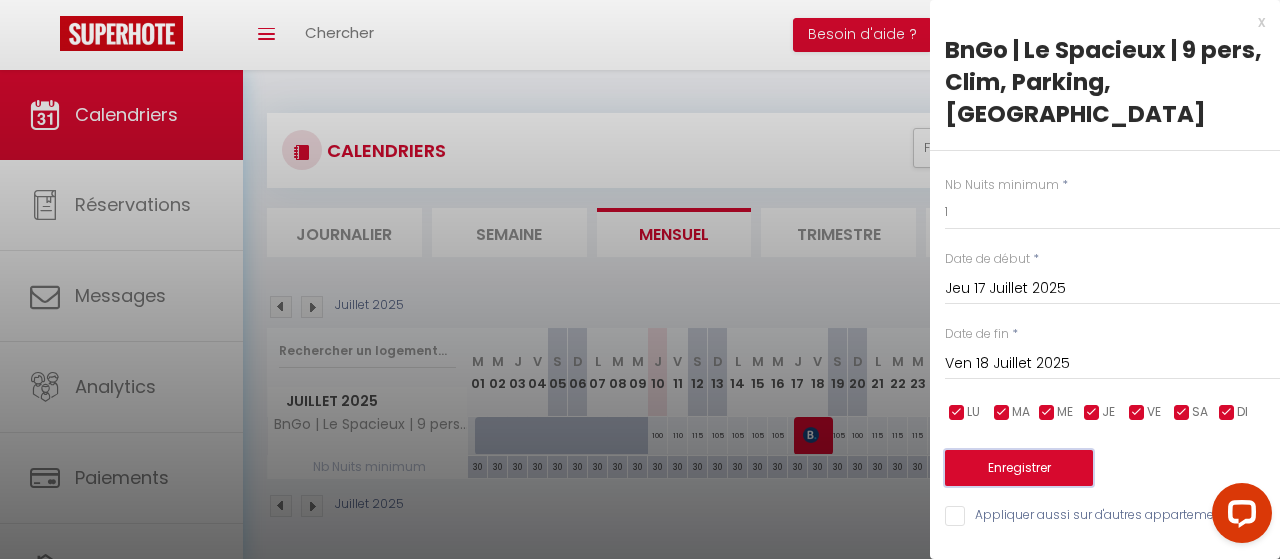 click on "Enregistrer" at bounding box center (1019, 468) 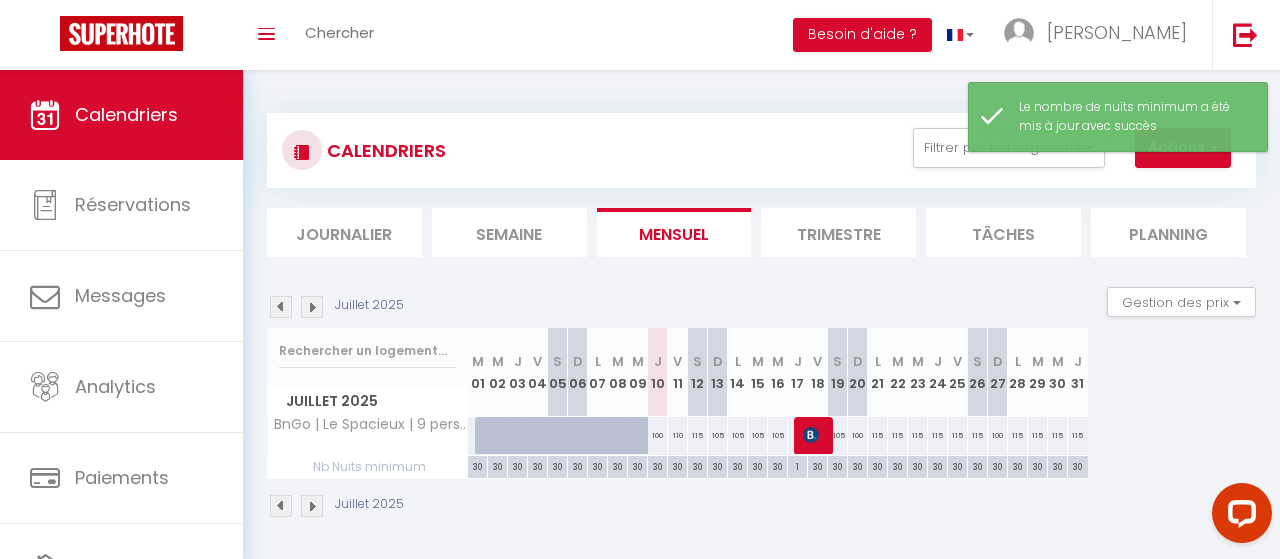 click on "30" at bounding box center (657, 465) 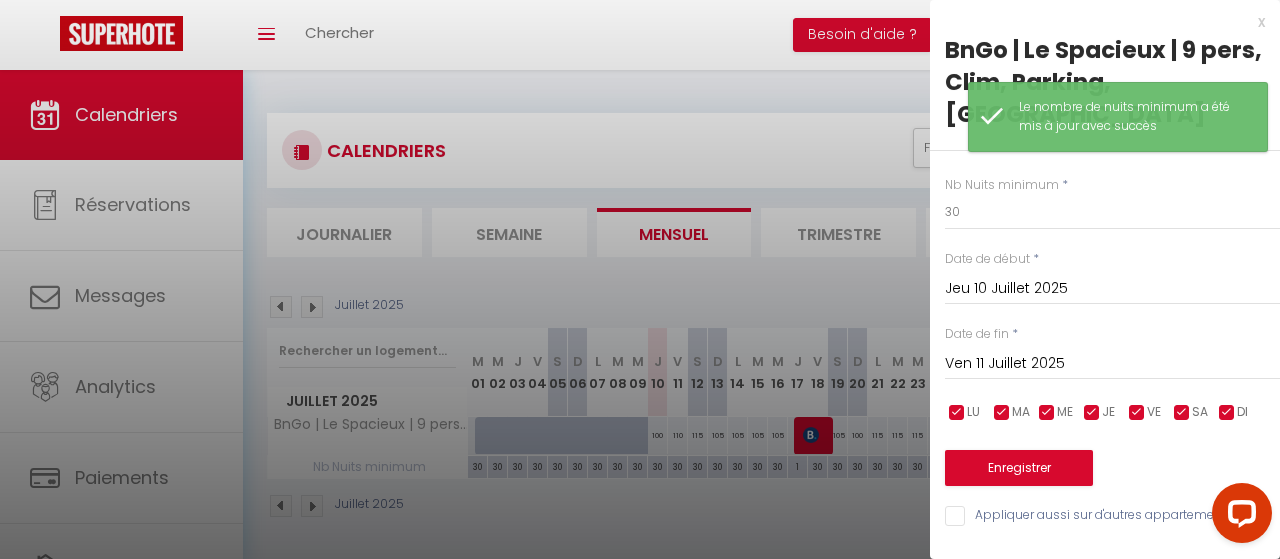 click on "Ven 11 Juillet 2025" at bounding box center [1112, 364] 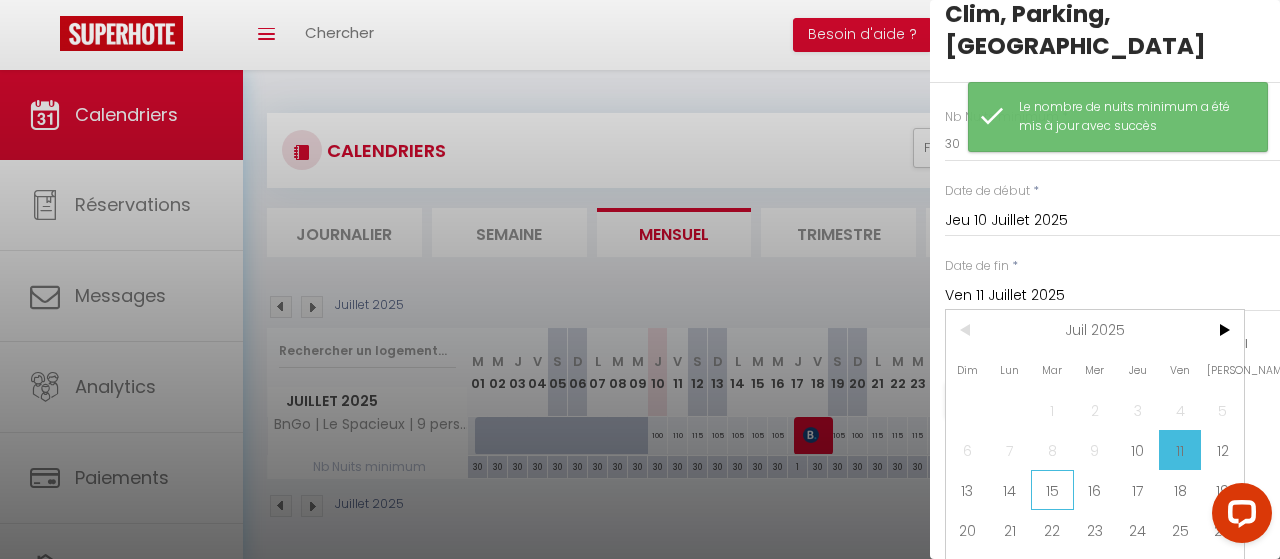 scroll, scrollTop: 70, scrollLeft: 0, axis: vertical 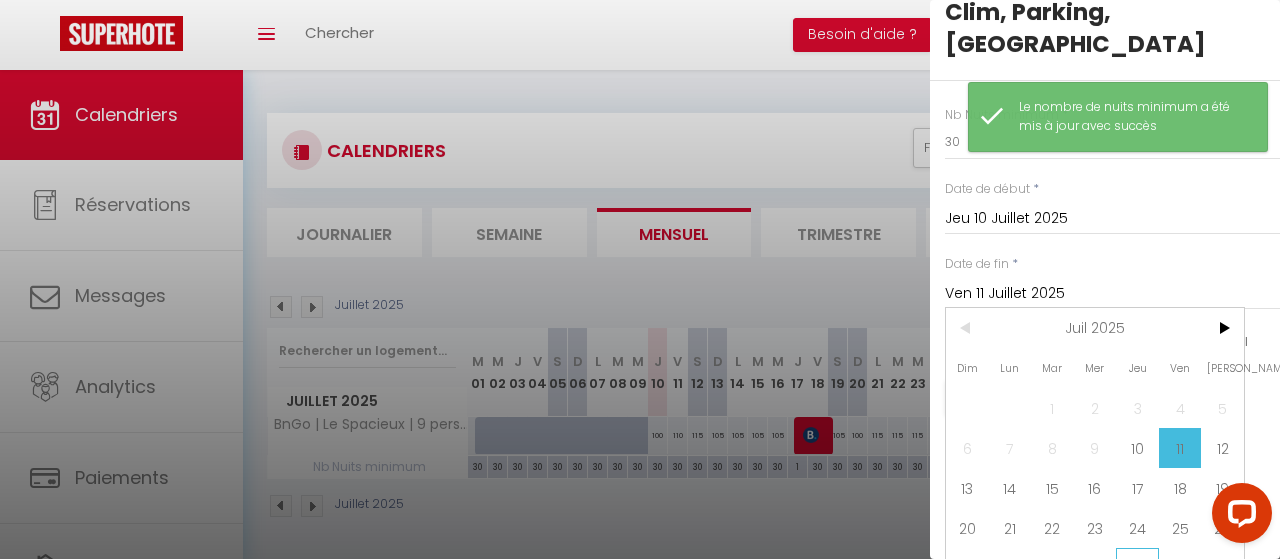 click on "31" at bounding box center (1137, 568) 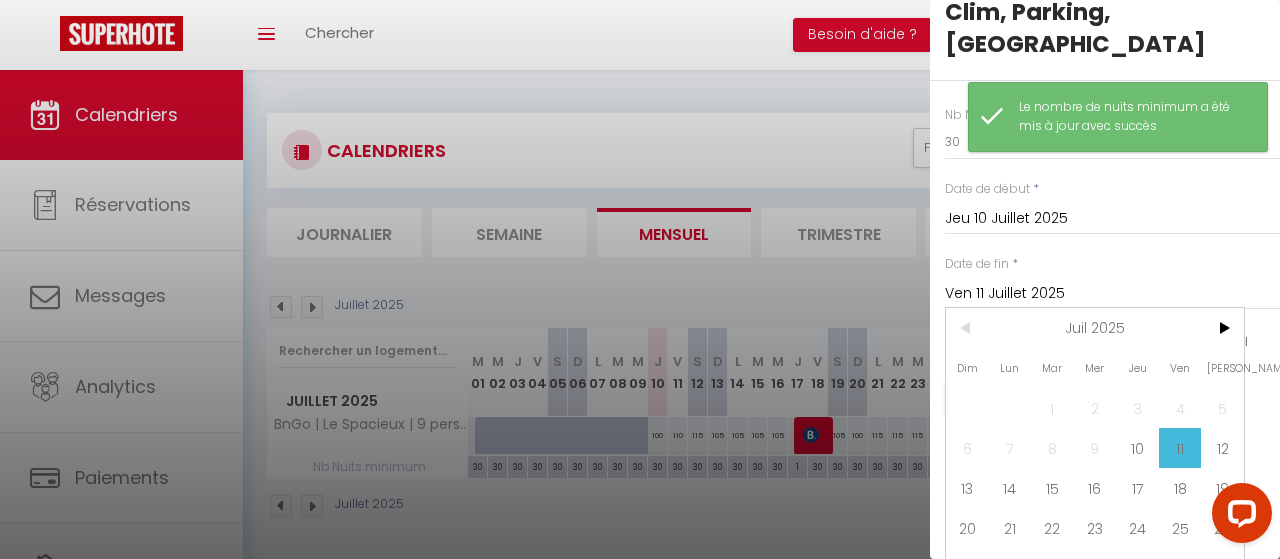 type on "Jeu 31 Juillet 2025" 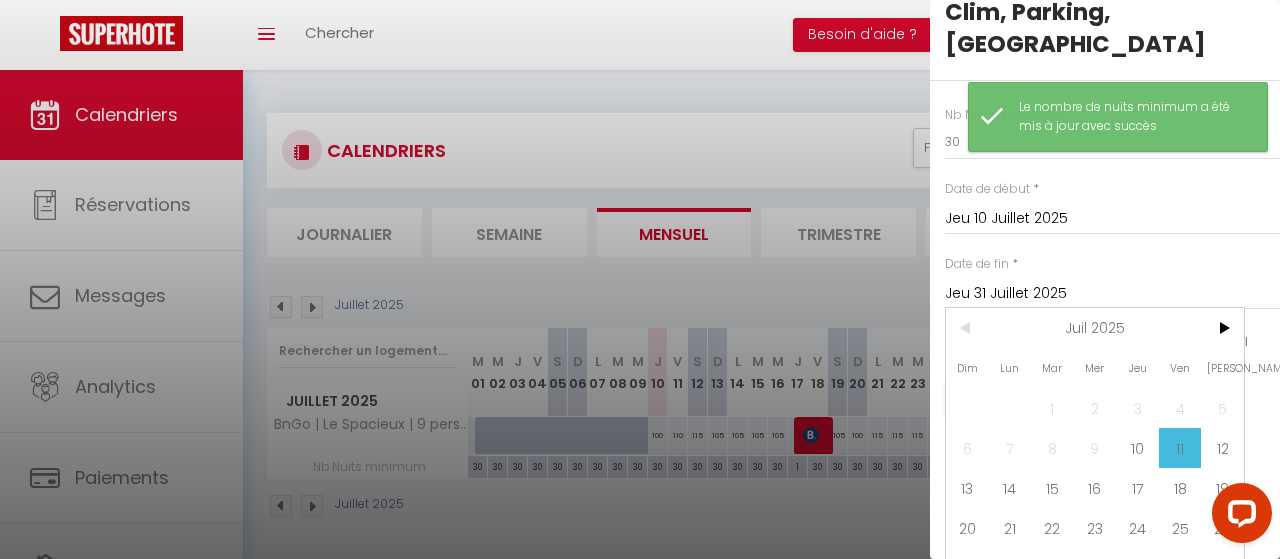 scroll, scrollTop: 0, scrollLeft: 0, axis: both 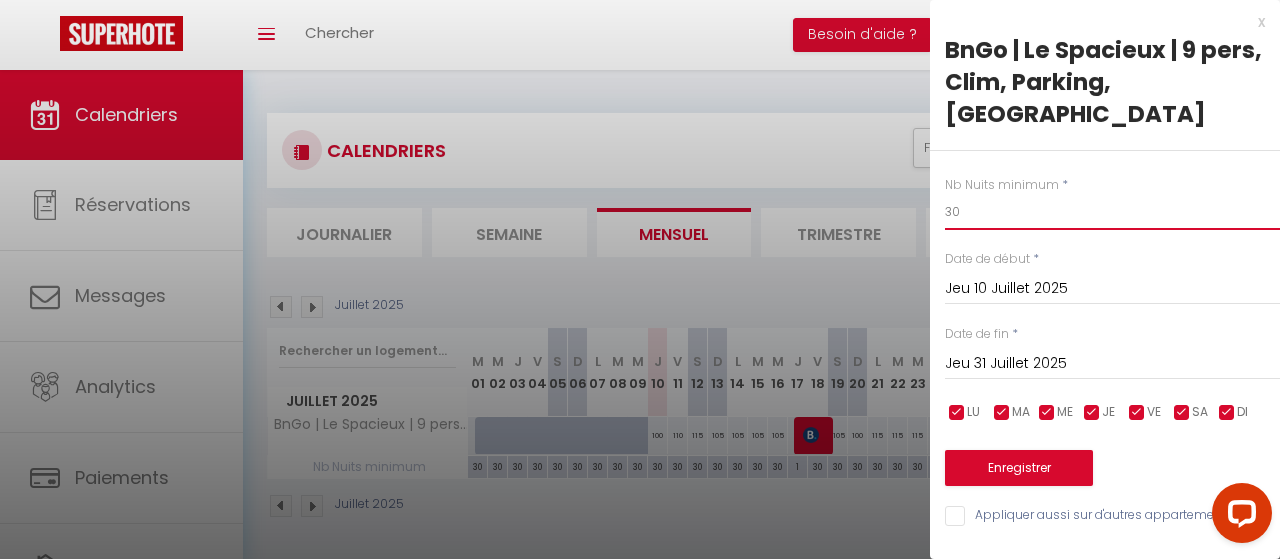 drag, startPoint x: 987, startPoint y: 170, endPoint x: 880, endPoint y: 181, distance: 107.563934 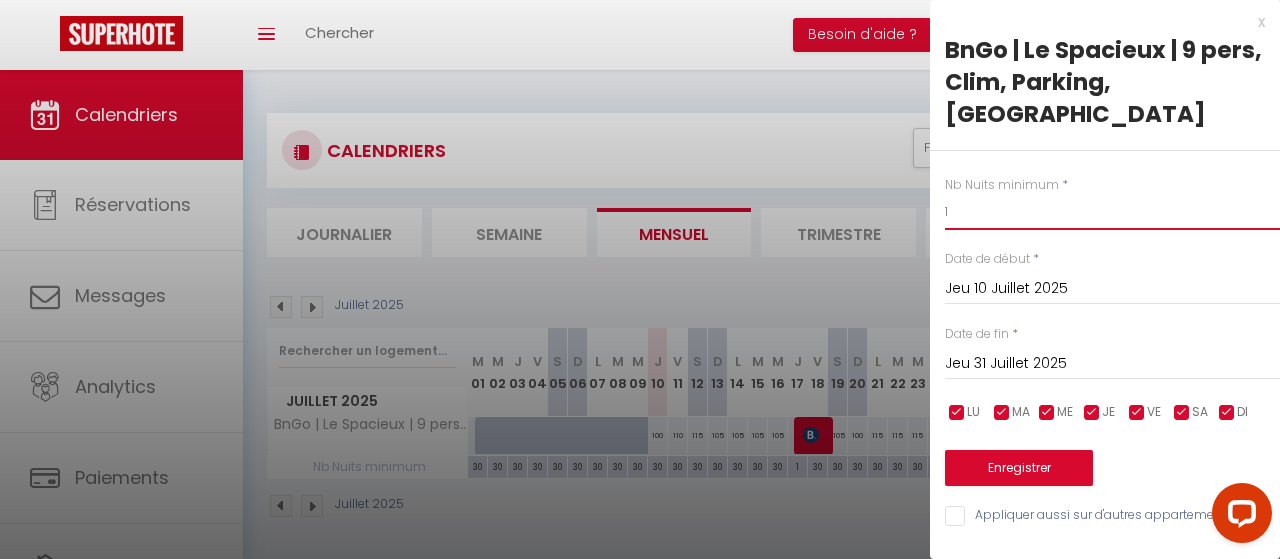 type on "1" 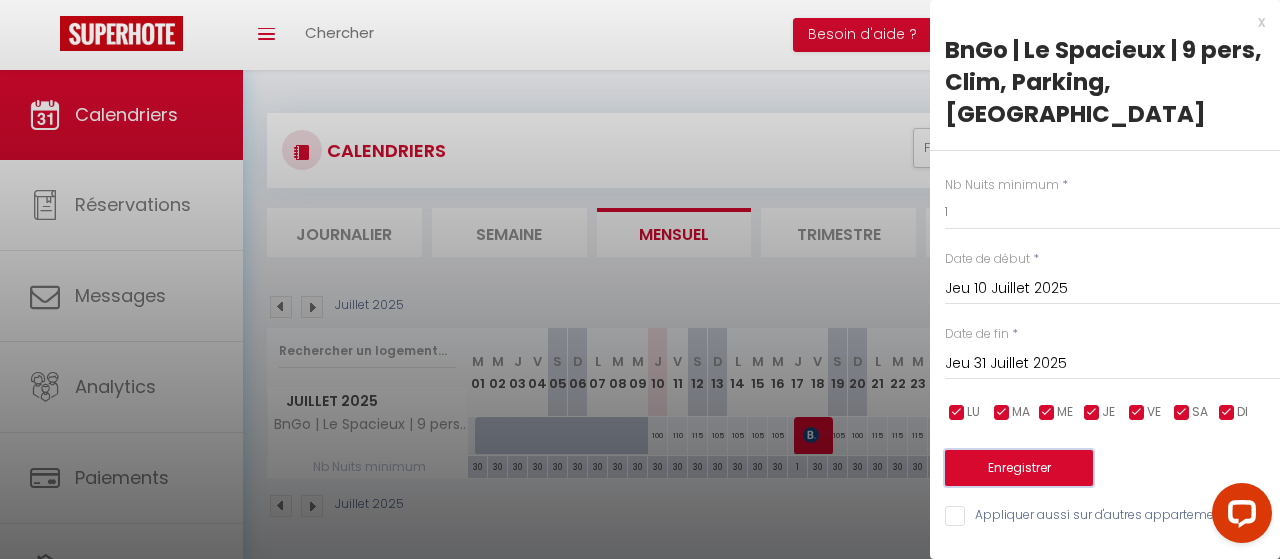 click on "Enregistrer" at bounding box center (1019, 468) 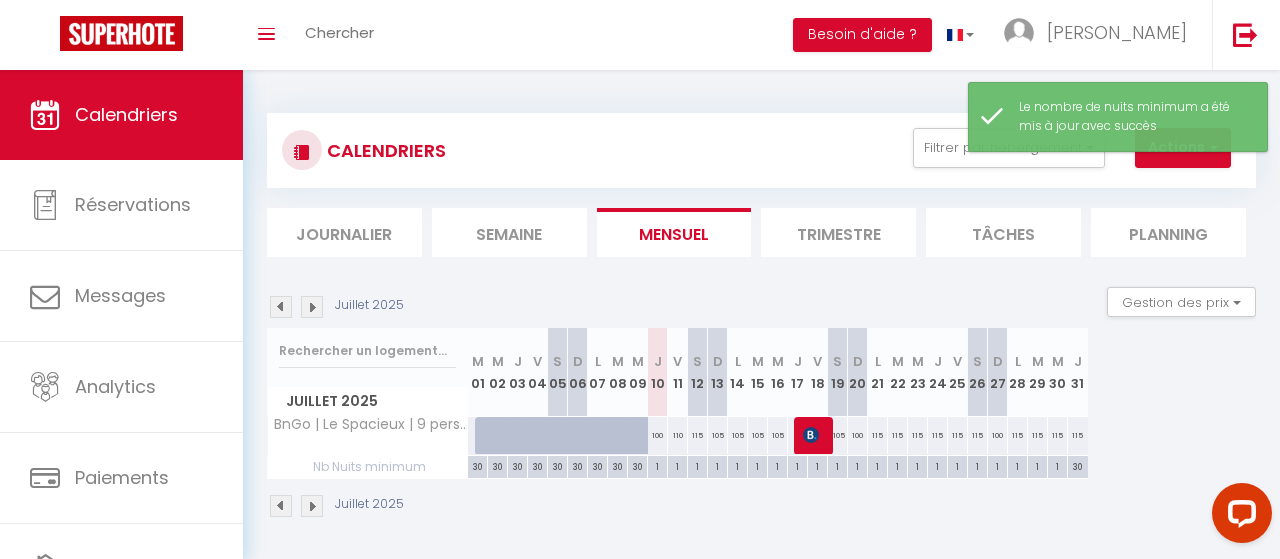 click on "30" at bounding box center [1078, 465] 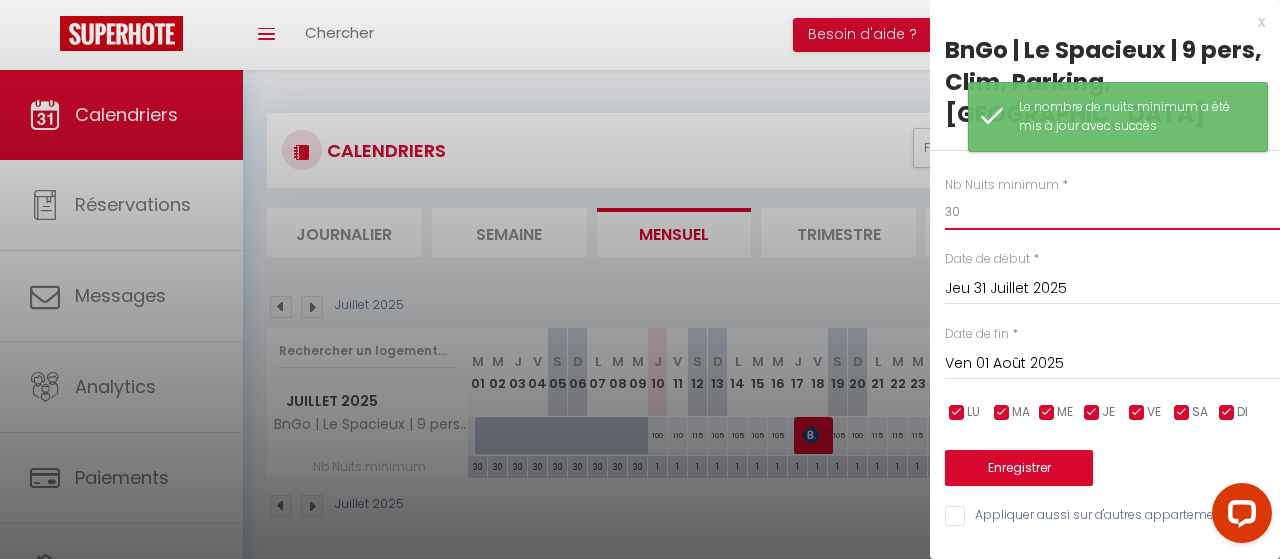 drag, startPoint x: 977, startPoint y: 179, endPoint x: 855, endPoint y: 175, distance: 122.06556 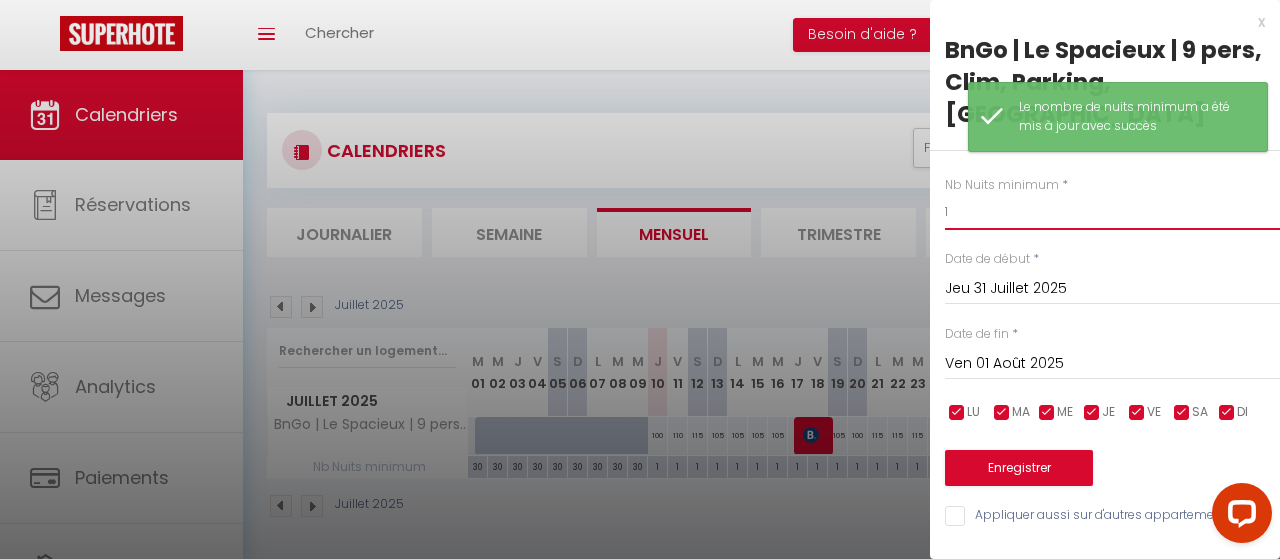type on "1" 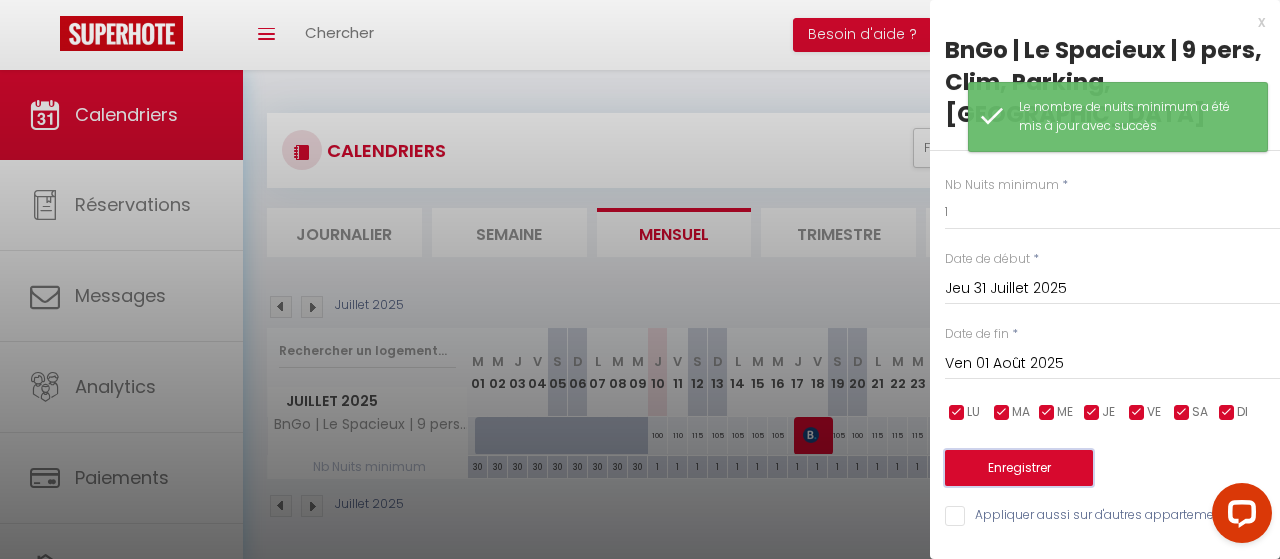 click on "Enregistrer" at bounding box center [1019, 468] 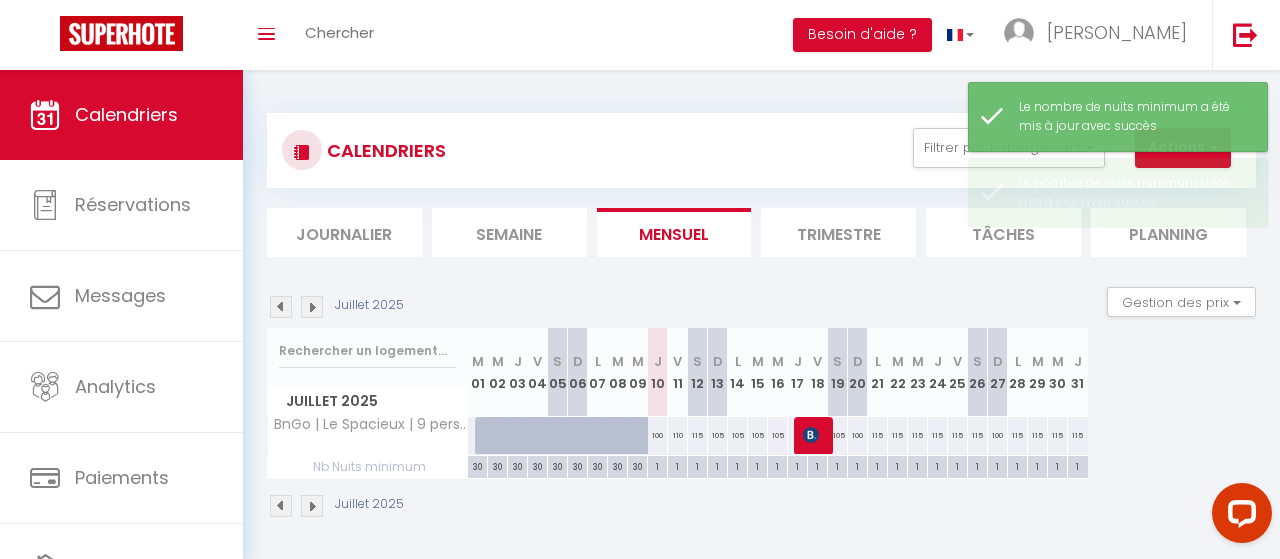 click on "Juillet 2025" at bounding box center [761, 508] 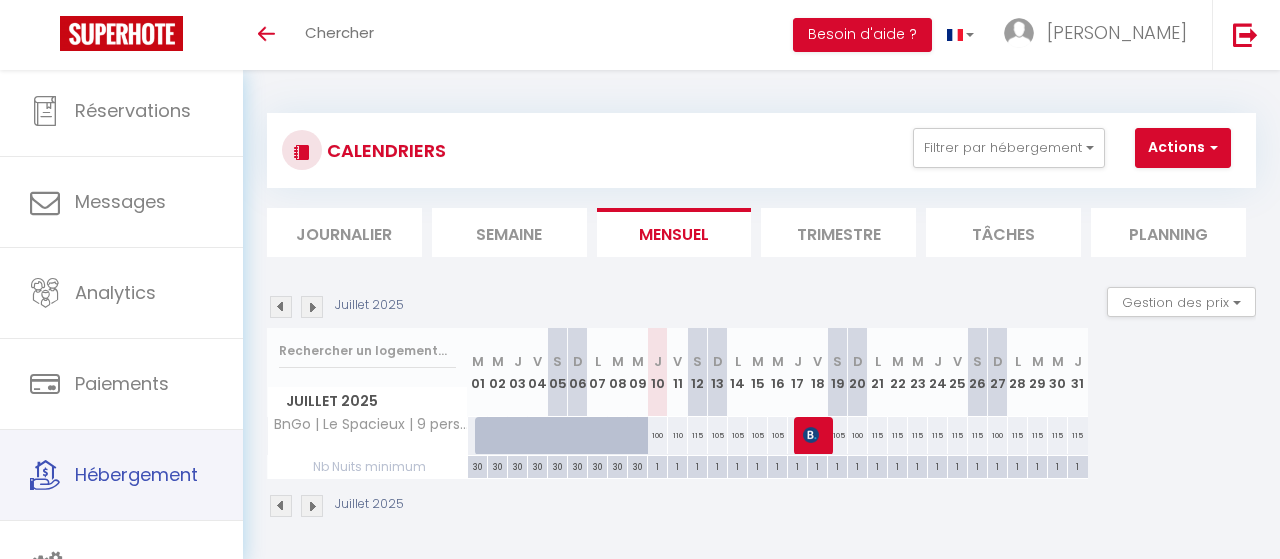 click on "Hébergement" at bounding box center (121, 475) 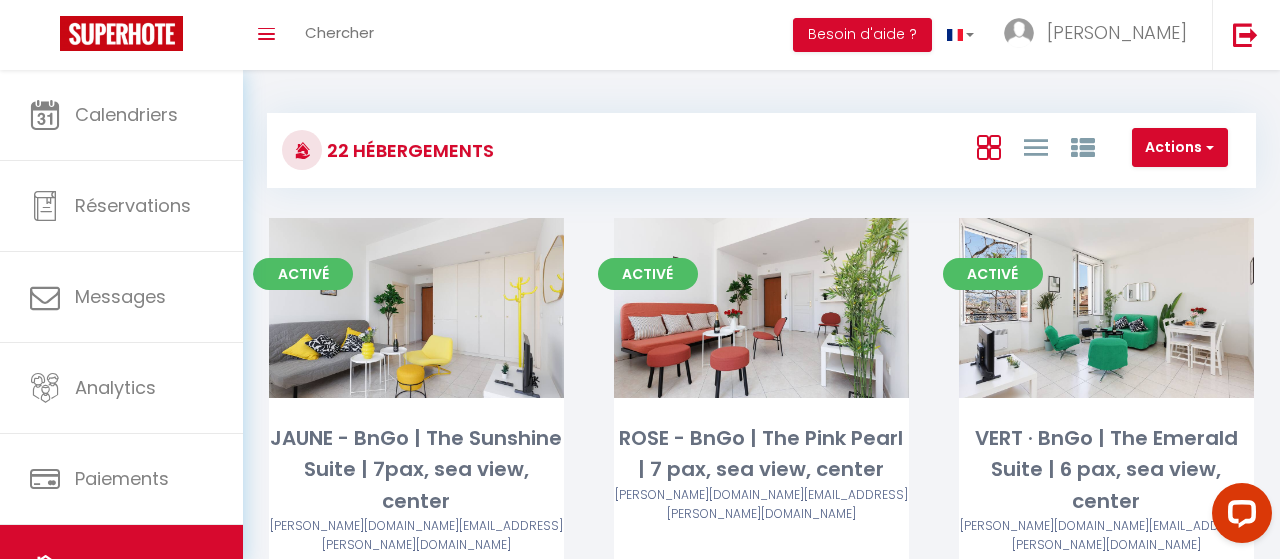 scroll, scrollTop: 0, scrollLeft: 0, axis: both 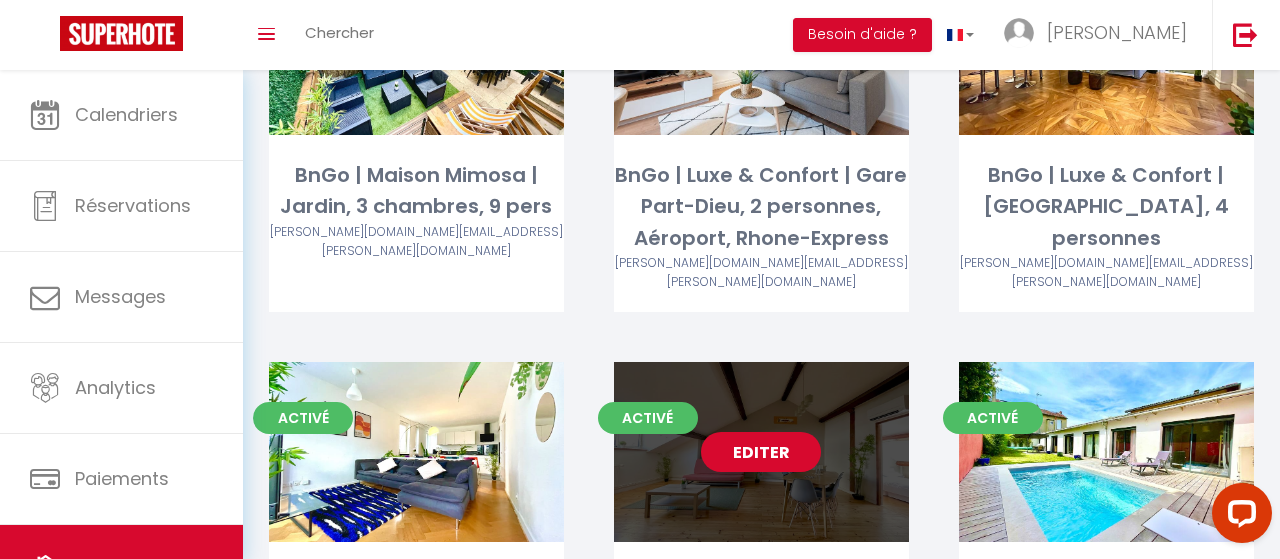 click on "Editer" at bounding box center [761, 452] 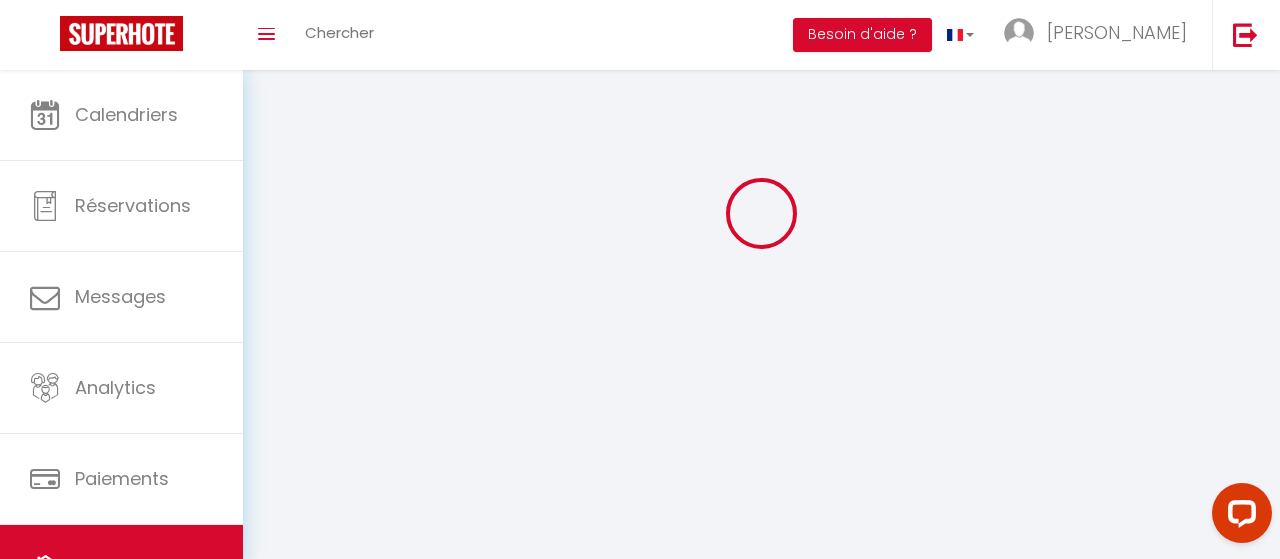 scroll, scrollTop: 0, scrollLeft: 0, axis: both 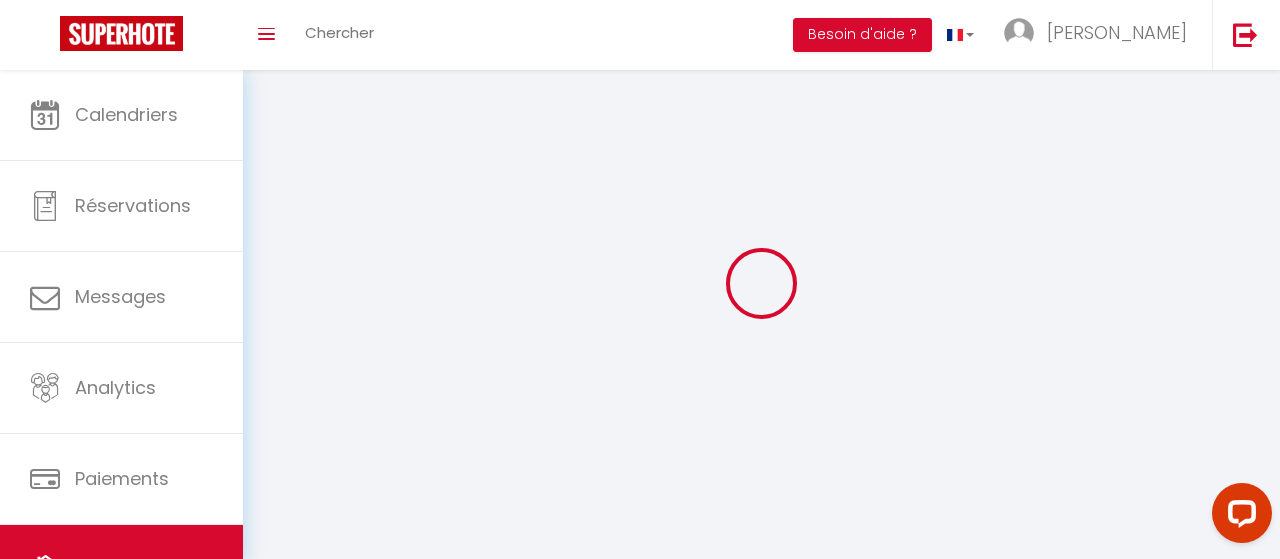 checkbox on "false" 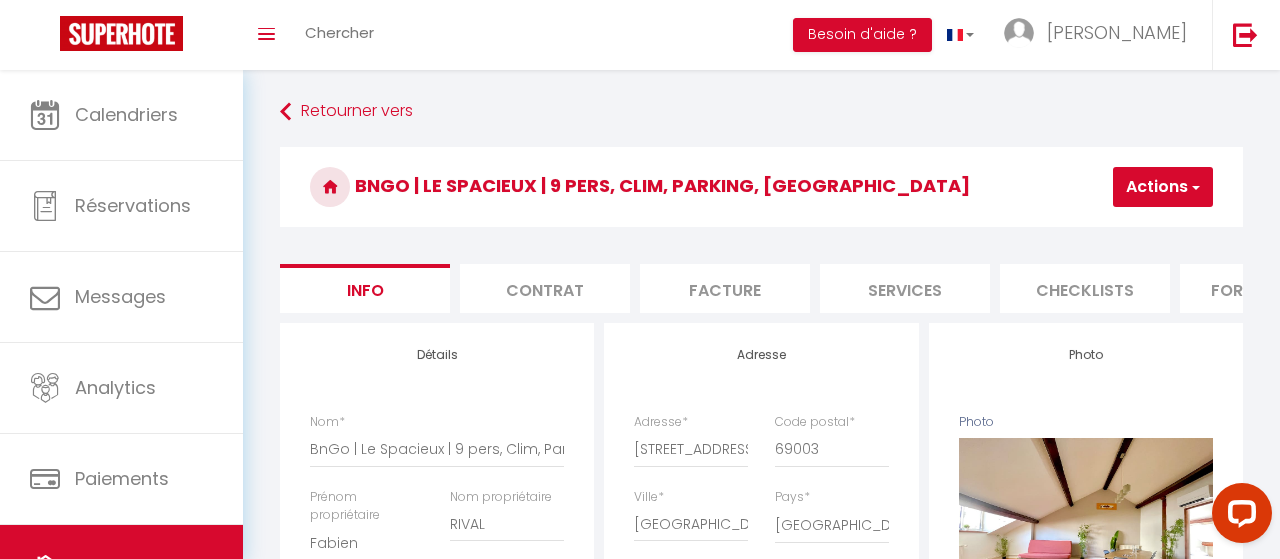 click on "Actions" at bounding box center (1163, 187) 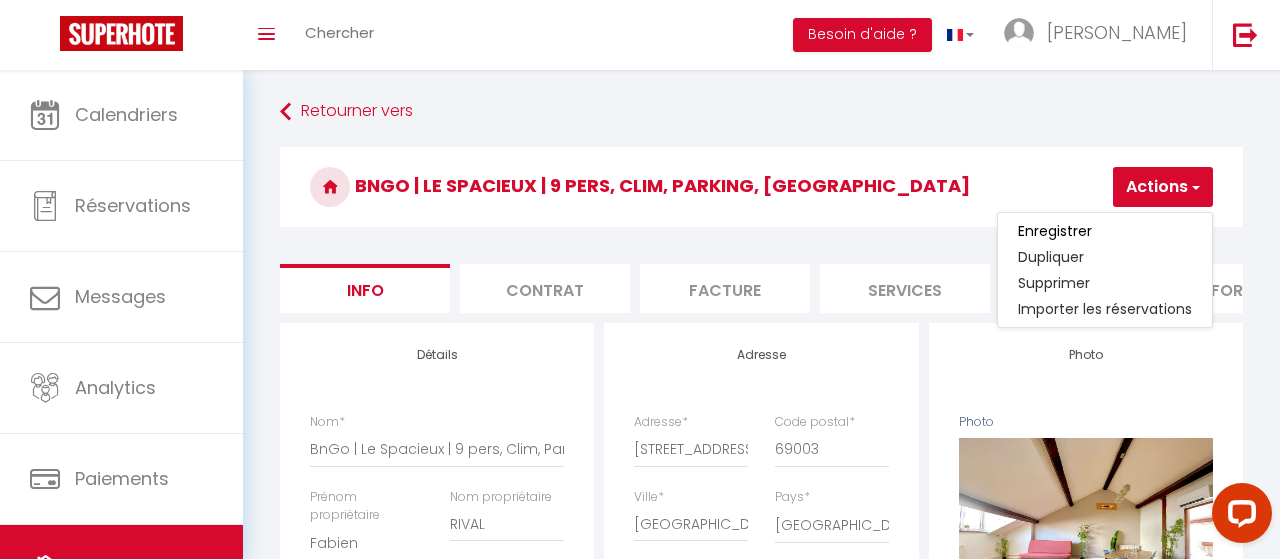 click on "Enregistrer" at bounding box center [1105, 231] 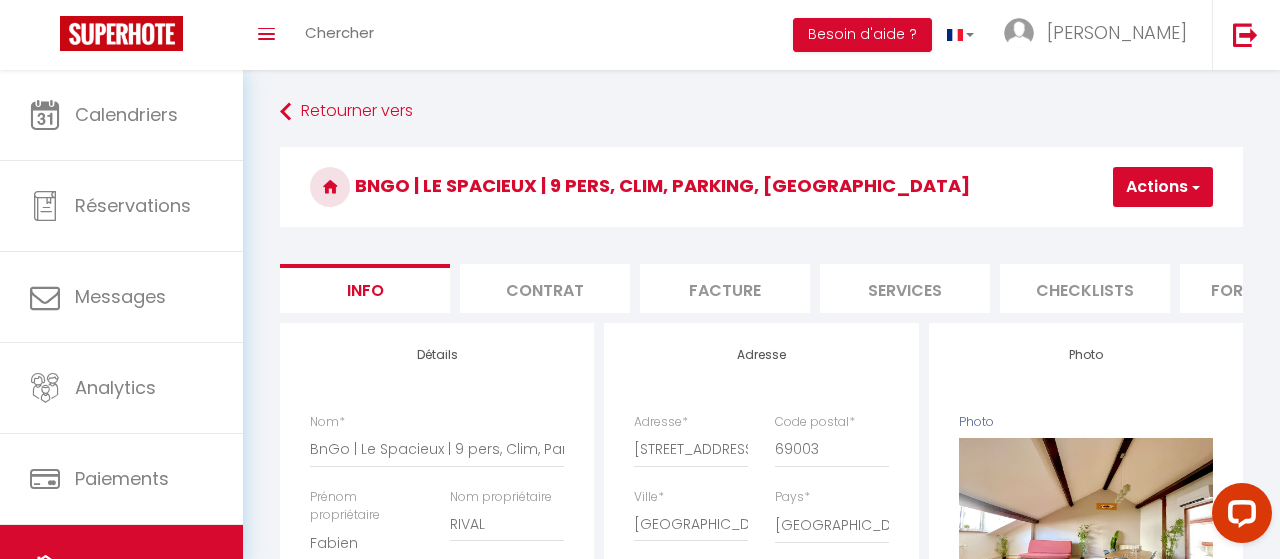 click on "BnGo | Le Spacieux | 9 pers, Clim, Parking, Gare
Actions
Enregistrer   Dupliquer   Supprimer   Importer les réservations" at bounding box center [761, 192] 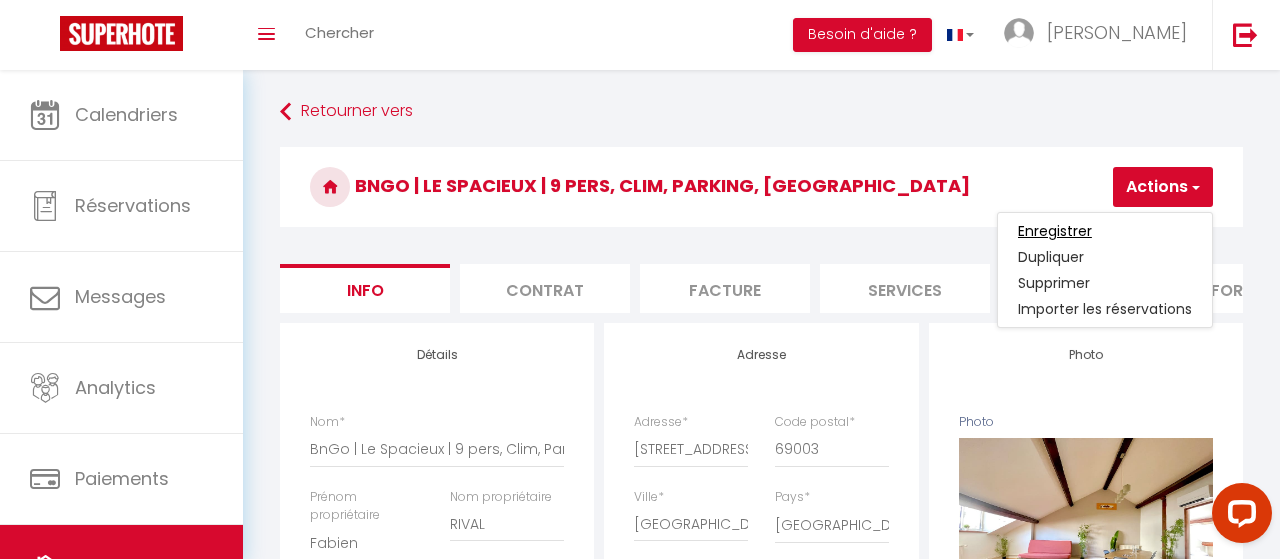 click on "Enregistrer" at bounding box center (1055, 231) 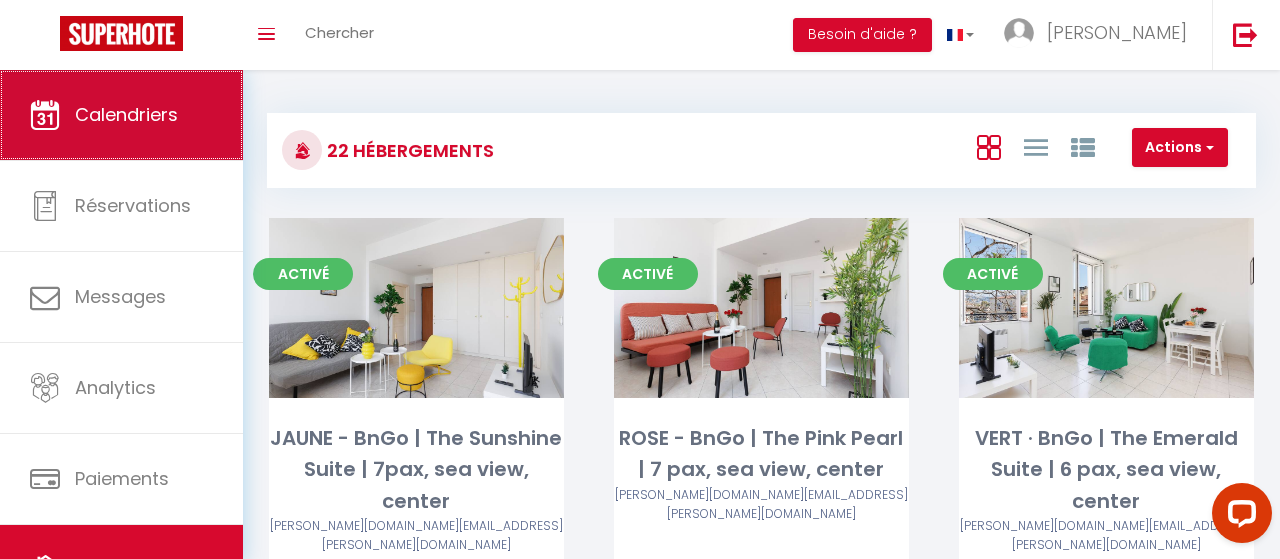 click on "Calendriers" at bounding box center (121, 115) 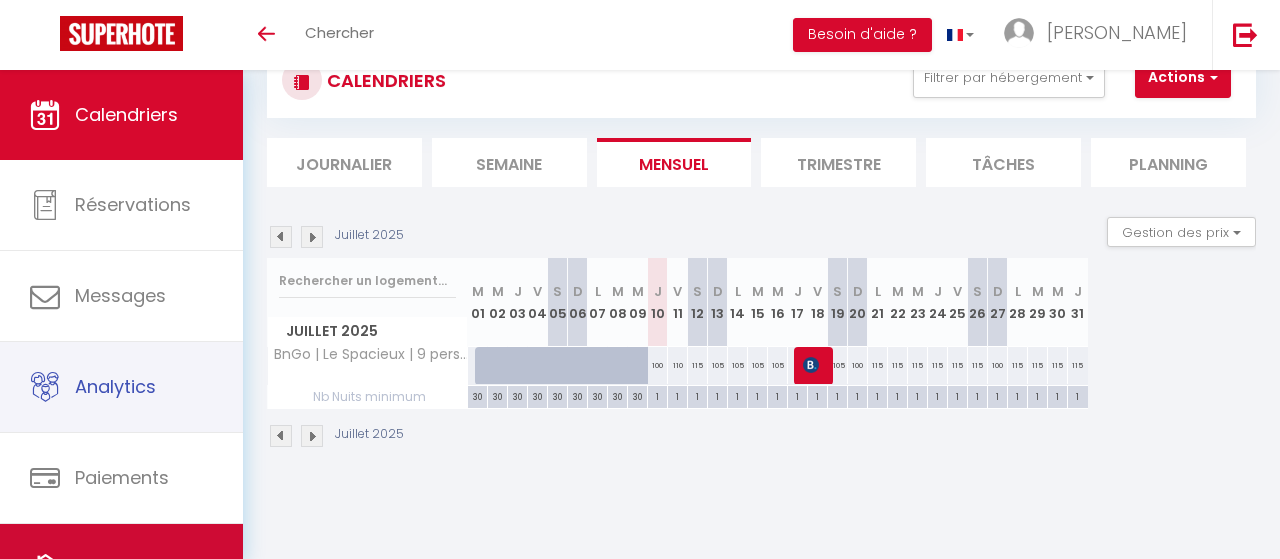 scroll, scrollTop: 70, scrollLeft: 0, axis: vertical 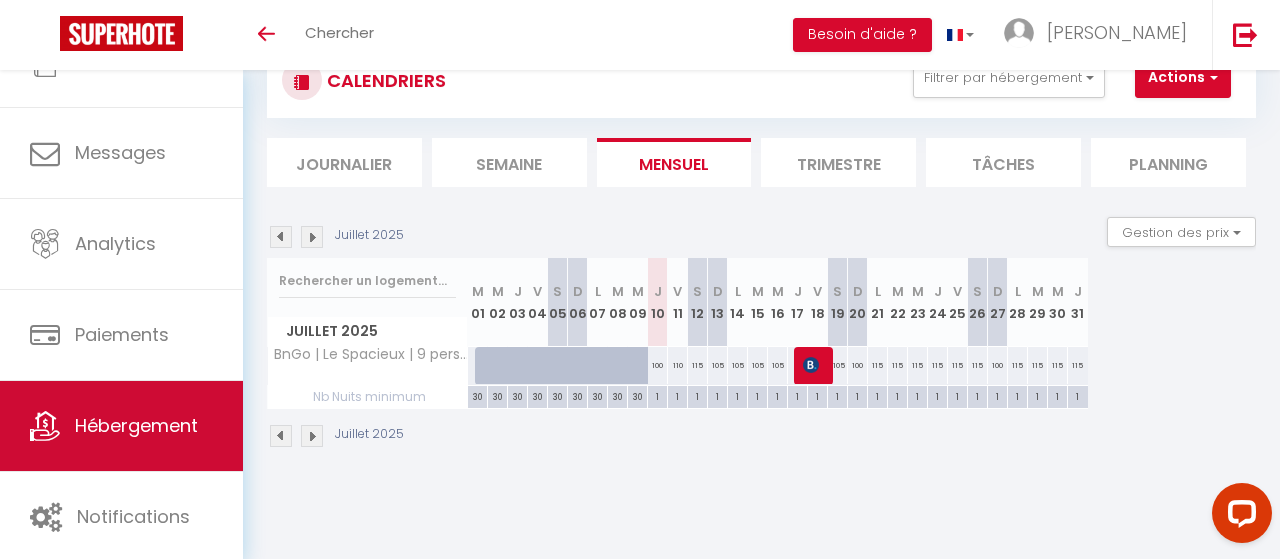 click on "Hébergement" at bounding box center (121, 426) 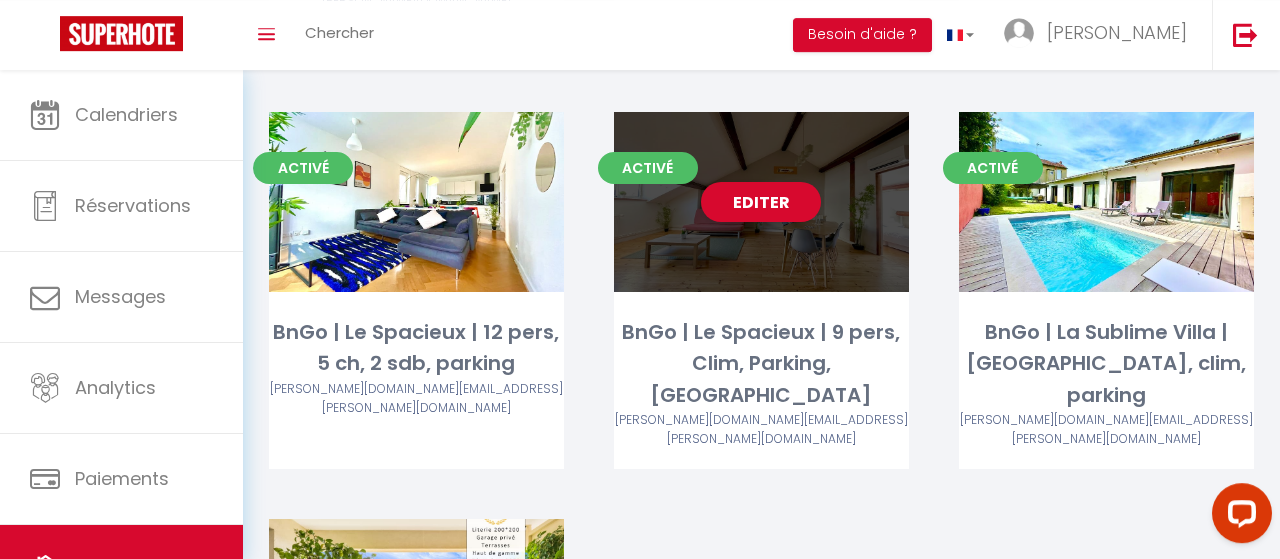 scroll, scrollTop: 2538, scrollLeft: 0, axis: vertical 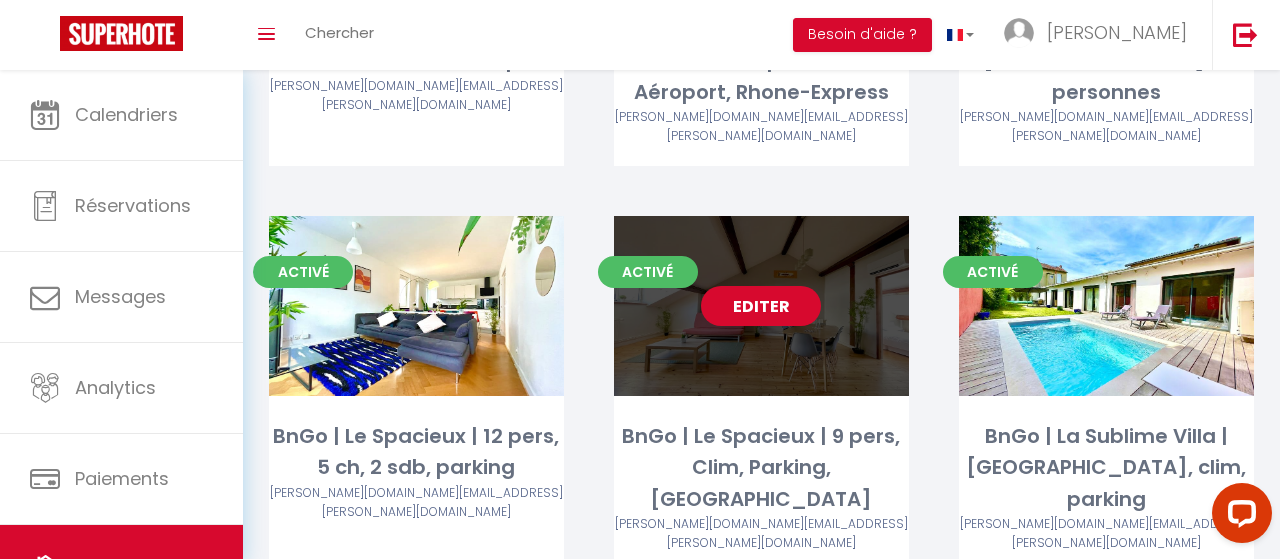 click on "Editer" at bounding box center (761, 306) 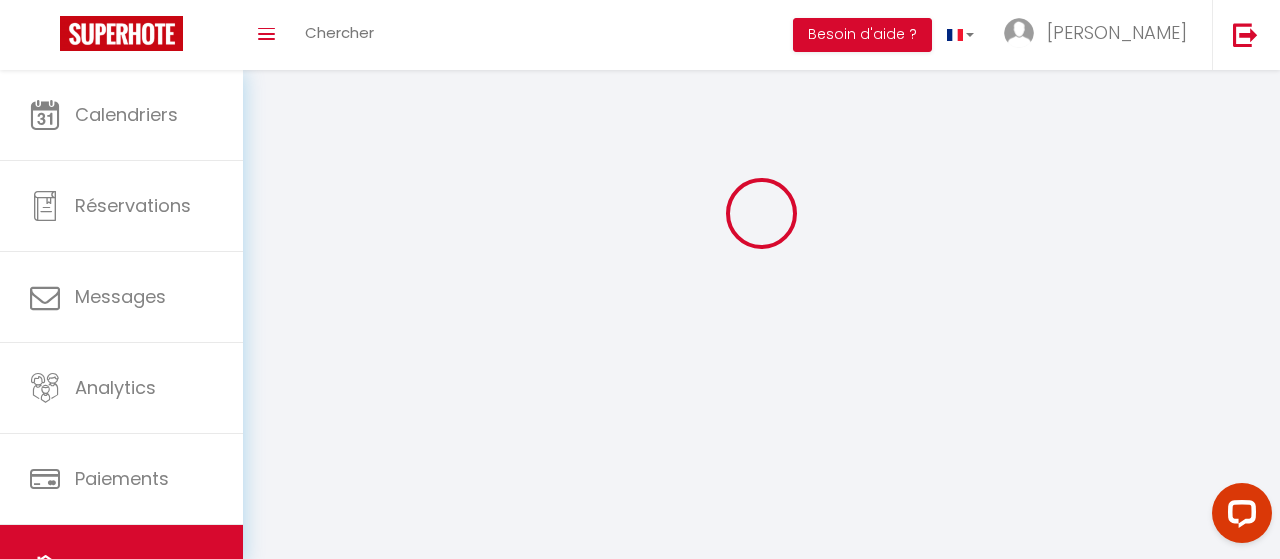 scroll, scrollTop: 0, scrollLeft: 0, axis: both 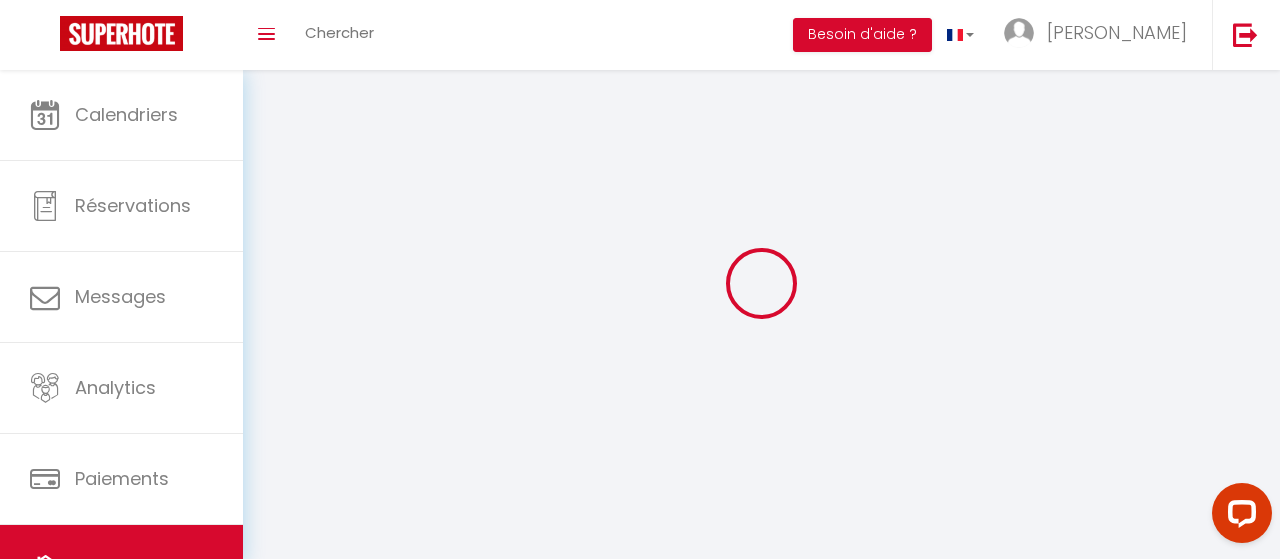 checkbox on "false" 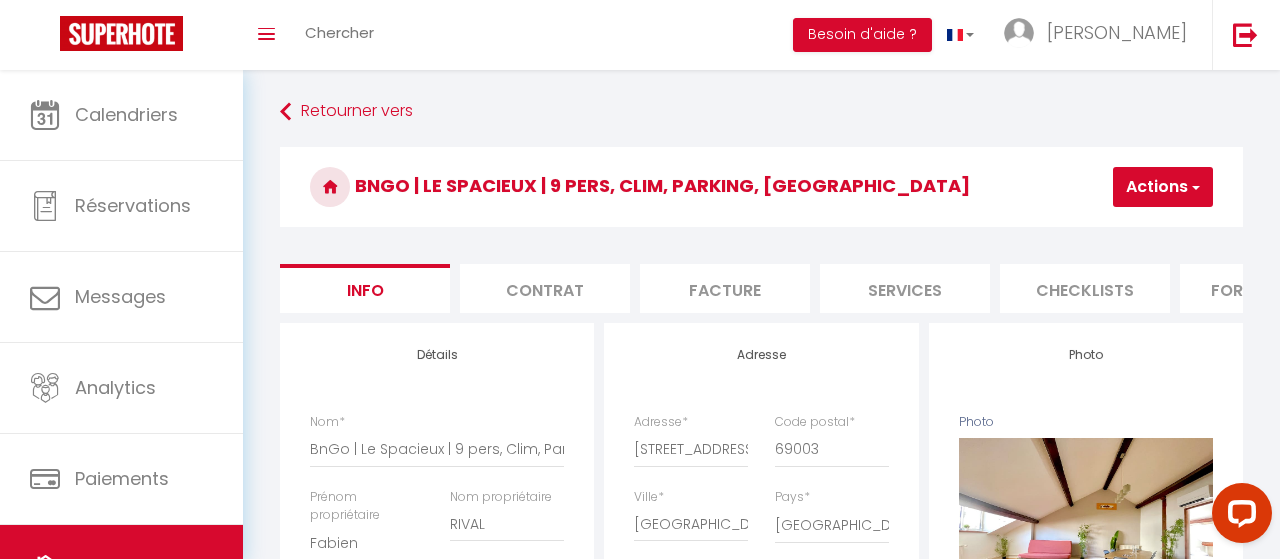 drag, startPoint x: 1196, startPoint y: 188, endPoint x: 1160, endPoint y: 215, distance: 45 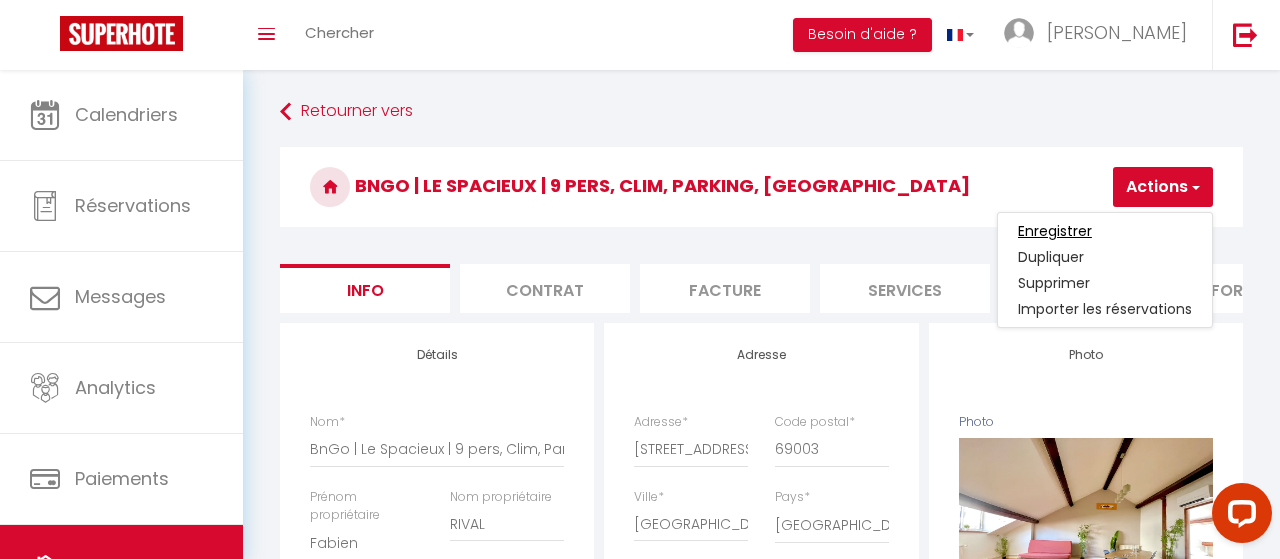 checkbox on "false" 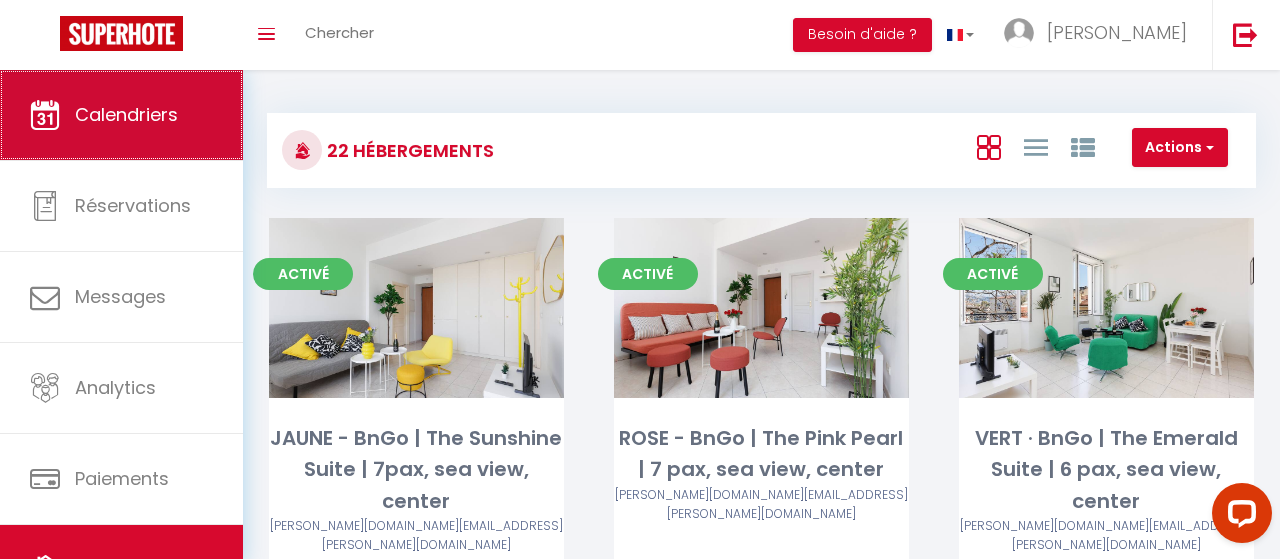 click on "Calendriers" at bounding box center [126, 114] 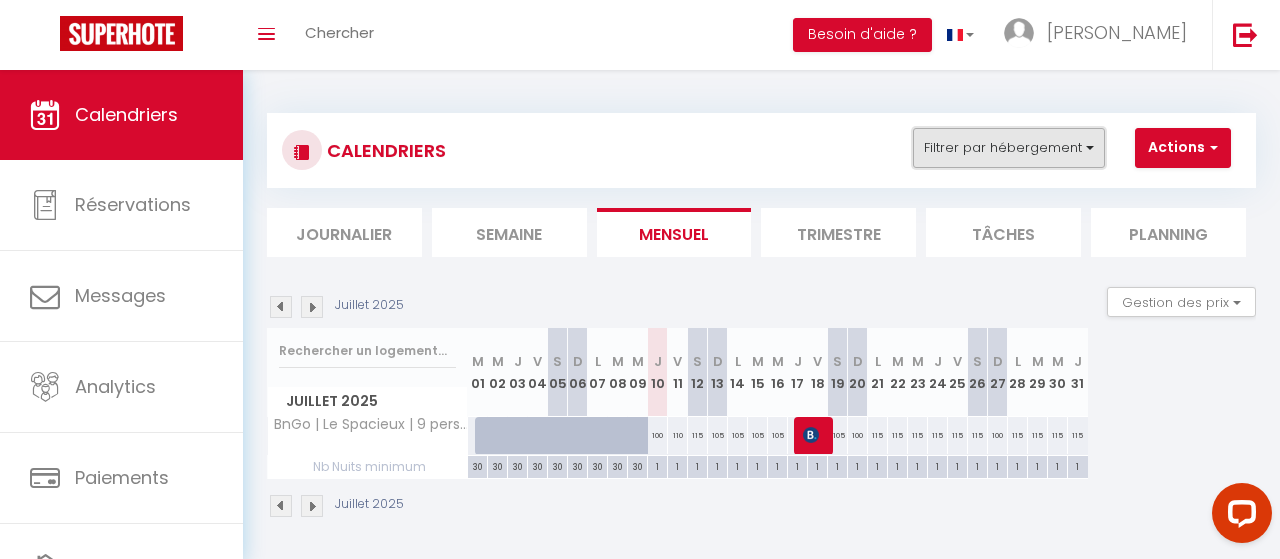 click on "Filtrer par hébergement" at bounding box center [1009, 148] 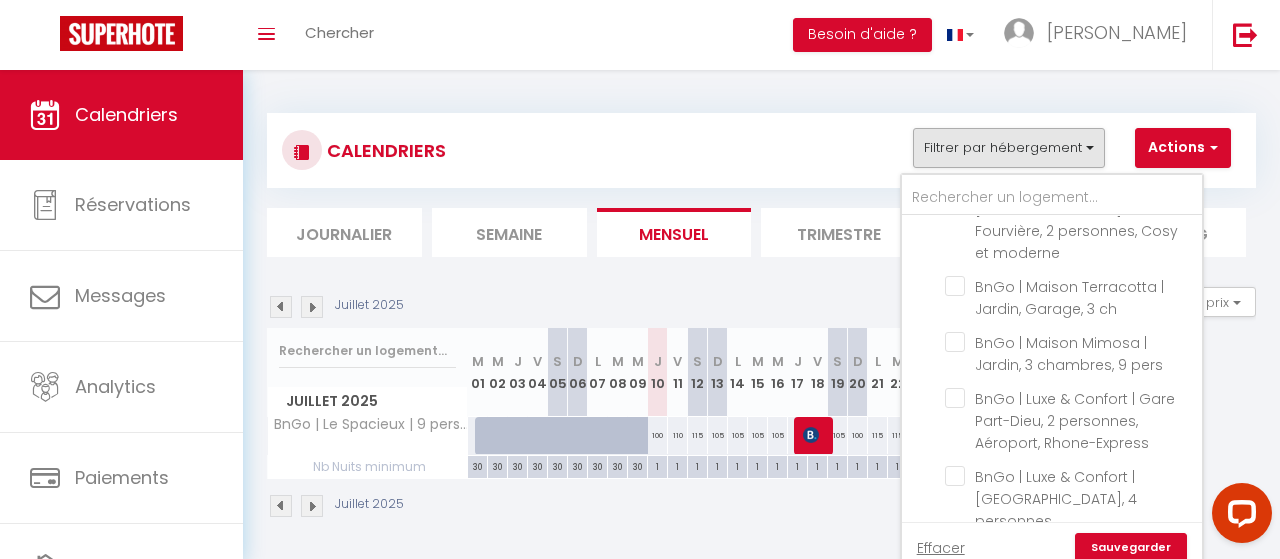 click on "BnGo | Le Spacieux | 9 pers, Clim, Parking, [GEOGRAPHIC_DATA]" at bounding box center (1070, 610) 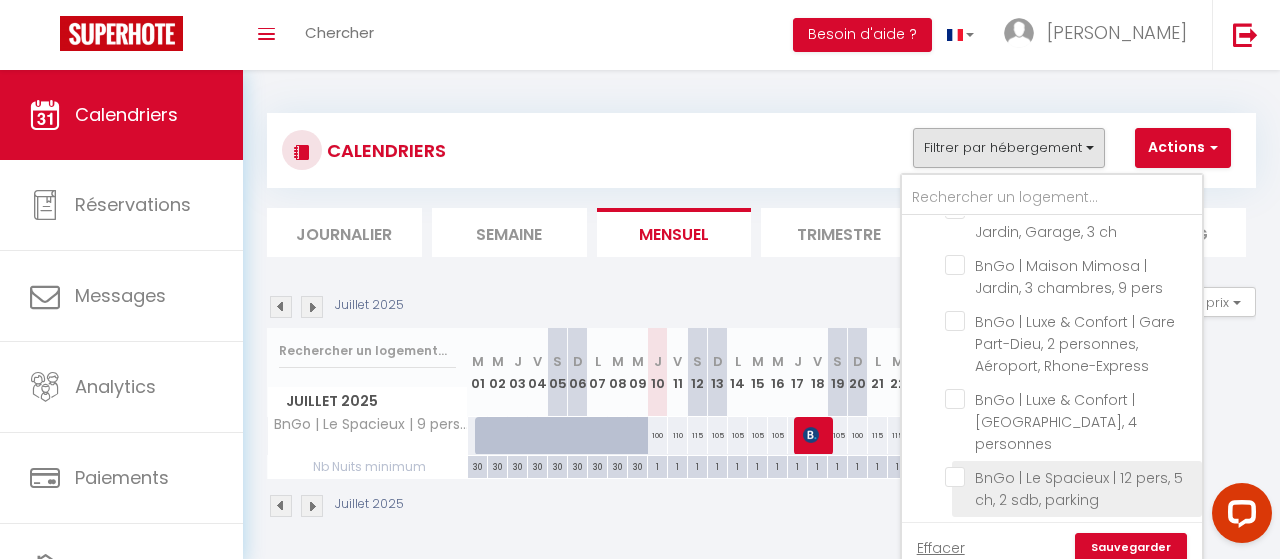 scroll, scrollTop: 1209, scrollLeft: 0, axis: vertical 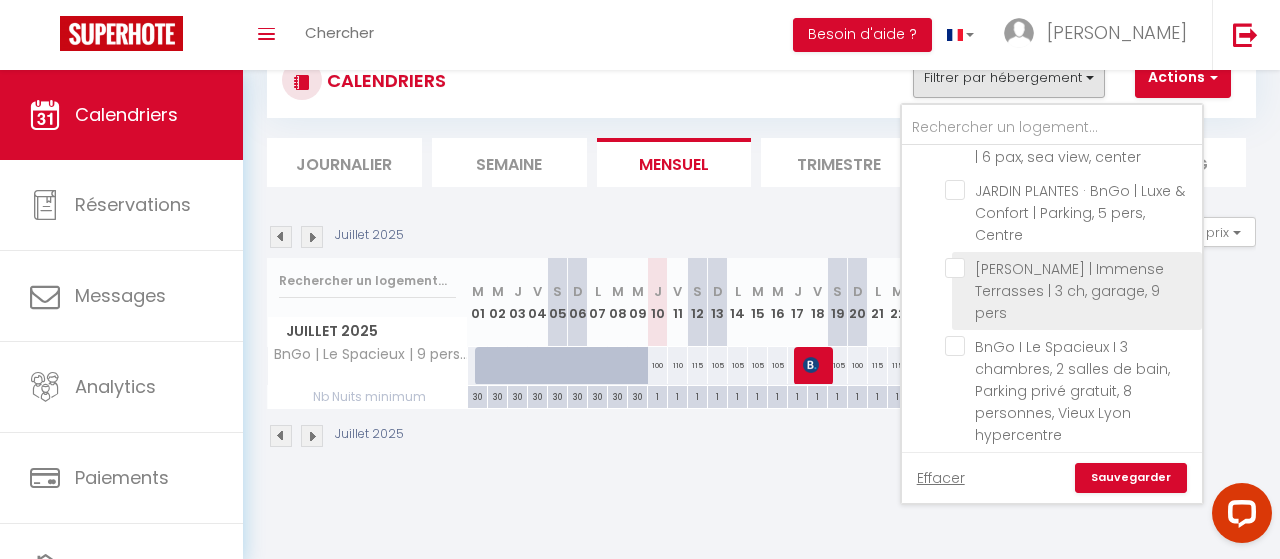 click on "[PERSON_NAME] | Immense Terrasses | 3 ch, garage, 9 pers" at bounding box center [1070, 268] 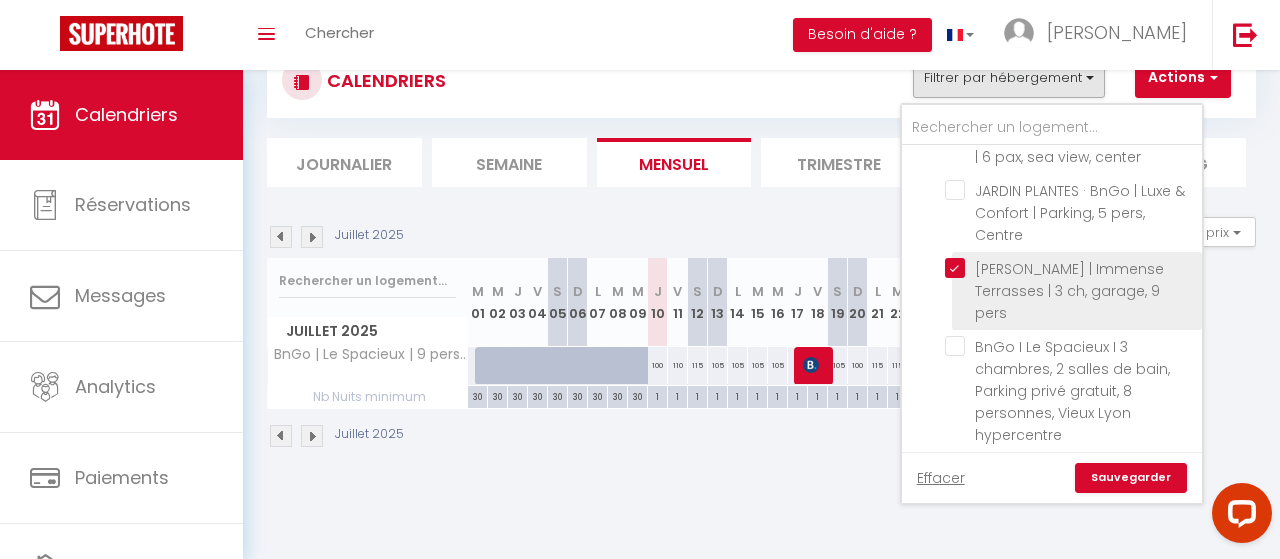checkbox on "false" 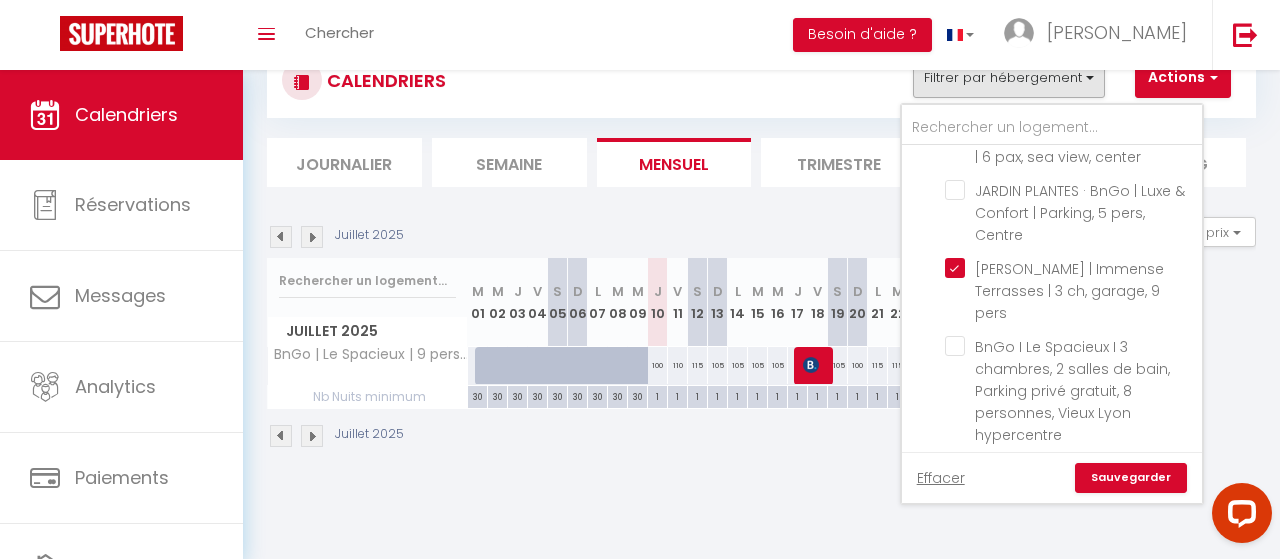 click on "Sauvegarder" at bounding box center [1131, 478] 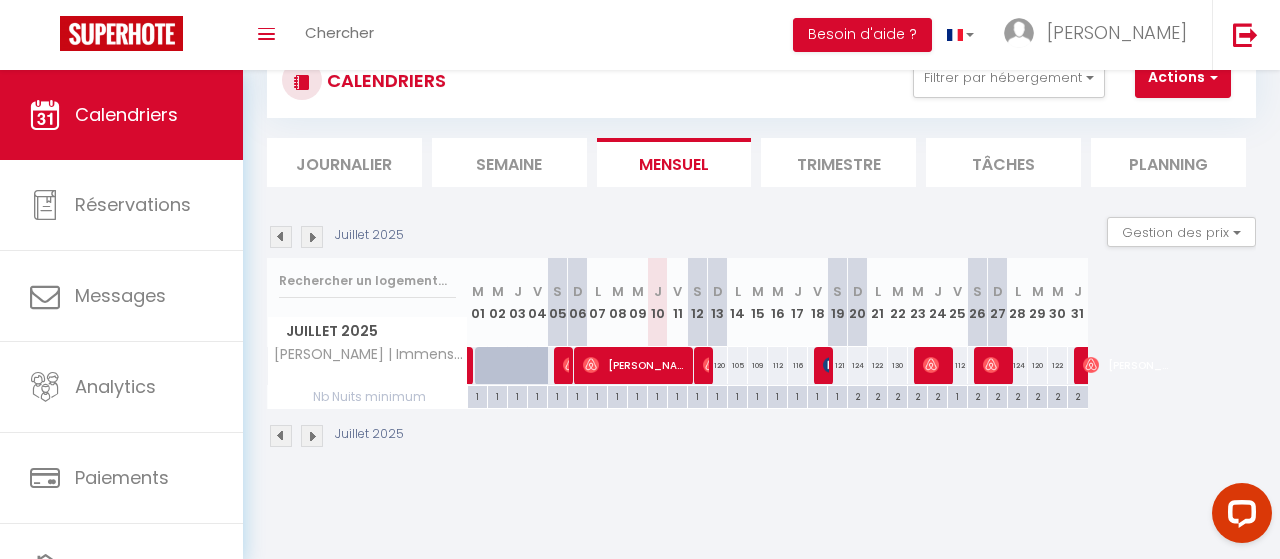 click at bounding box center [312, 237] 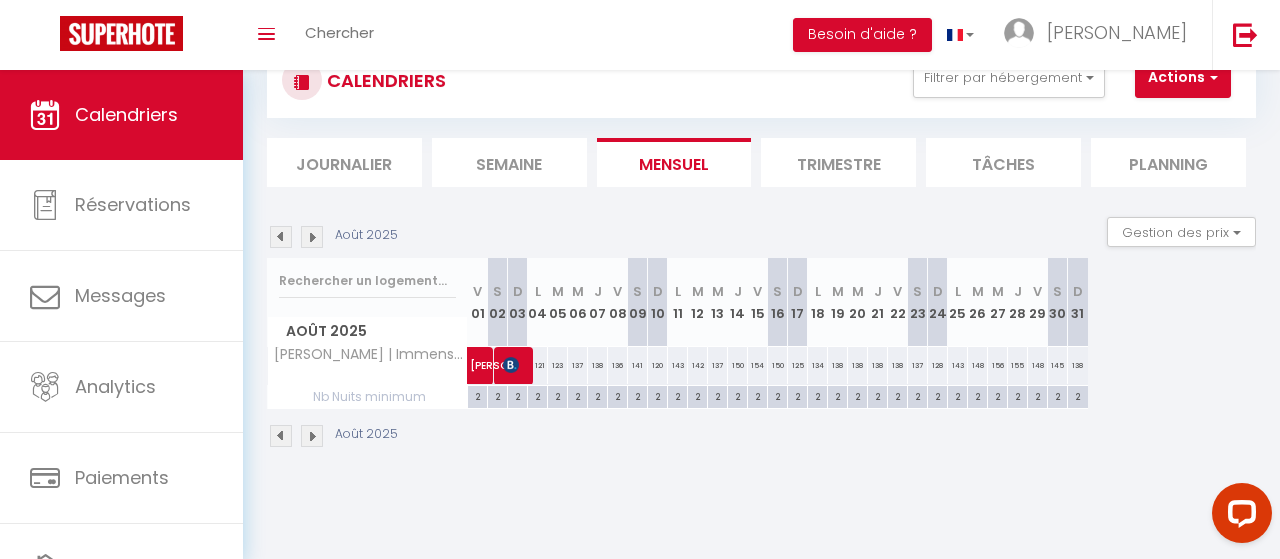 click at bounding box center [312, 237] 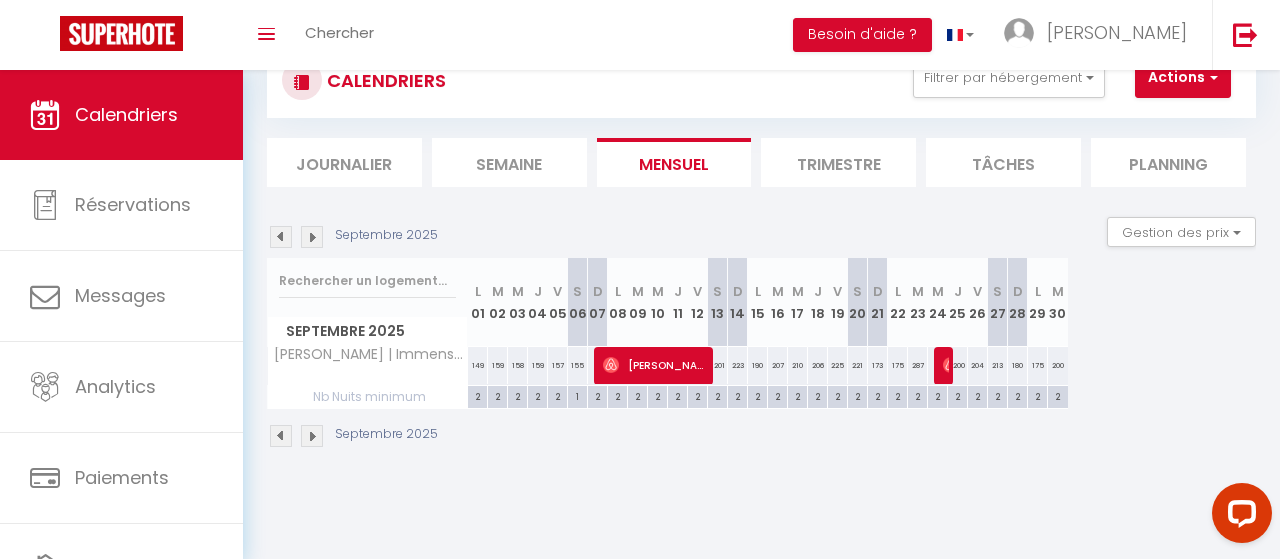 click at bounding box center [312, 237] 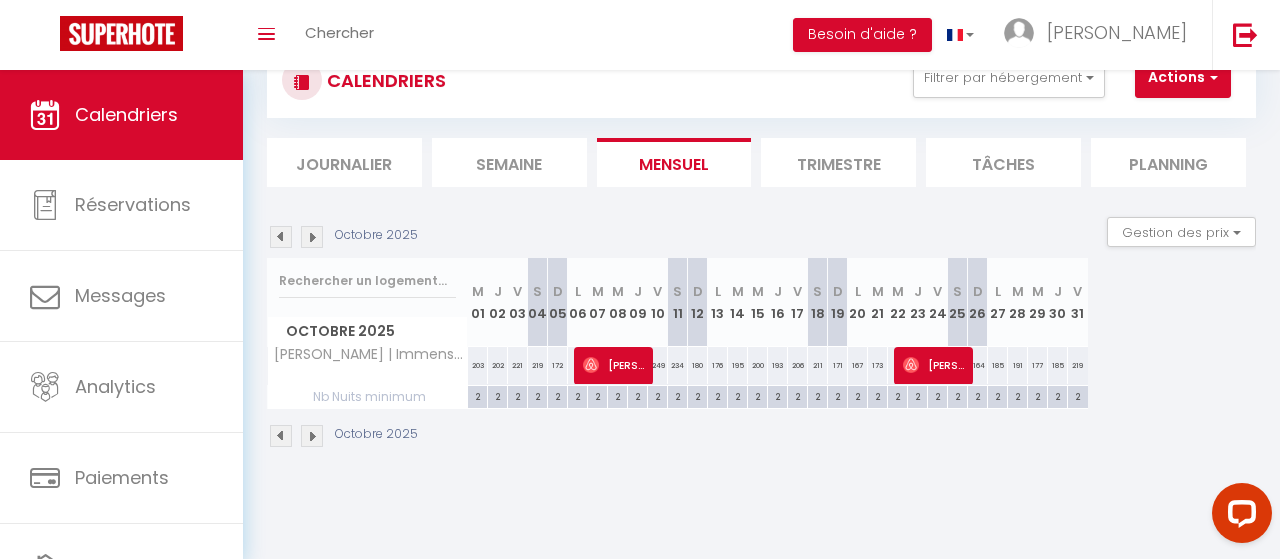 click at bounding box center [312, 237] 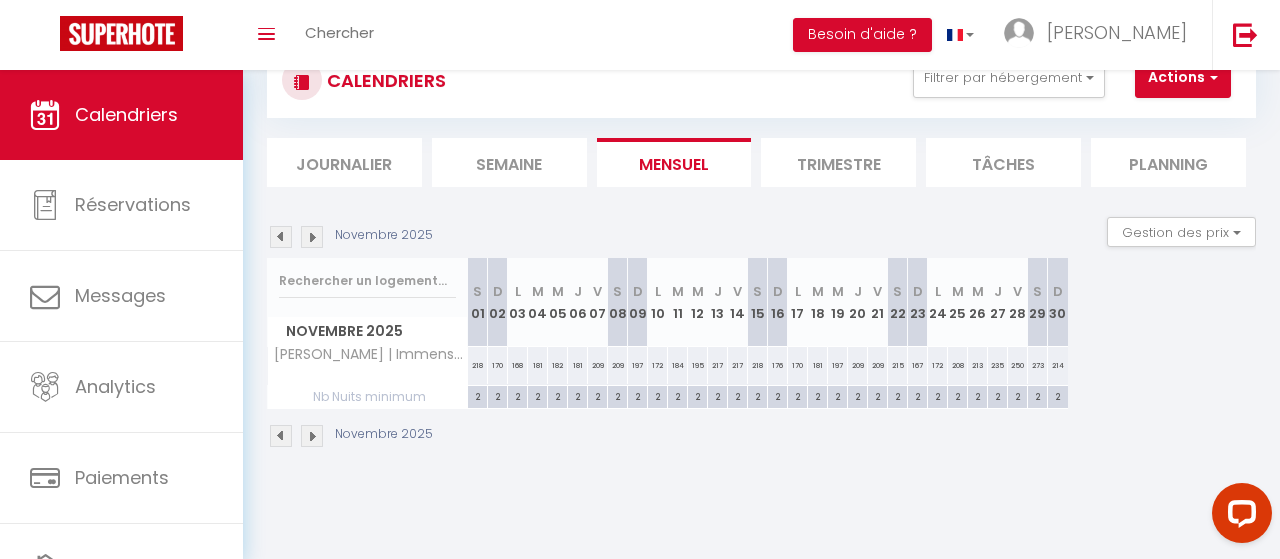 click at bounding box center (312, 237) 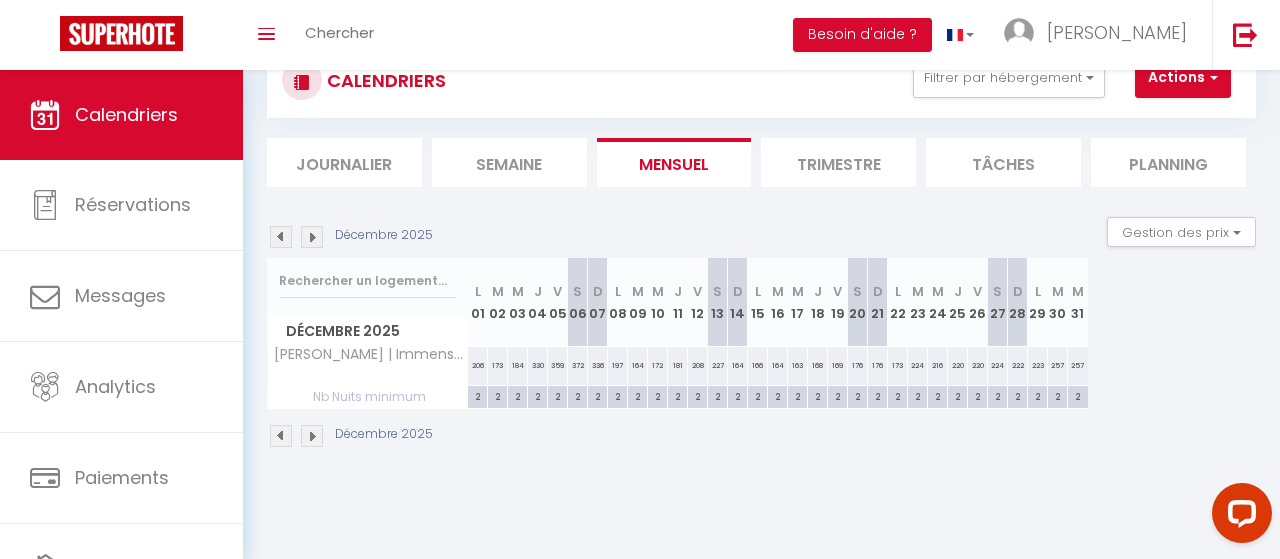 click at bounding box center [312, 237] 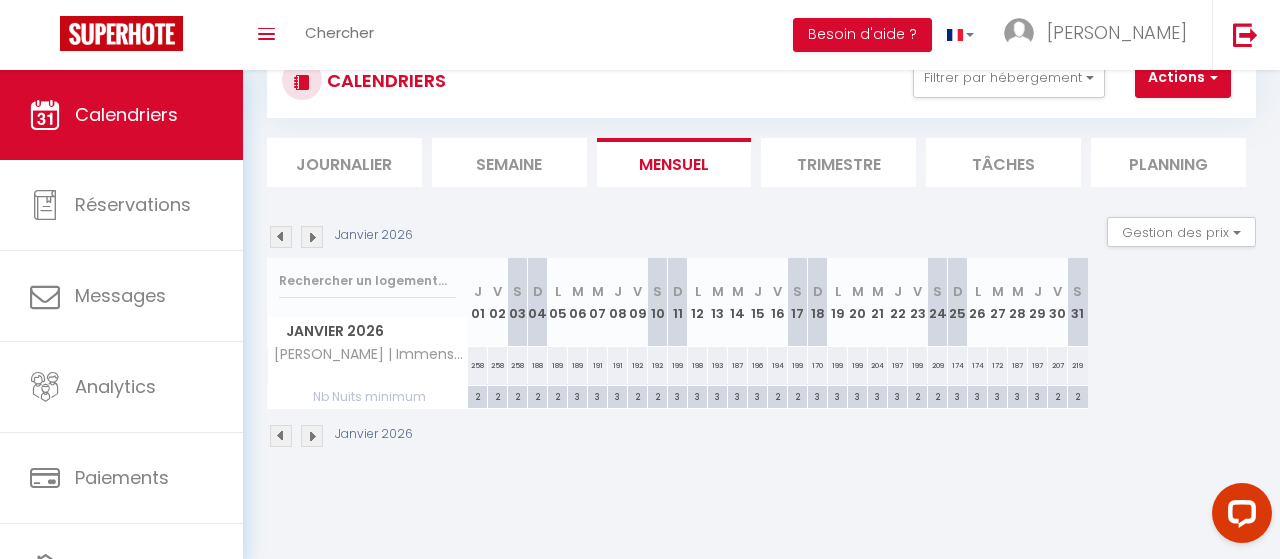 click at bounding box center (312, 237) 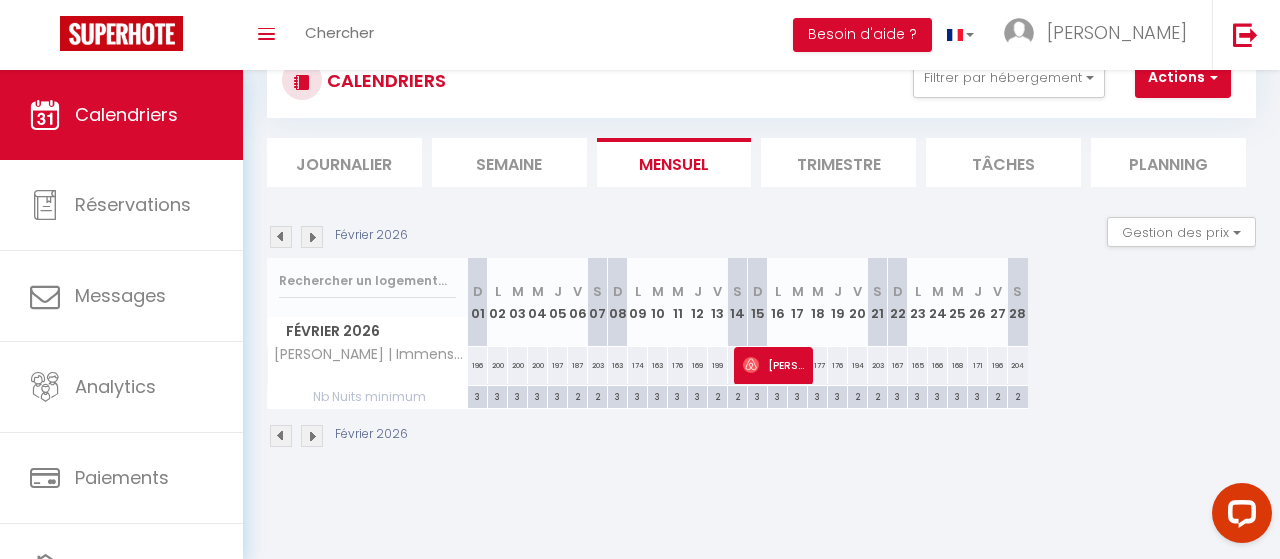 drag, startPoint x: 312, startPoint y: 238, endPoint x: 327, endPoint y: 248, distance: 18.027756 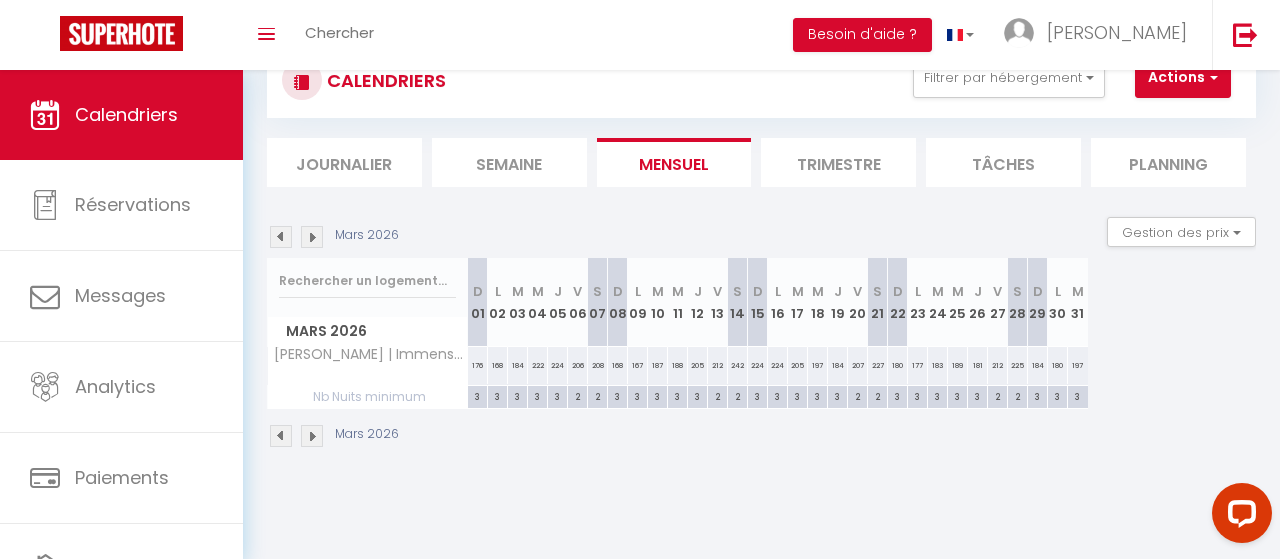 click at bounding box center (312, 237) 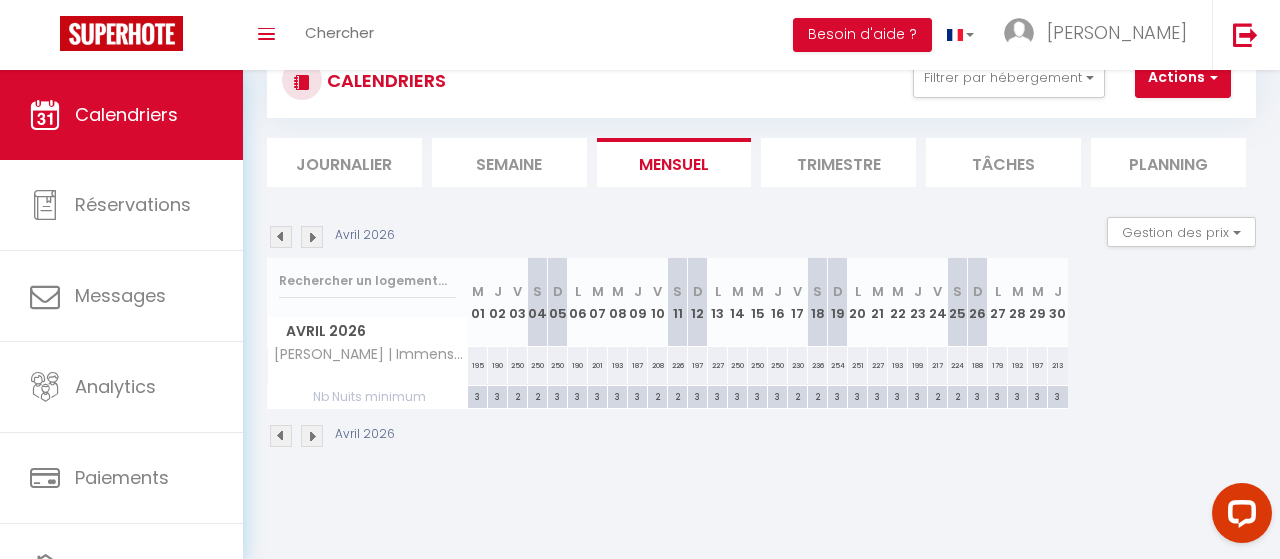 click at bounding box center [312, 237] 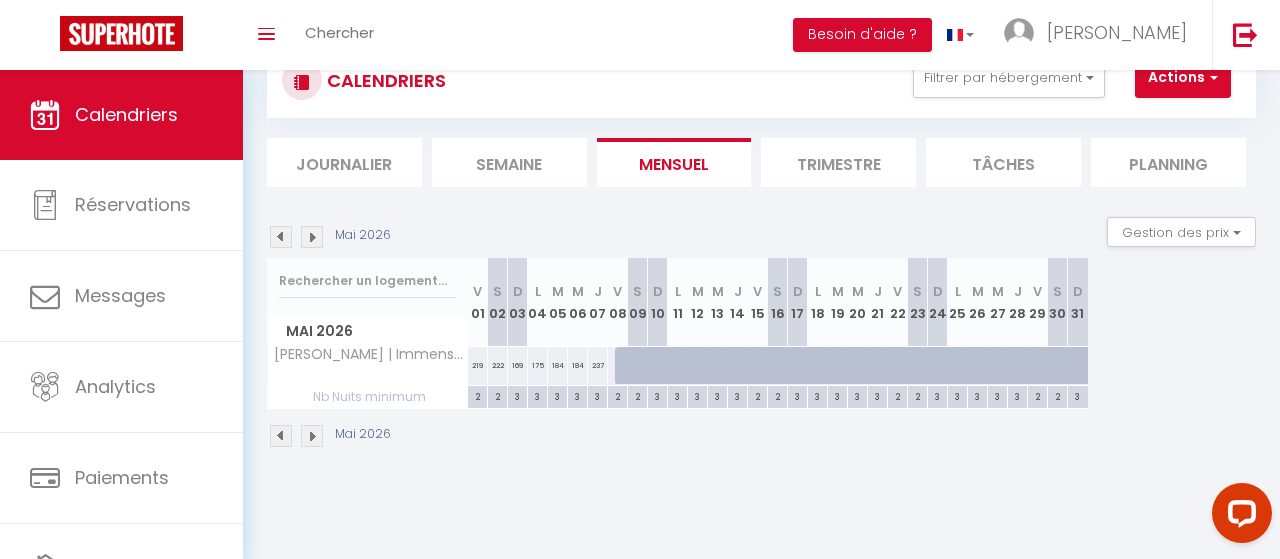 click at bounding box center (312, 237) 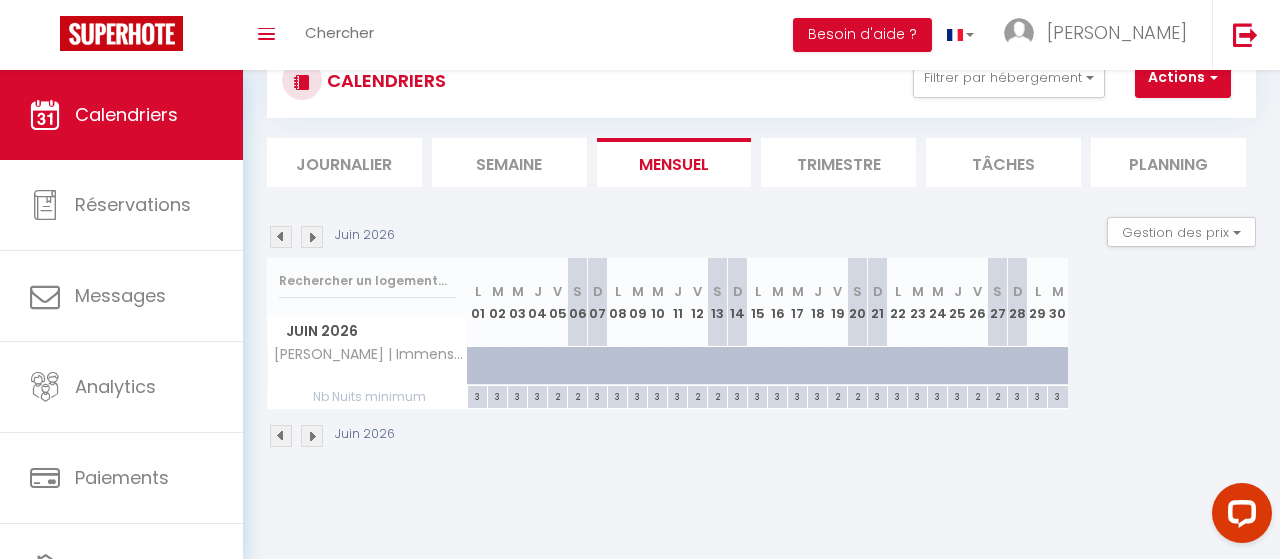 click at bounding box center (312, 237) 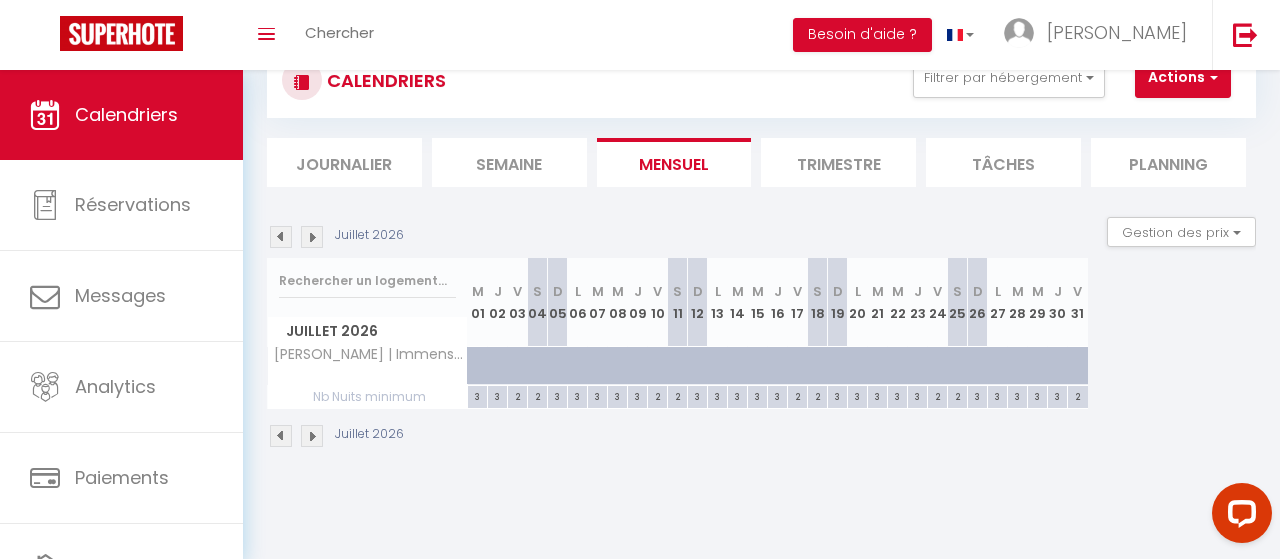 click at bounding box center (312, 237) 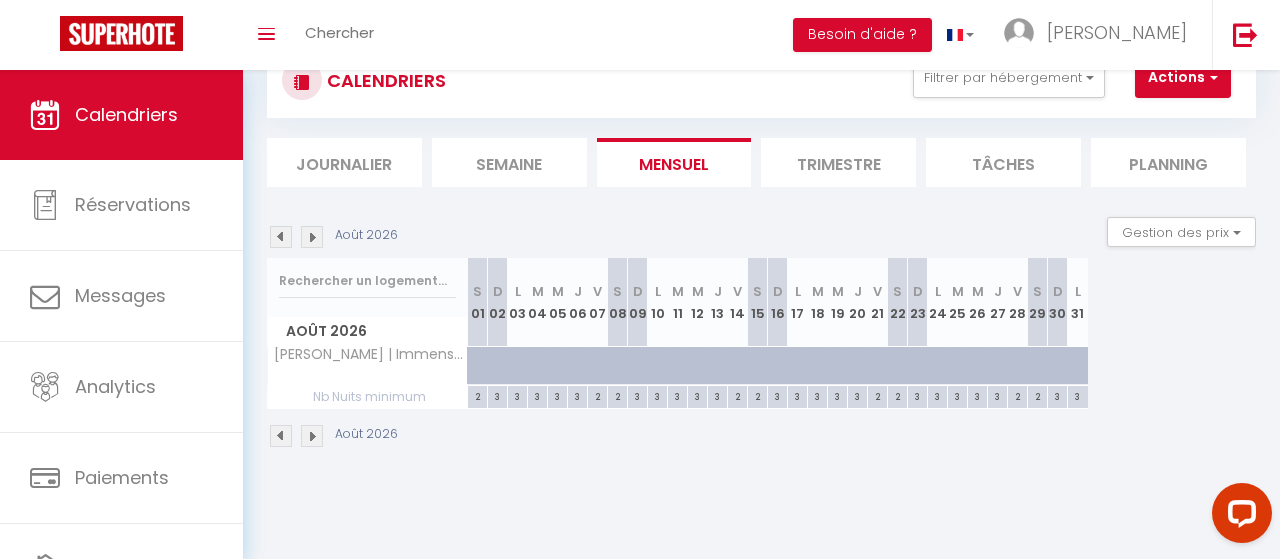click at bounding box center (281, 237) 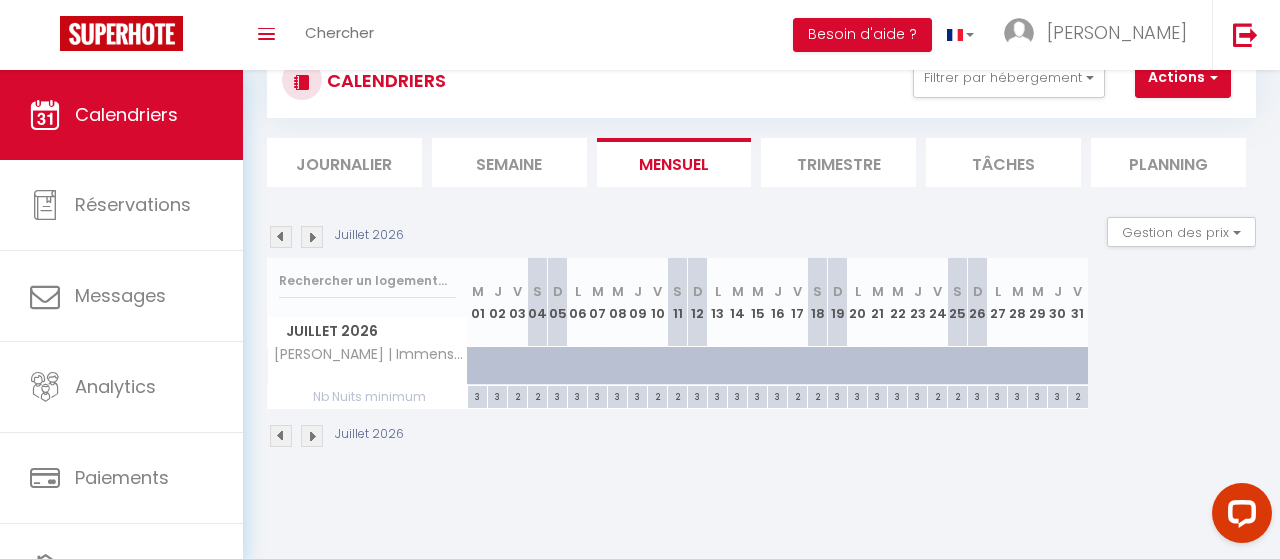 click at bounding box center [281, 237] 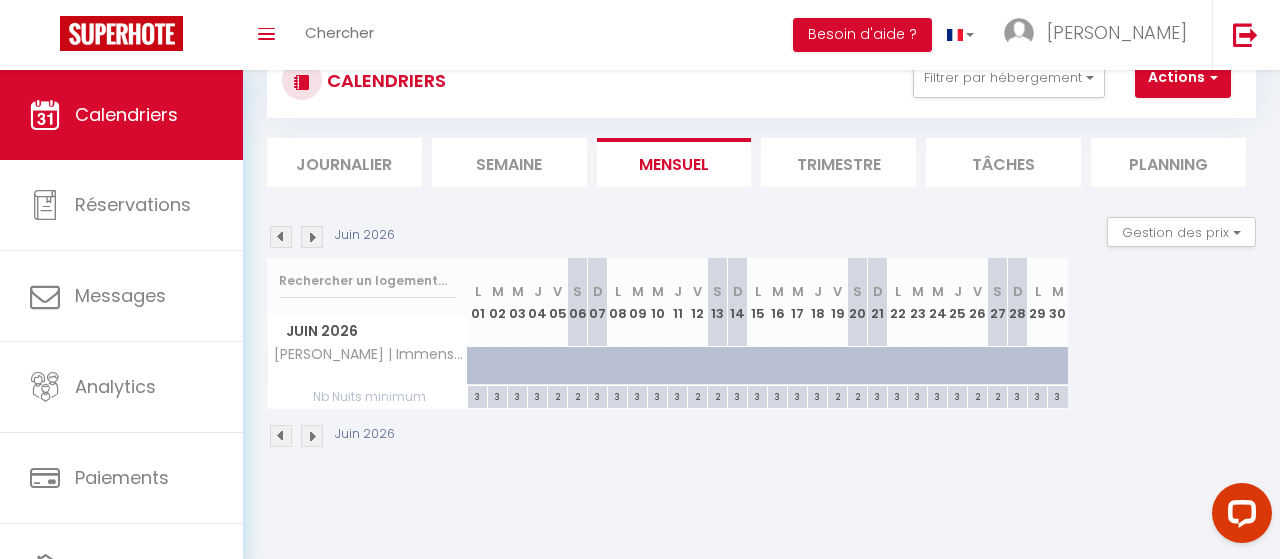 click at bounding box center (281, 237) 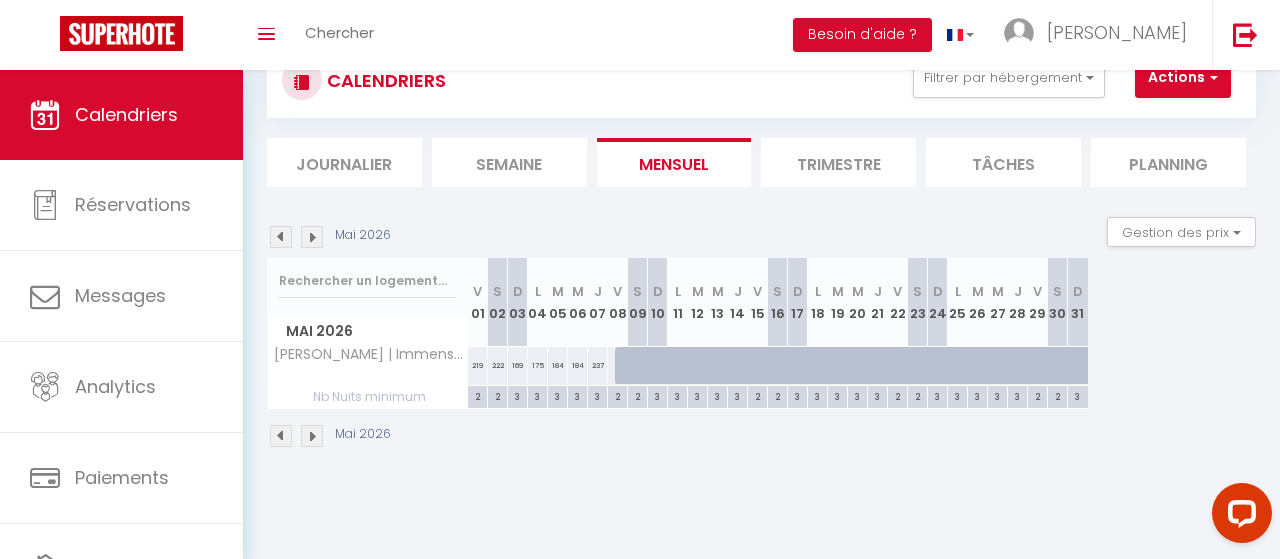 click at bounding box center (281, 237) 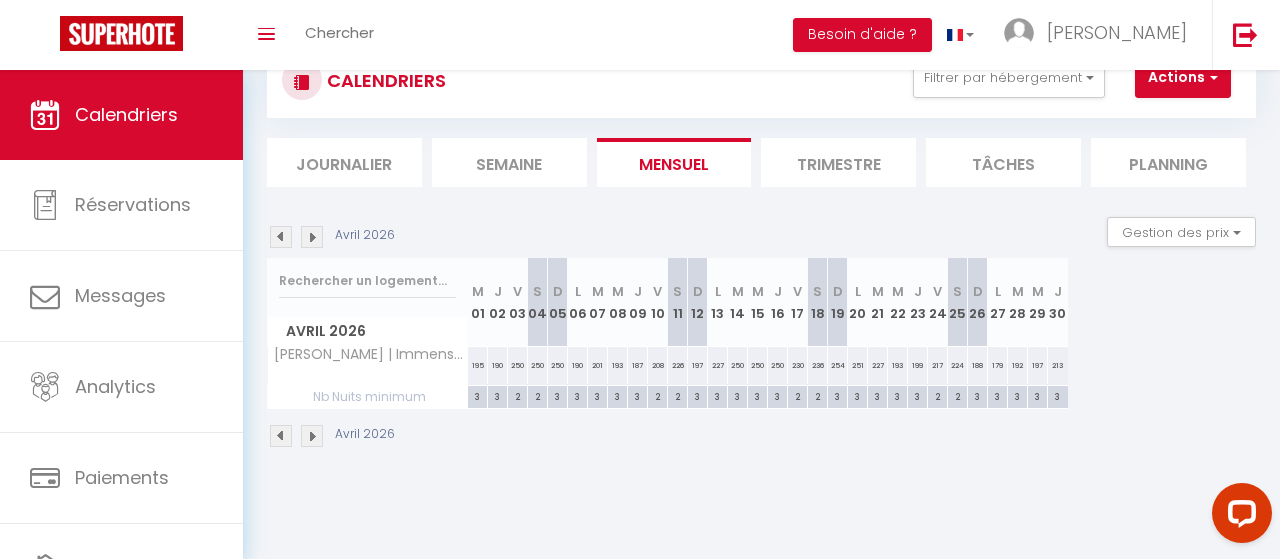 click at bounding box center [281, 237] 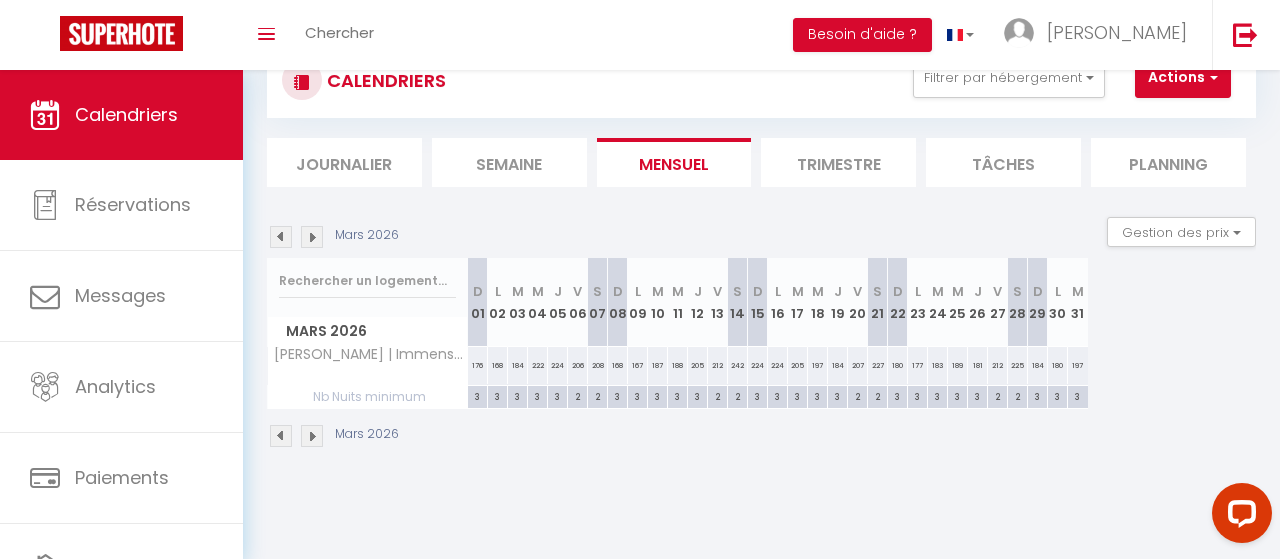 click at bounding box center (281, 237) 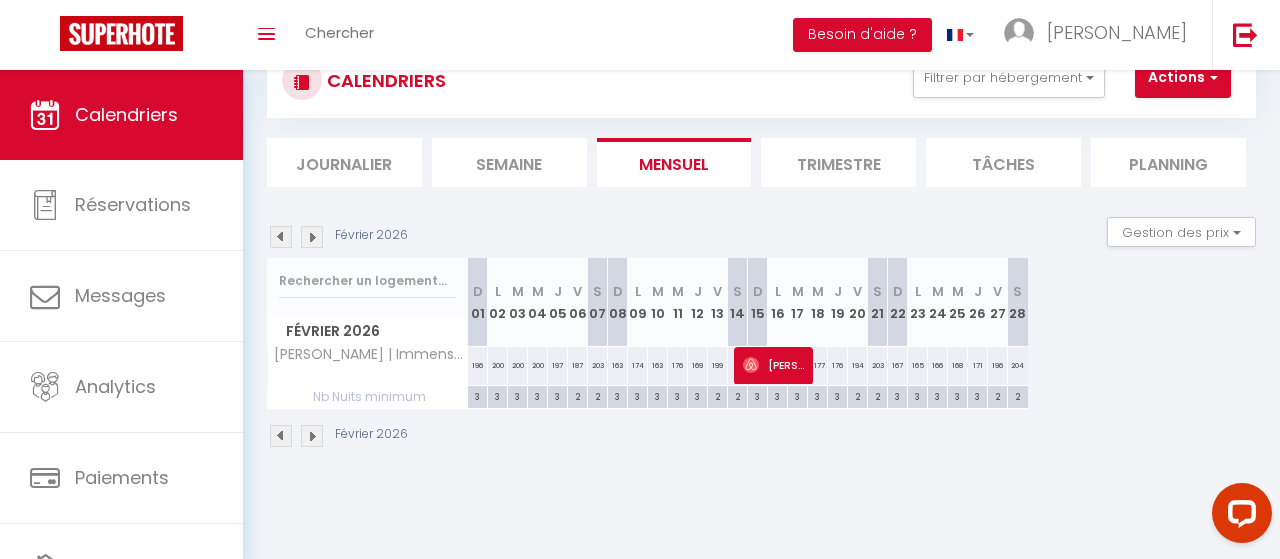 click on "[PERSON_NAME]" at bounding box center (776, 365) 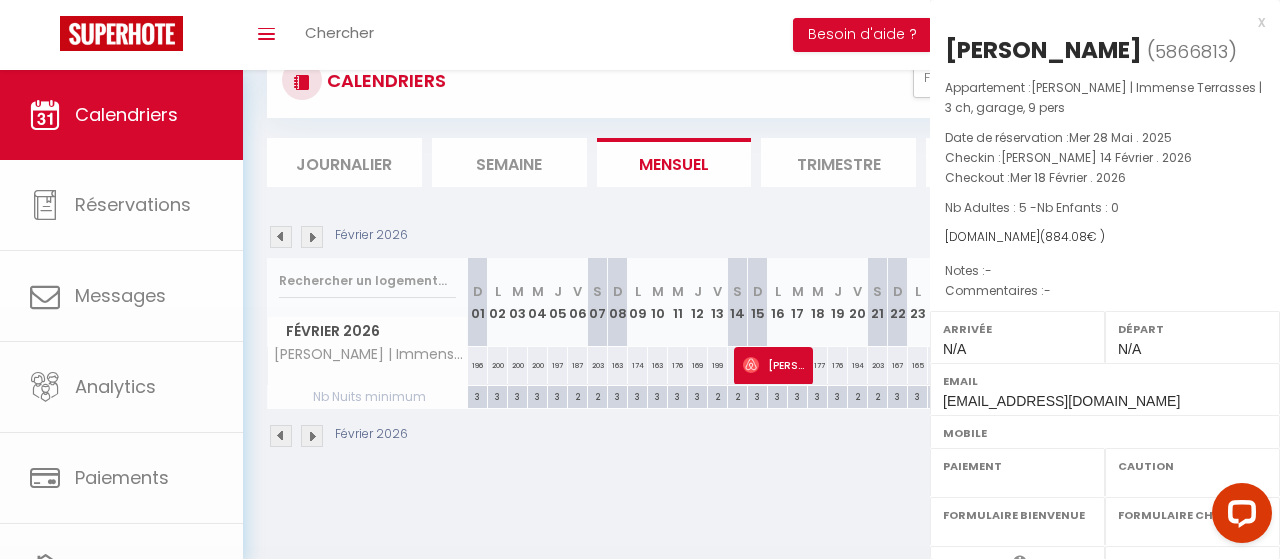 select on "OK" 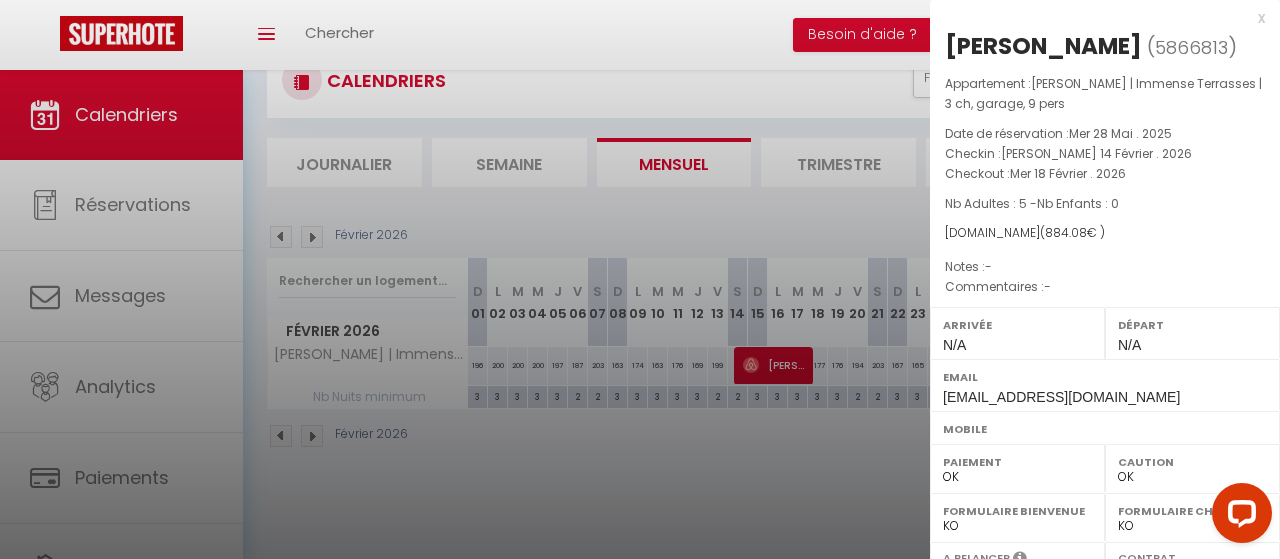 scroll, scrollTop: 0, scrollLeft: 0, axis: both 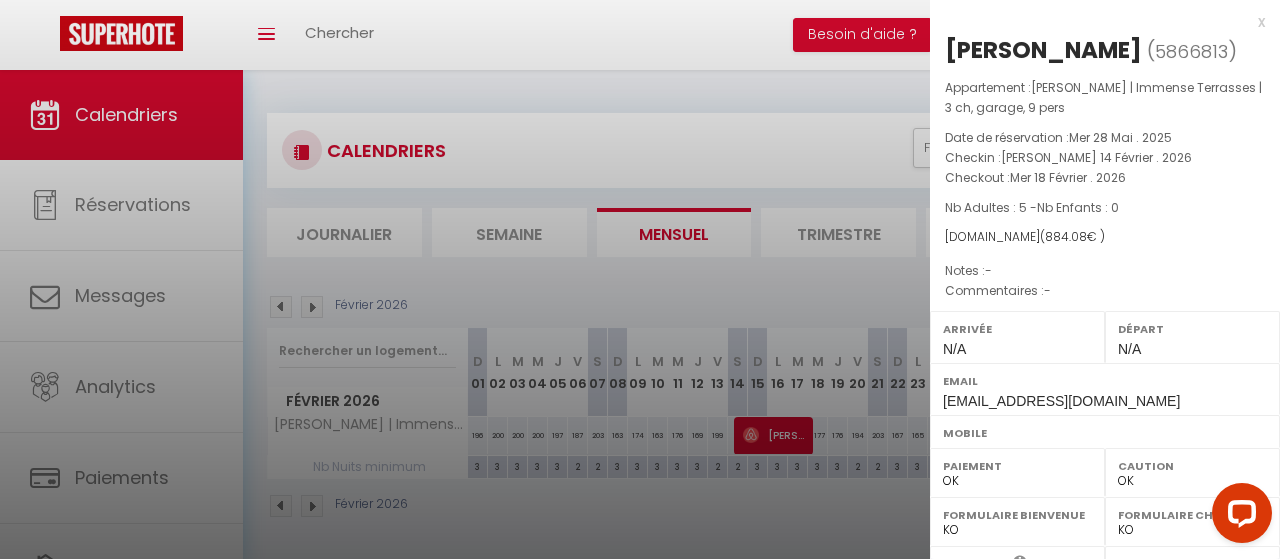 drag, startPoint x: 628, startPoint y: 292, endPoint x: 651, endPoint y: 283, distance: 24.698177 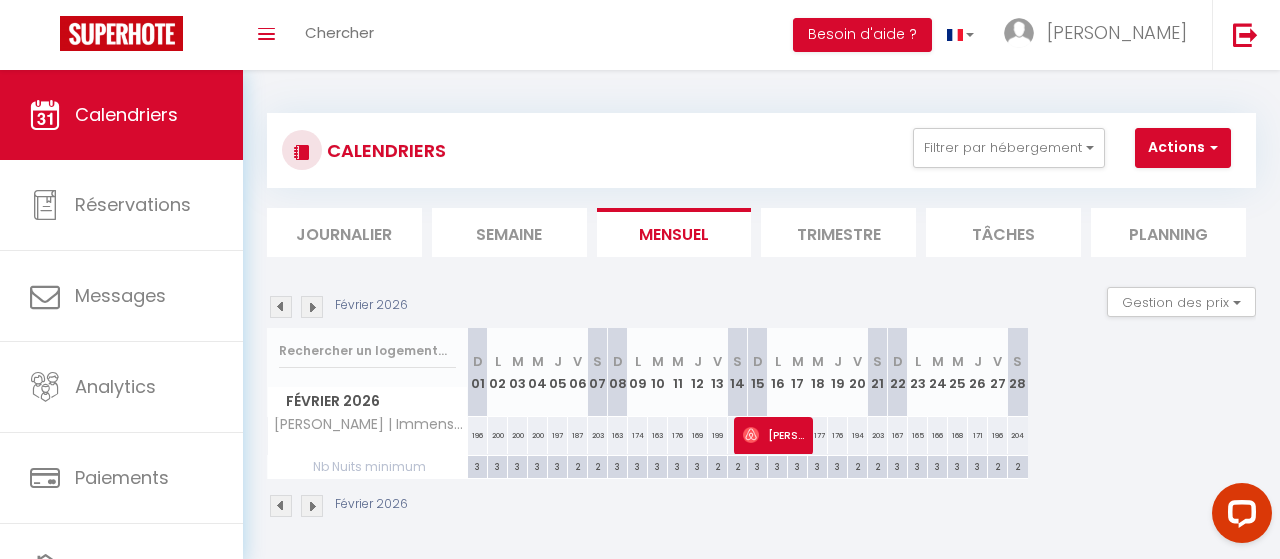 click at bounding box center (281, 307) 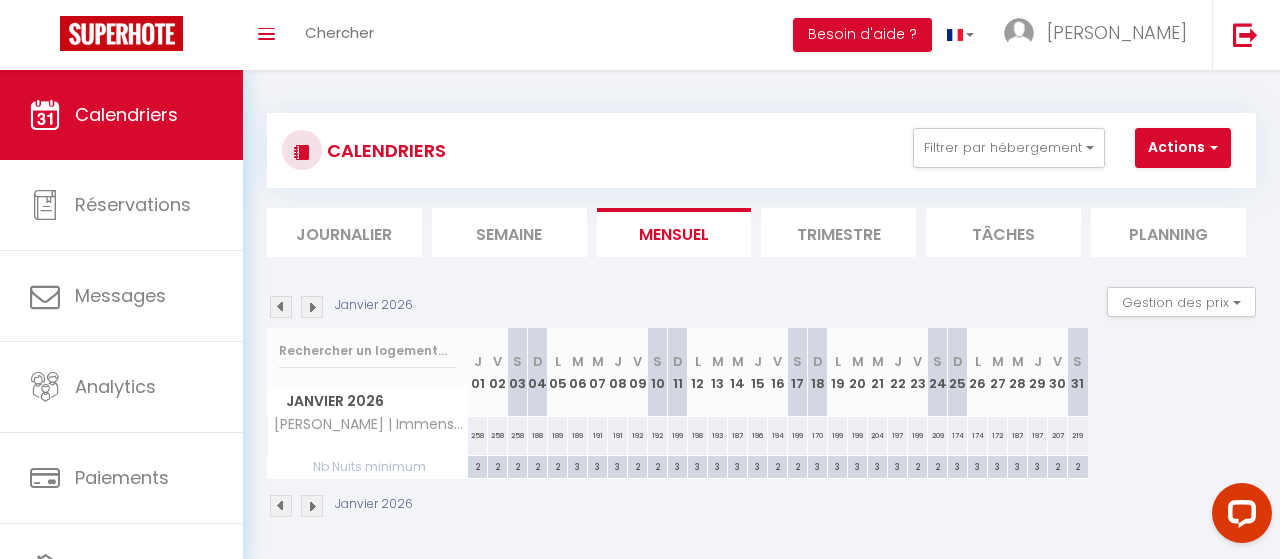 click at bounding box center (281, 307) 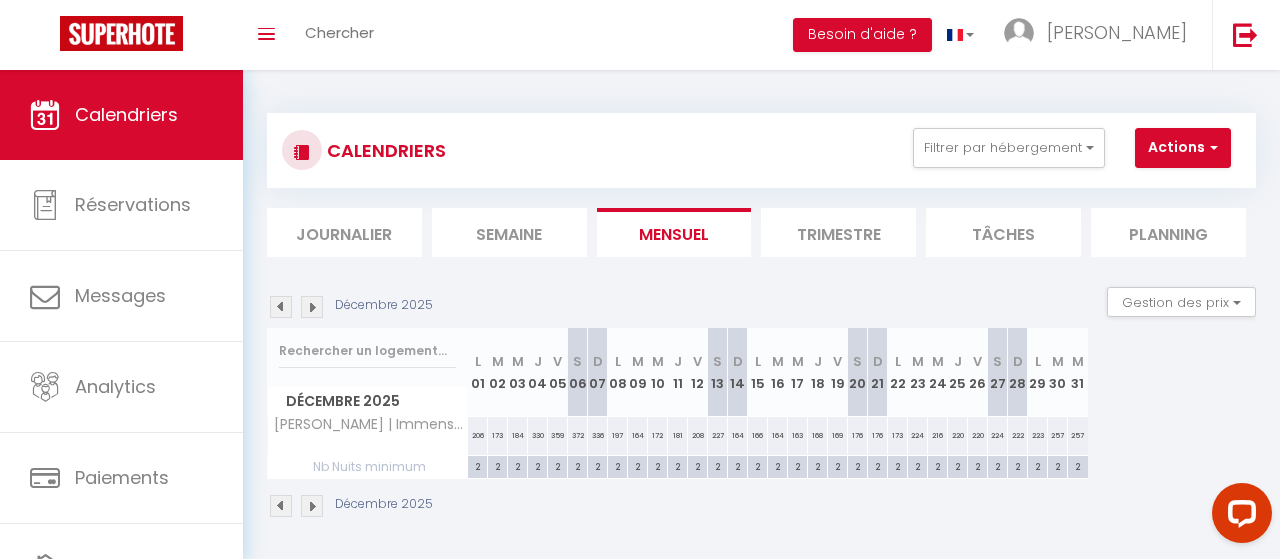 click at bounding box center (281, 307) 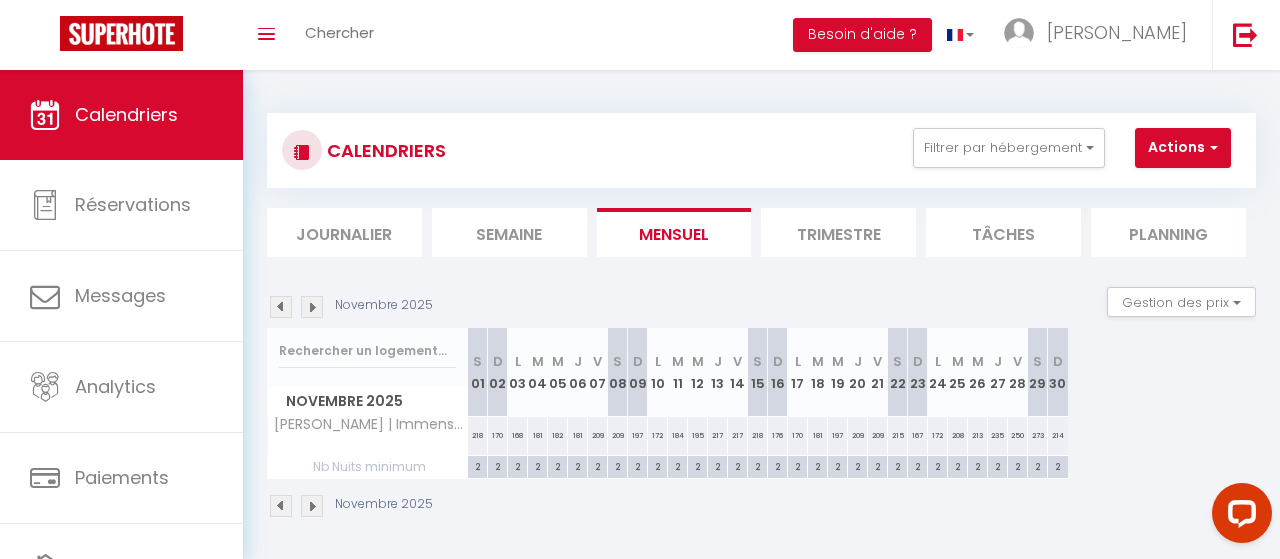 click at bounding box center [281, 307] 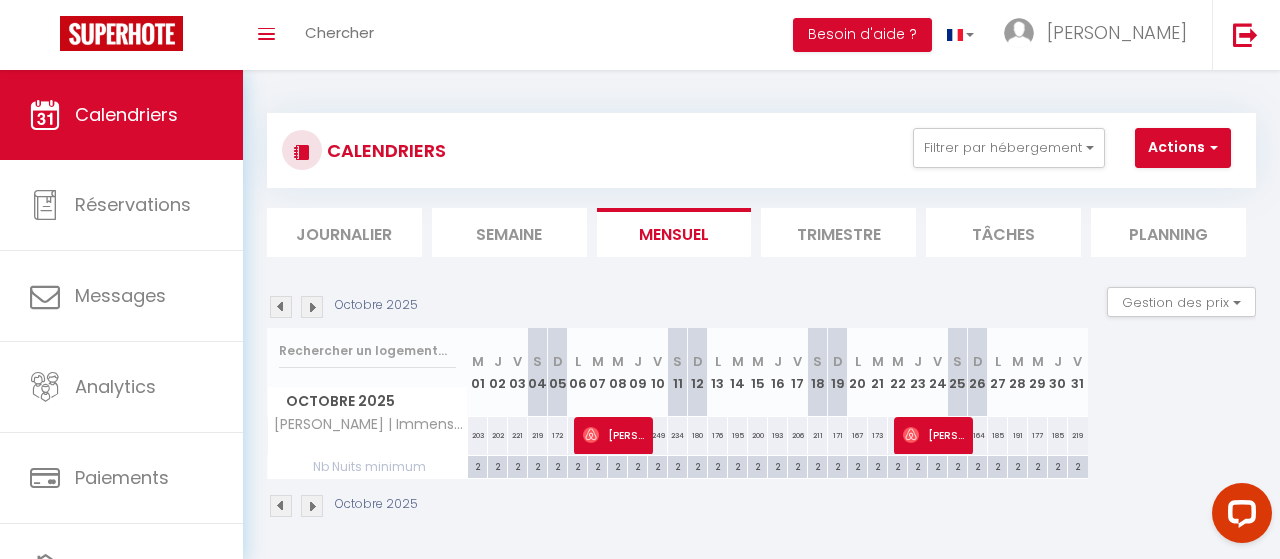 click at bounding box center (312, 307) 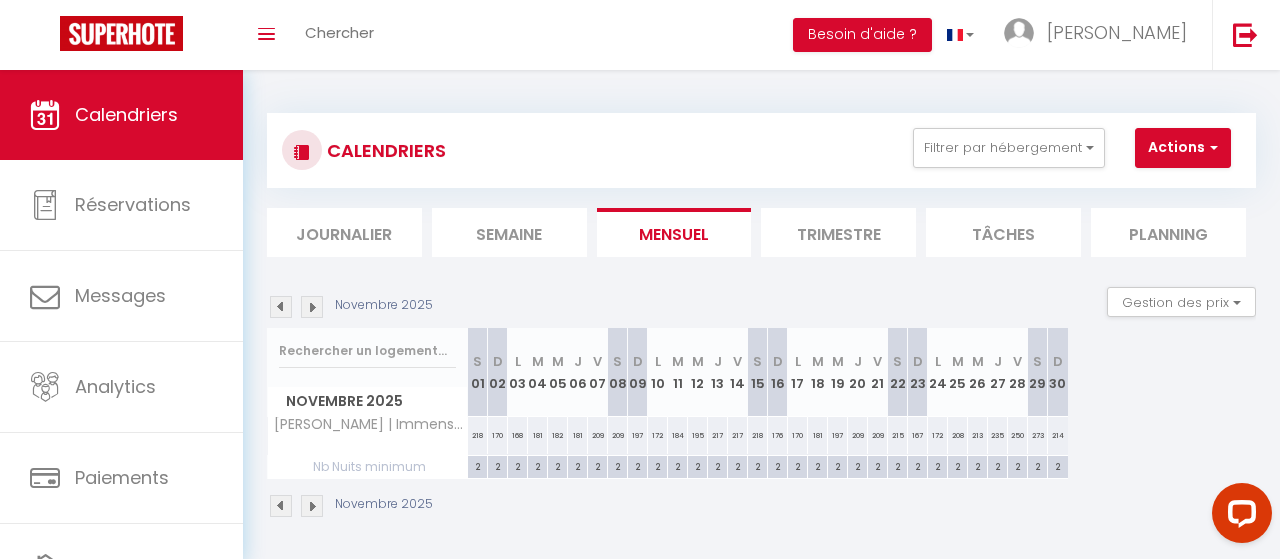 click at bounding box center [312, 307] 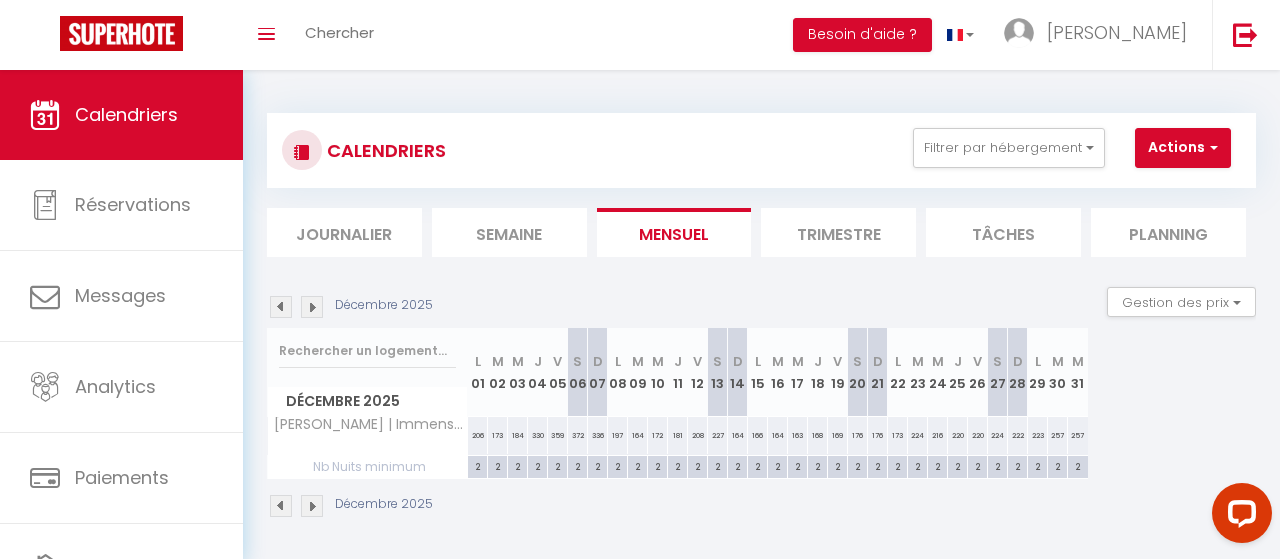 click at bounding box center (312, 307) 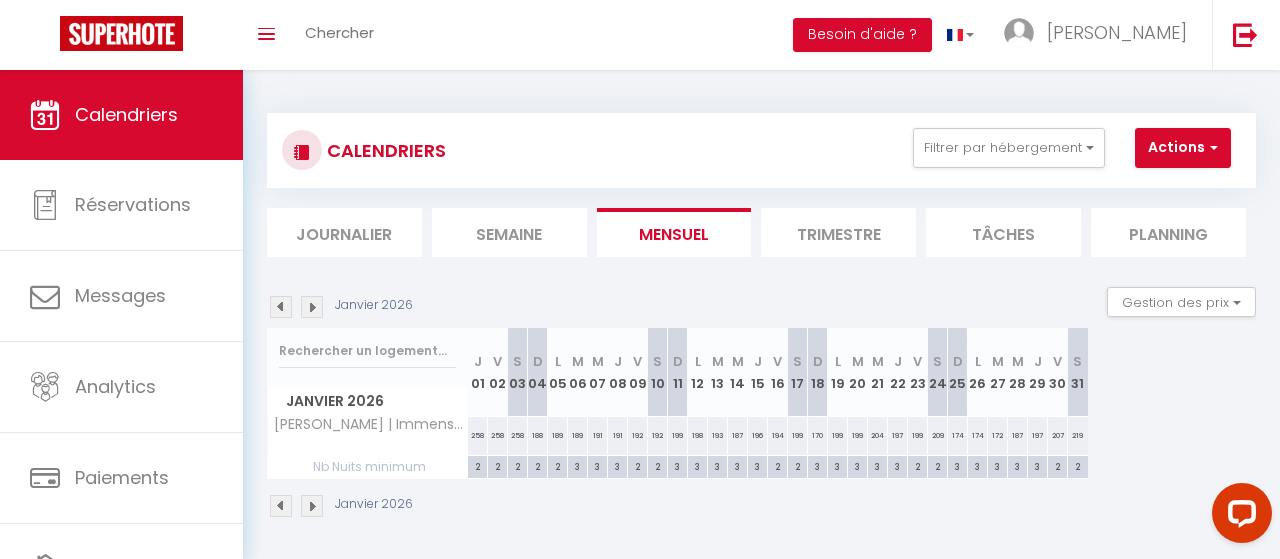 click at bounding box center [312, 307] 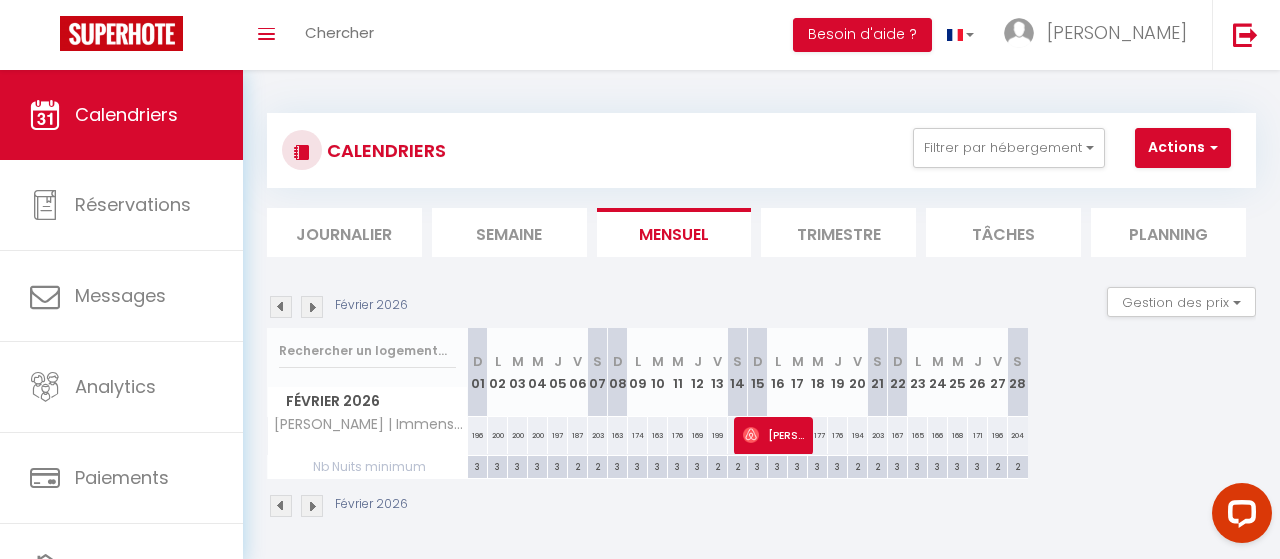 click at bounding box center [312, 307] 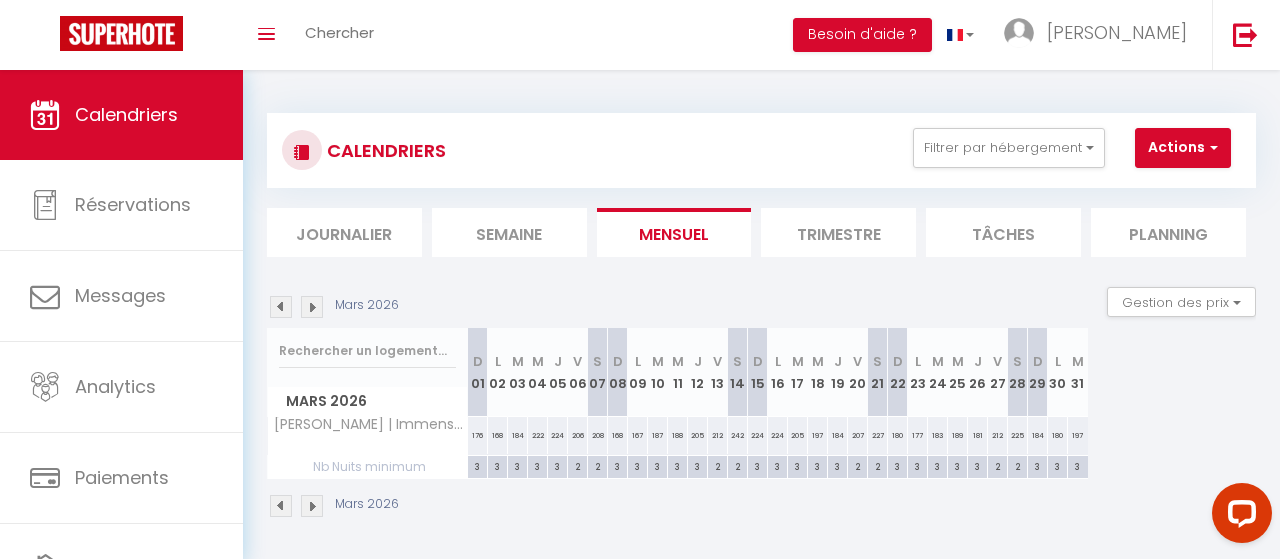 click at bounding box center (281, 307) 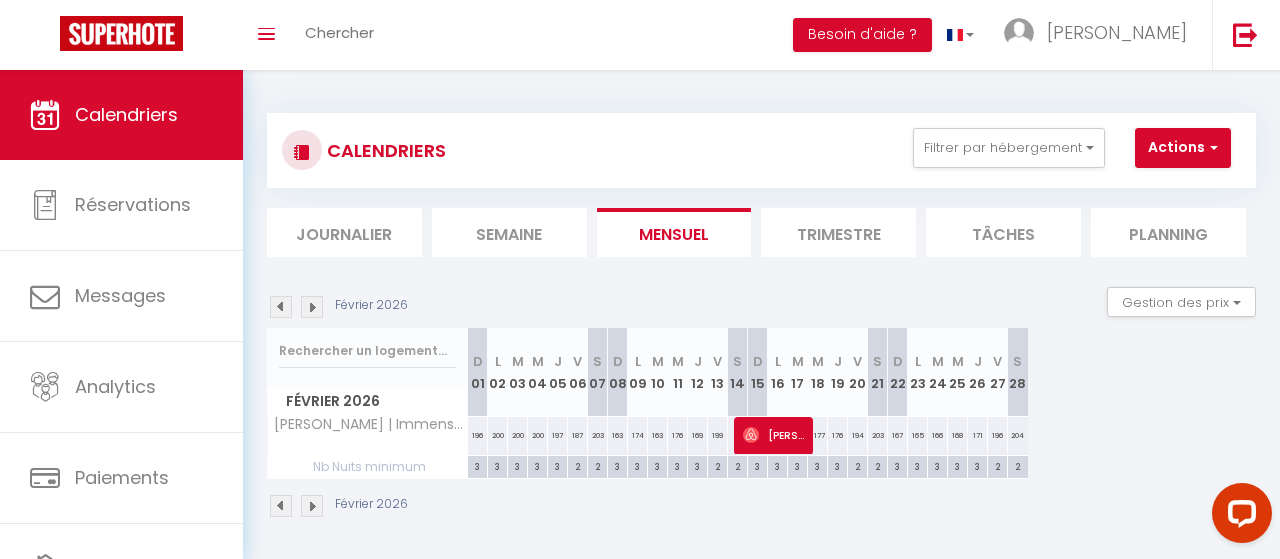 click at bounding box center (281, 307) 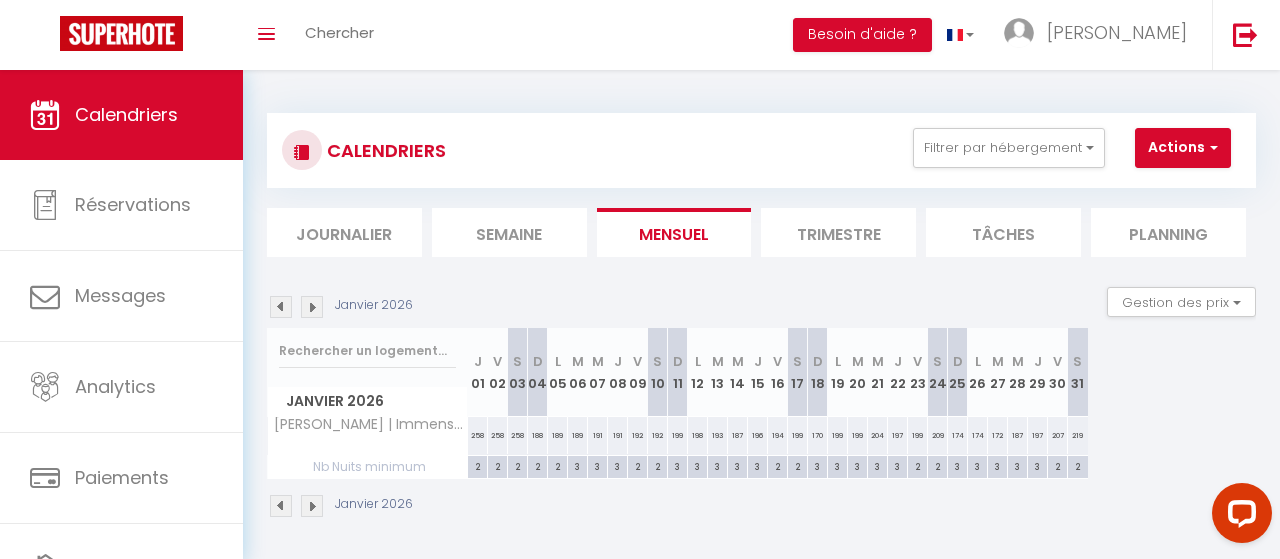 click at bounding box center (281, 307) 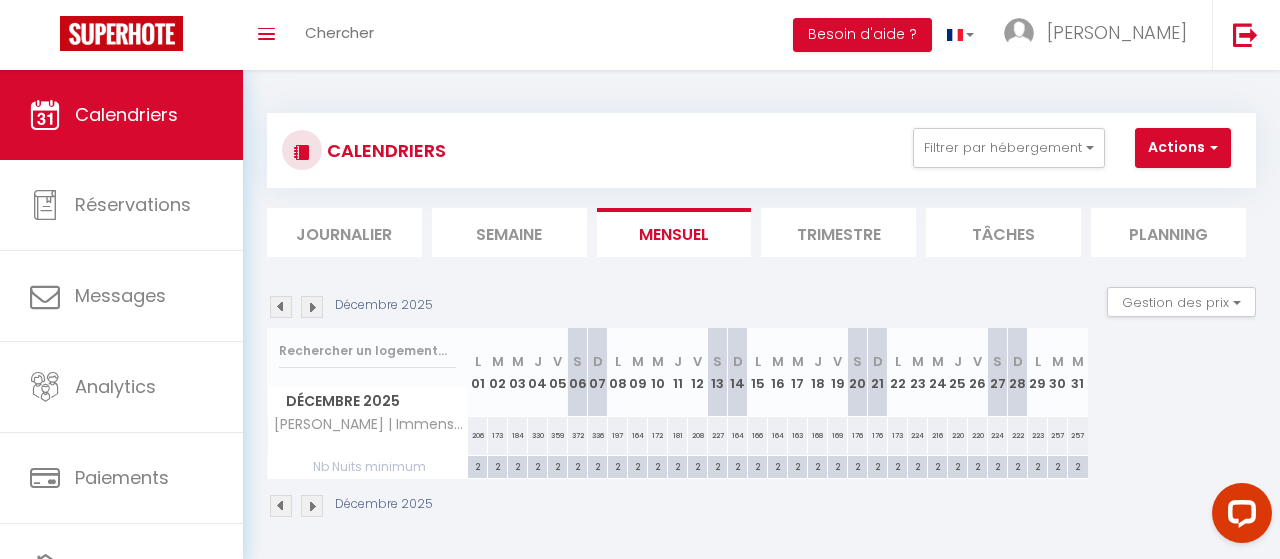 click at bounding box center [281, 307] 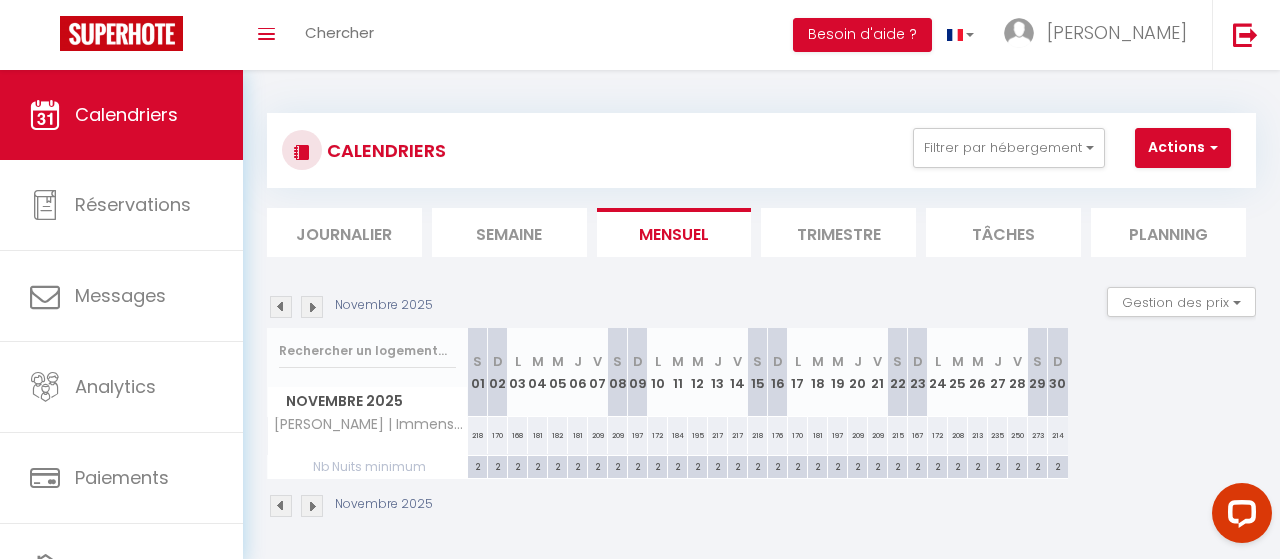 click at bounding box center (281, 307) 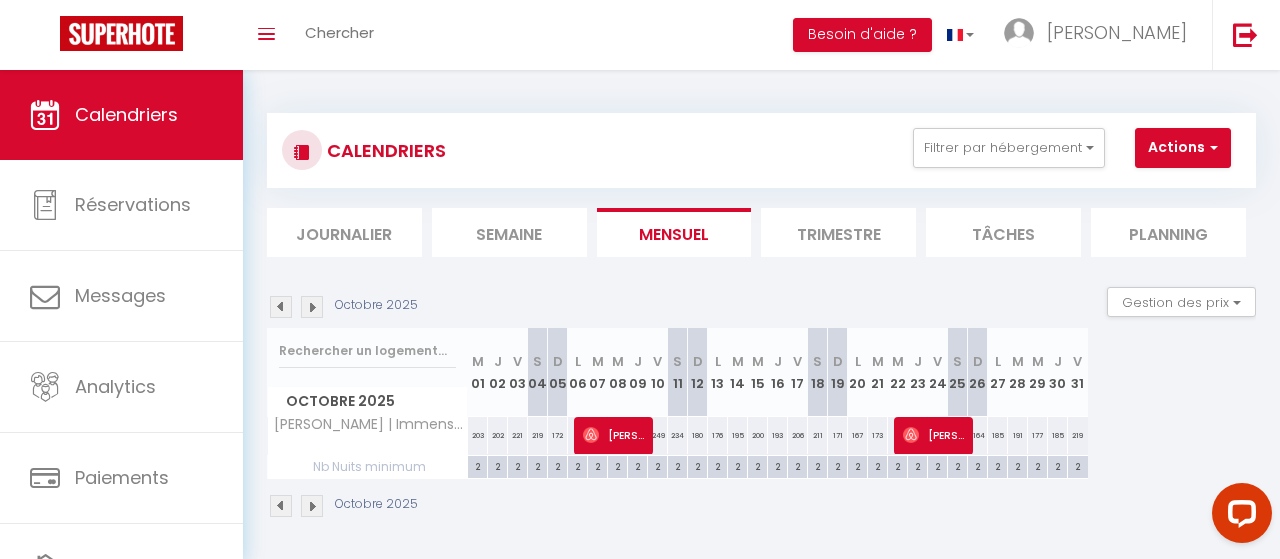 click at bounding box center [312, 307] 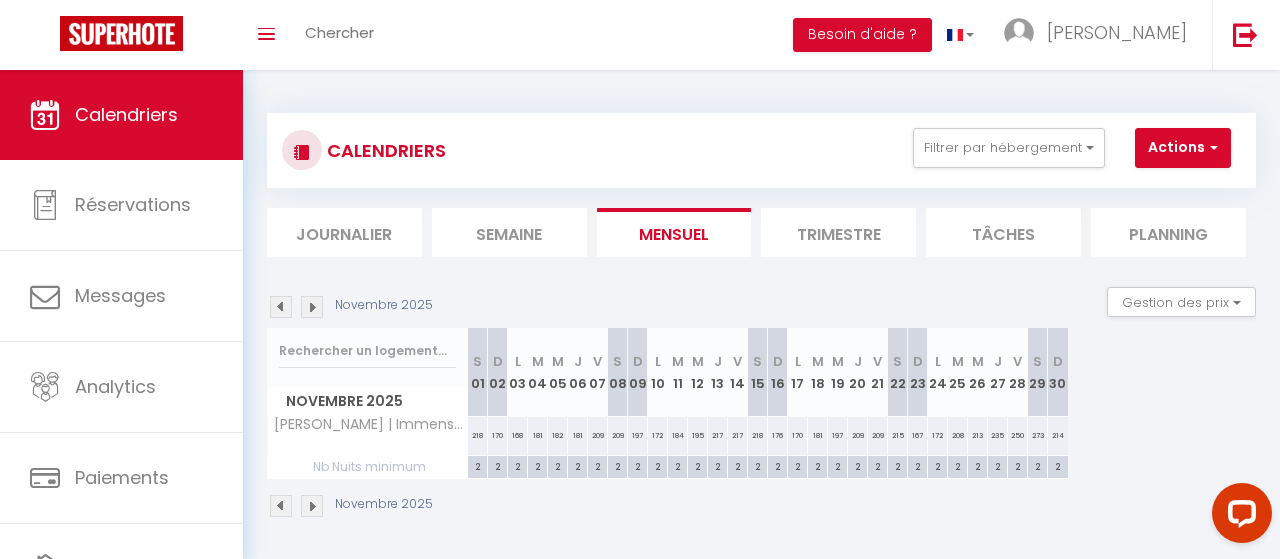 click on "218" at bounding box center [478, 435] 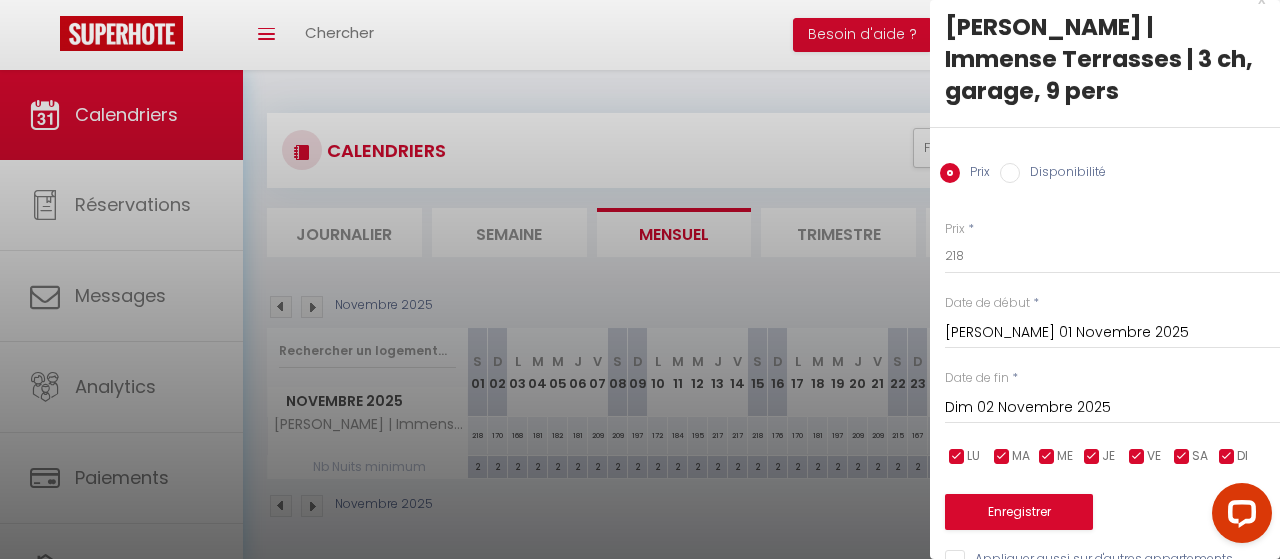 click on "Dim 02 Novembre 2025" at bounding box center [1112, 408] 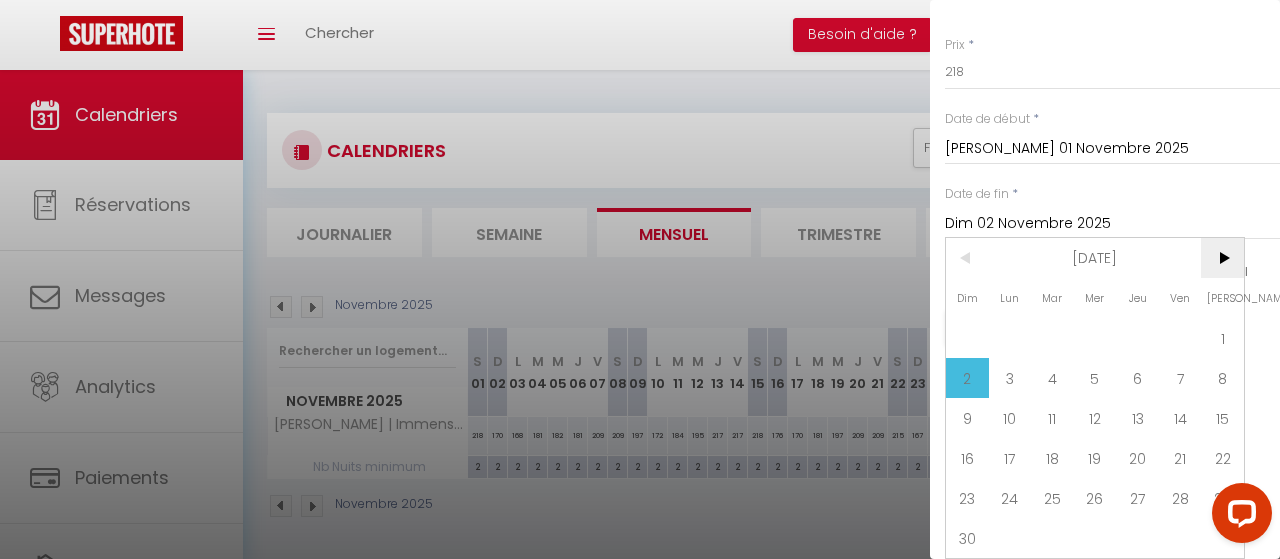 click on ">" at bounding box center (1222, 258) 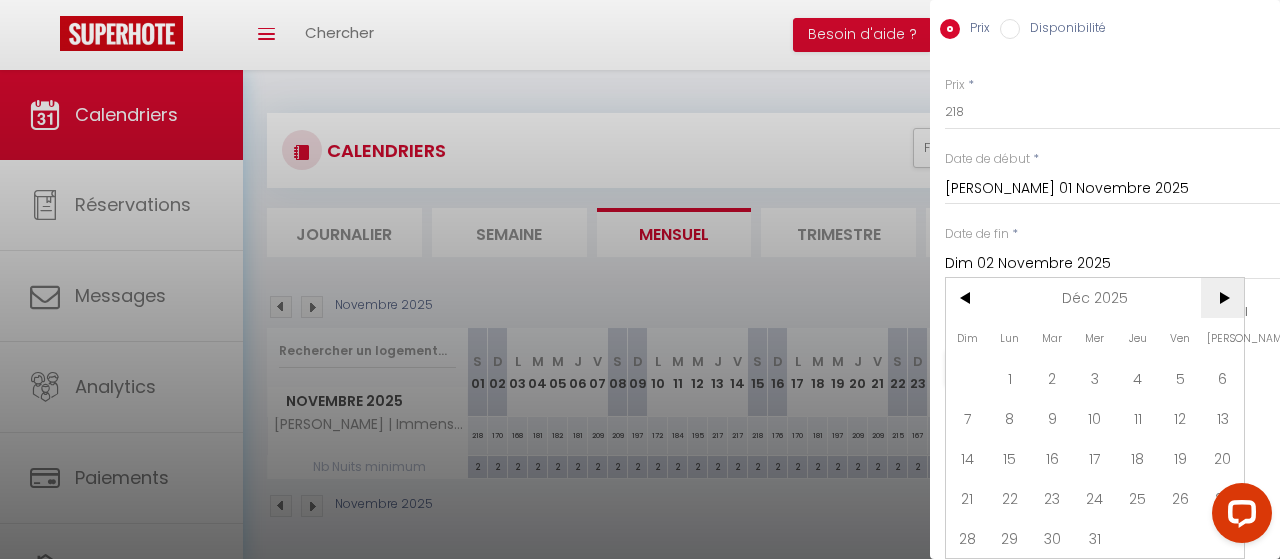 click on "Dim 02 Novembre 2025" at bounding box center [1112, 264] 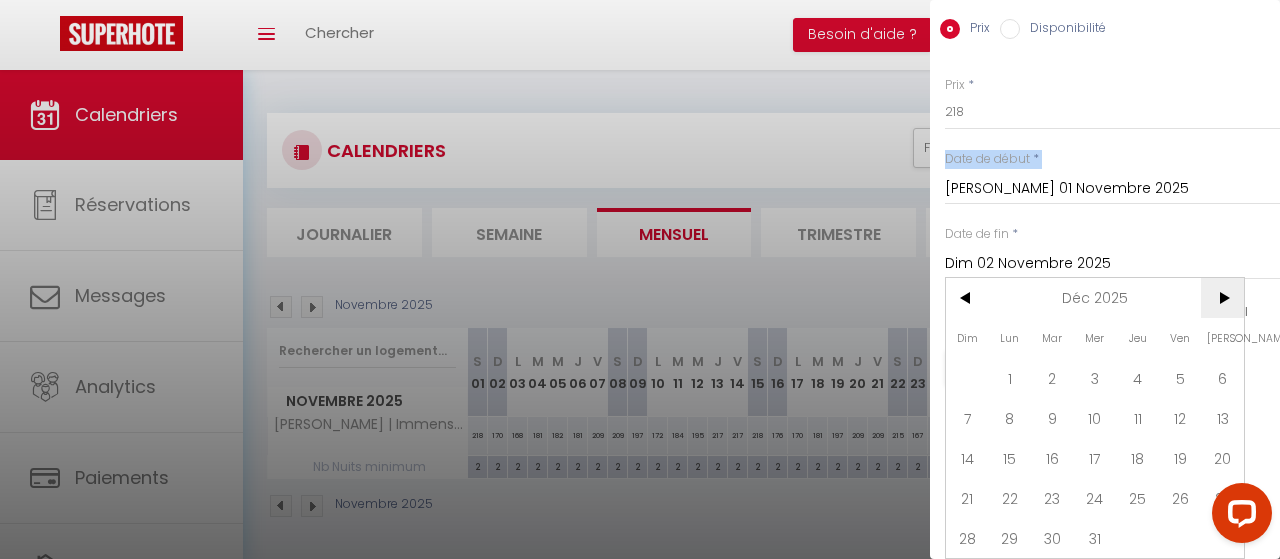 scroll, scrollTop: 55, scrollLeft: 0, axis: vertical 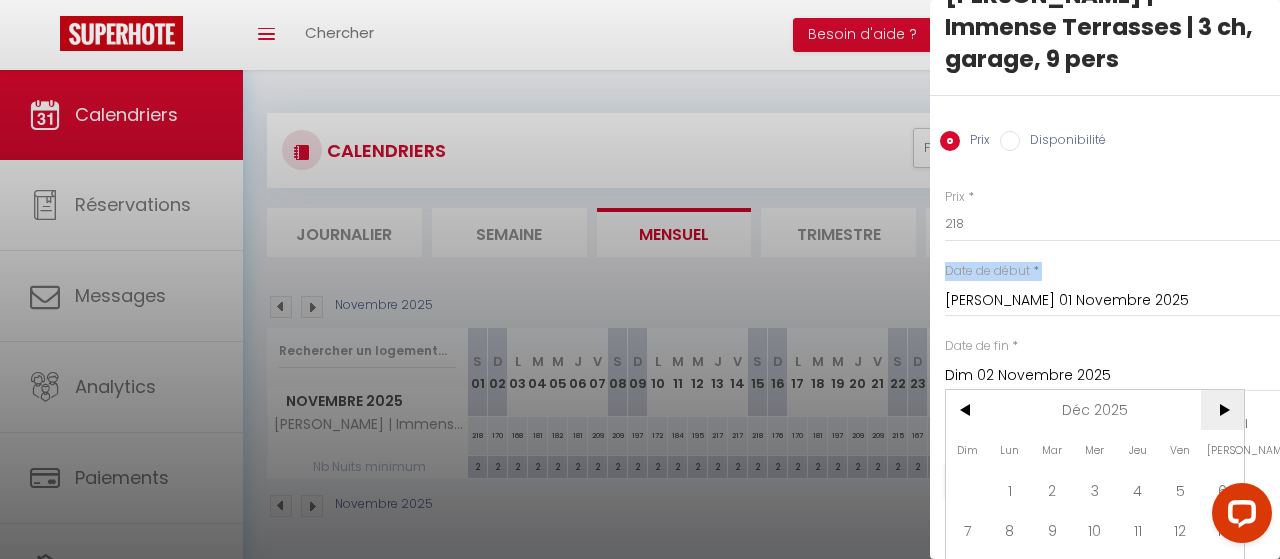 click on "Prix
*   218
Statut
*
Disponible
Indisponible
Date de début
*     [PERSON_NAME] 01 Novembre 2025         <   [DATE]   >   Dim Lun Mar Mer Jeu Ven Sam   1 2 3 4 5 6 7 8 9 10 11 12 13 14 15 16 17 18 19 20 21 22 23 24 25 26 27 28 29 30     <   2025   >   [PERSON_NAME] Mars [PERSON_NAME] Juin Juillet Août Septembre Octobre Novembre Décembre     <   [DATE] - [DATE]   >   2020 2021 2022 2023 2024 2025 2026 2027 2028 2029
Date de fin
*     Dim 02 Novembre 2025         <   Déc 2025   >   Dim Lun Mar Mer Jeu Ven Sam   1 2 3 4 5 6 7 8 9 10 11 12 13 14 15 16 17 18 19 20 21 22 23 24 25 26 27 28 29 30 31     <   2025   >   [PERSON_NAME] Mars [PERSON_NAME] Juin Juillet Août Septembre Octobre Novembre Décembre     <   [DATE] - [DATE]   >   2020 2021" at bounding box center (1105, 352) 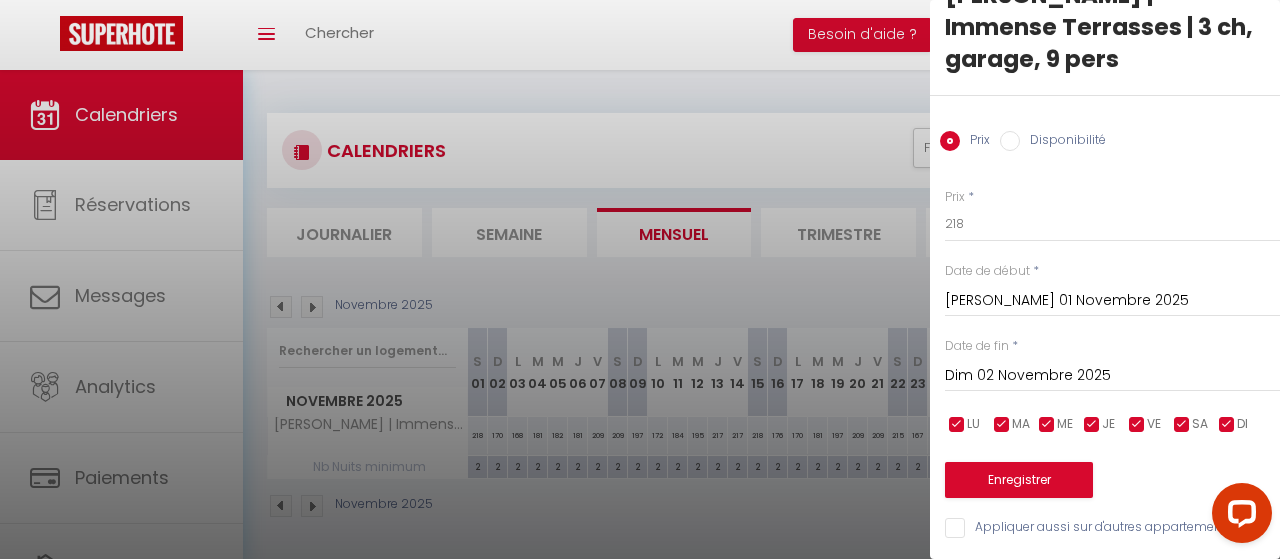 click on "Dim 02 Novembre 2025" at bounding box center (1112, 376) 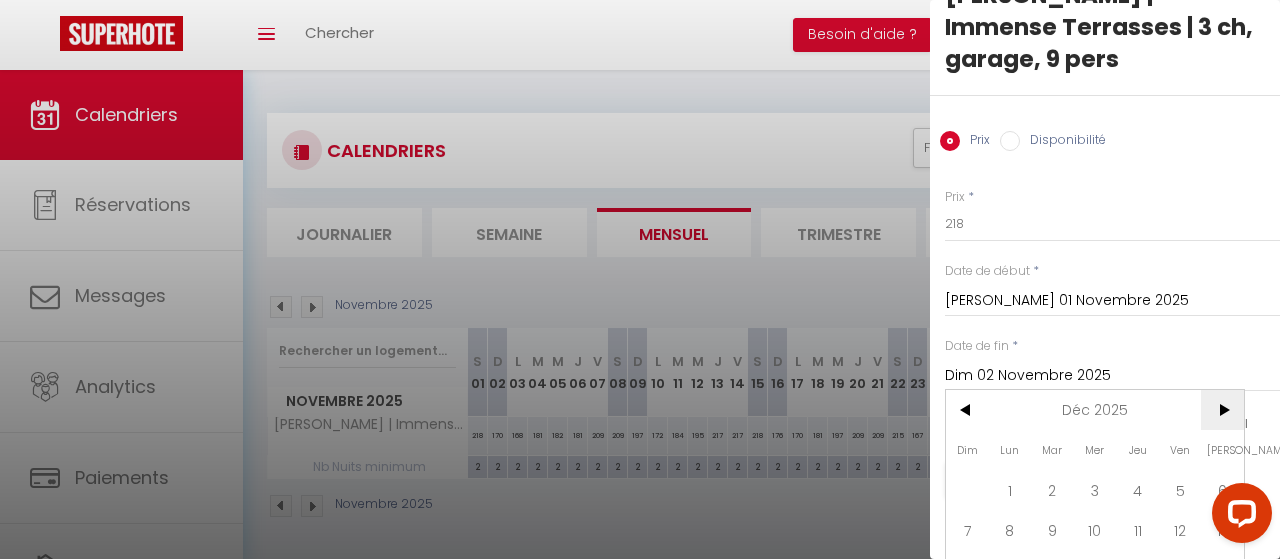 click on ">" at bounding box center [1222, 410] 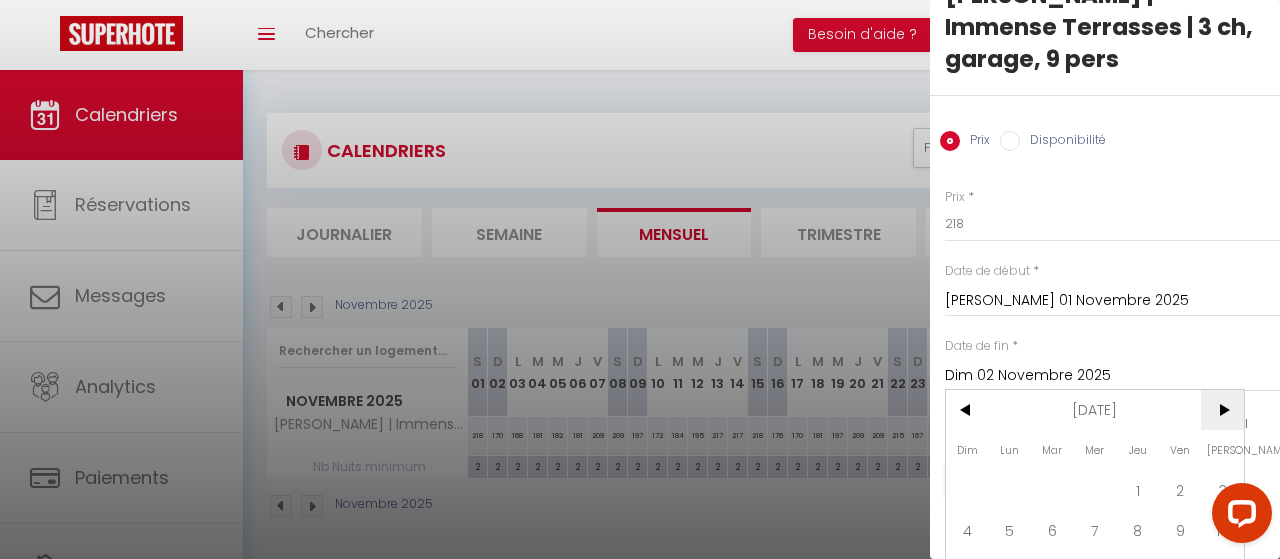 click on ">" at bounding box center [1222, 410] 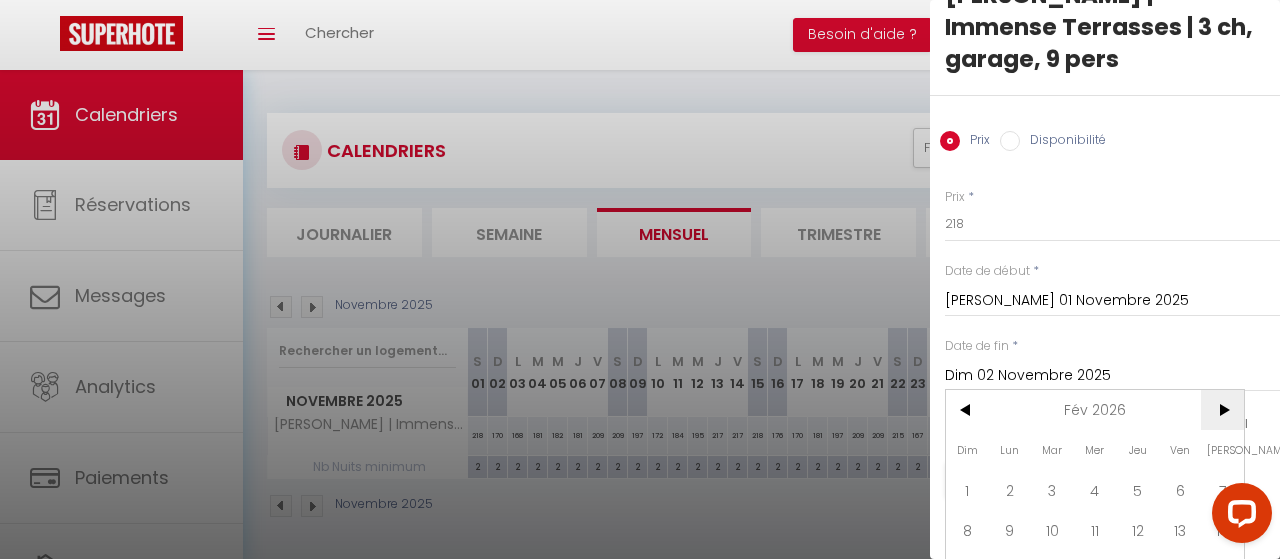 click on ">" at bounding box center (1222, 410) 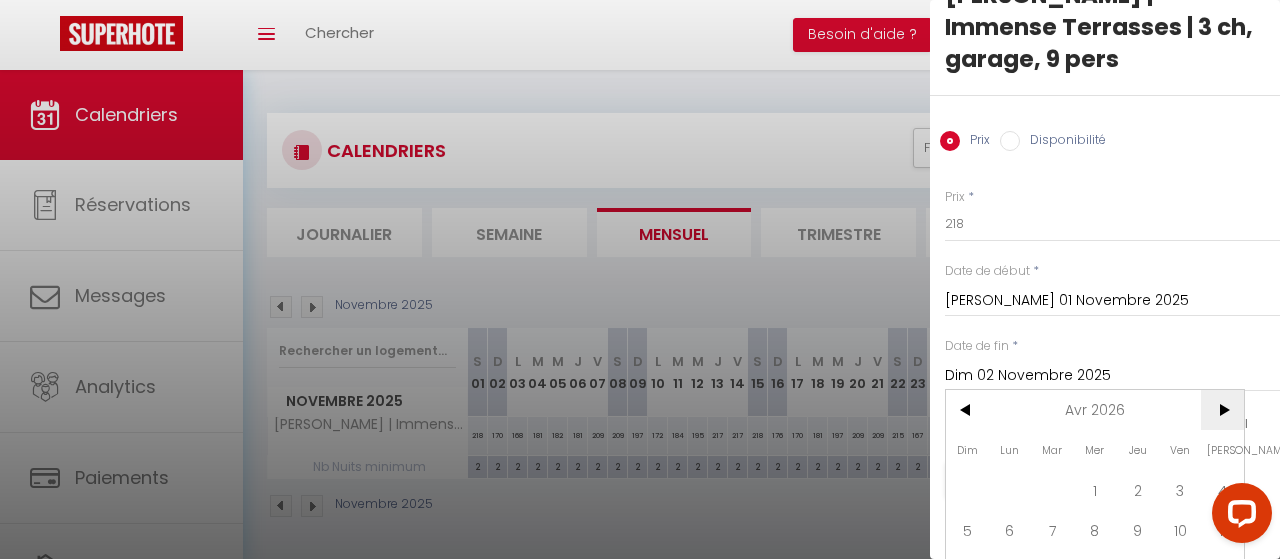 click on ">" at bounding box center [1222, 410] 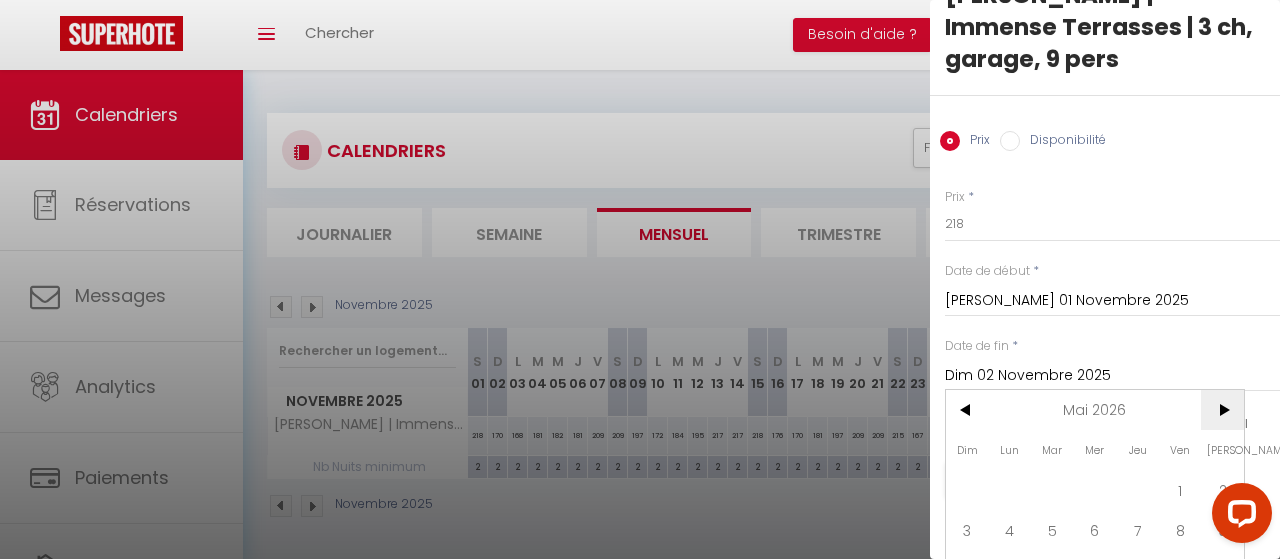 click on ">" at bounding box center (1222, 410) 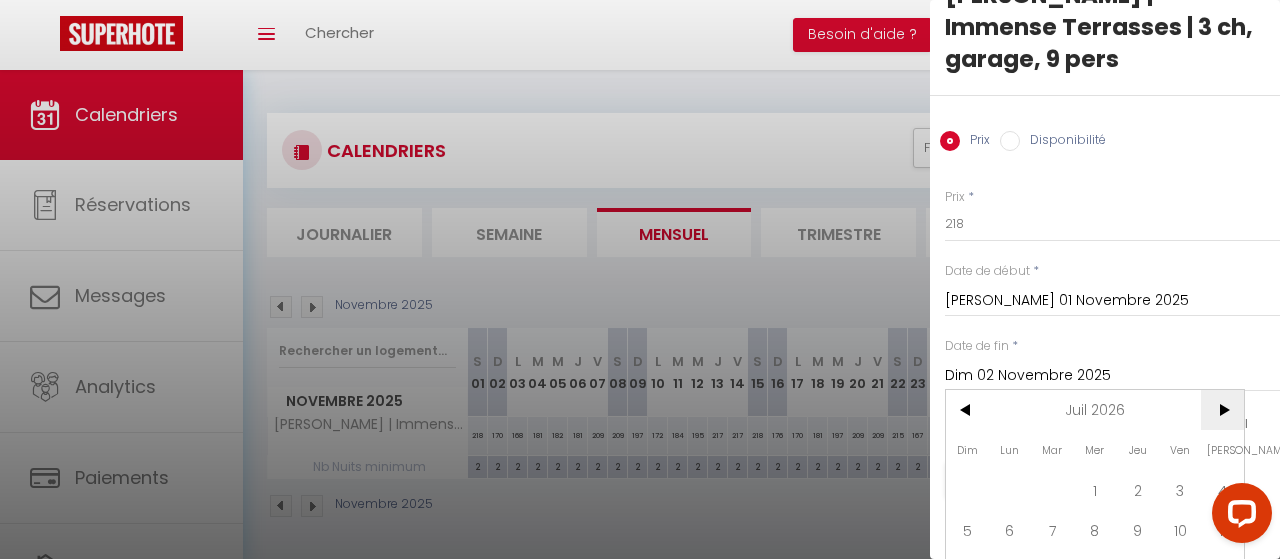 click on ">" at bounding box center [1222, 410] 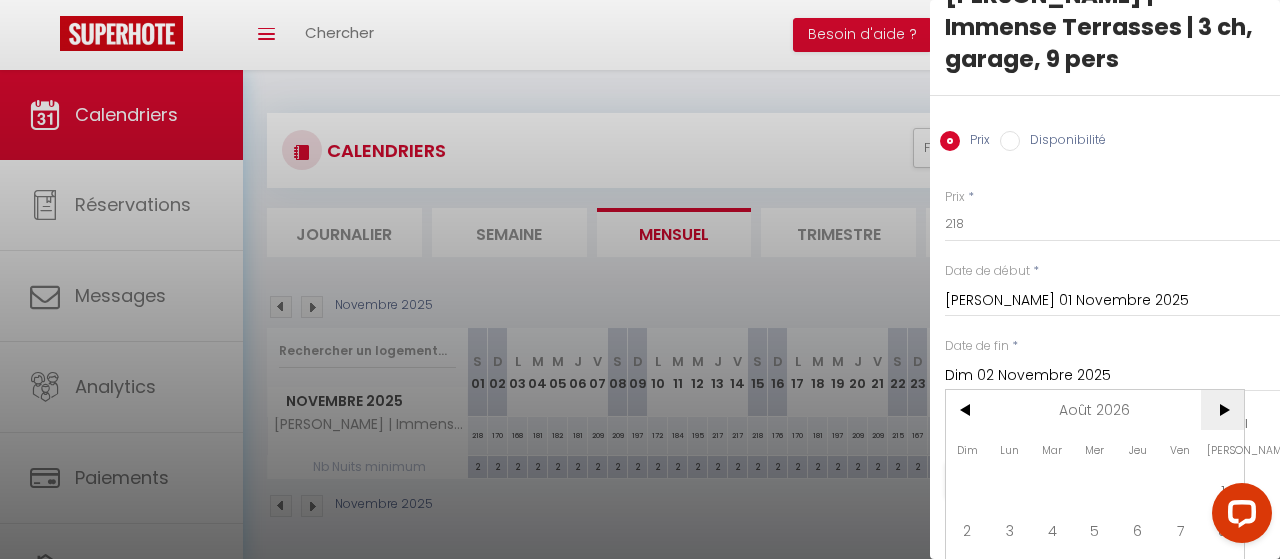 click on ">" at bounding box center [1222, 410] 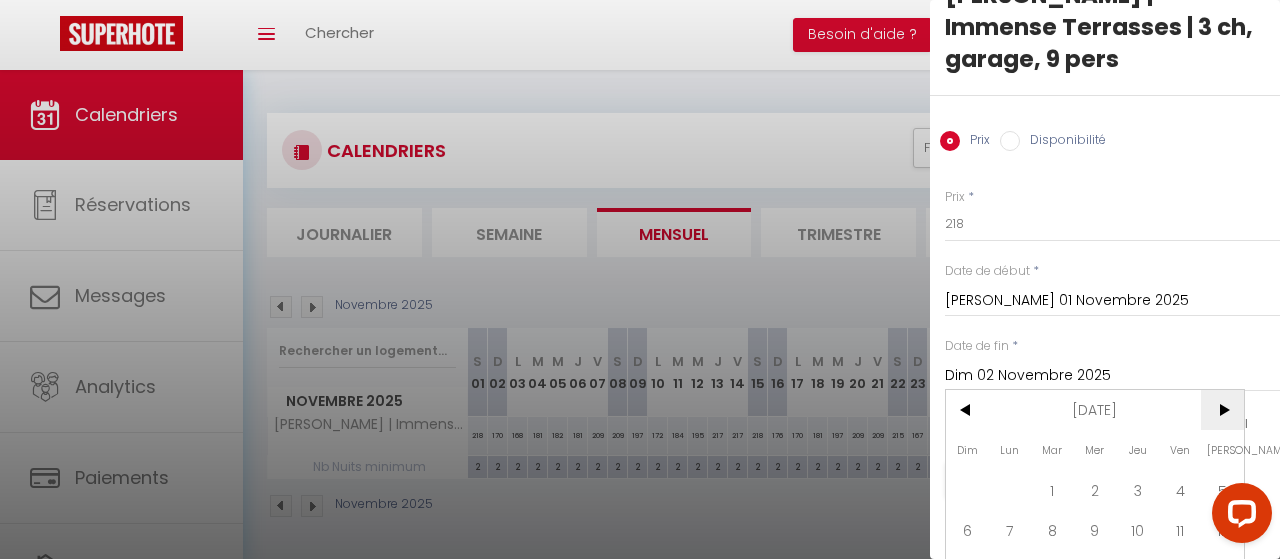 click on ">" at bounding box center (1222, 410) 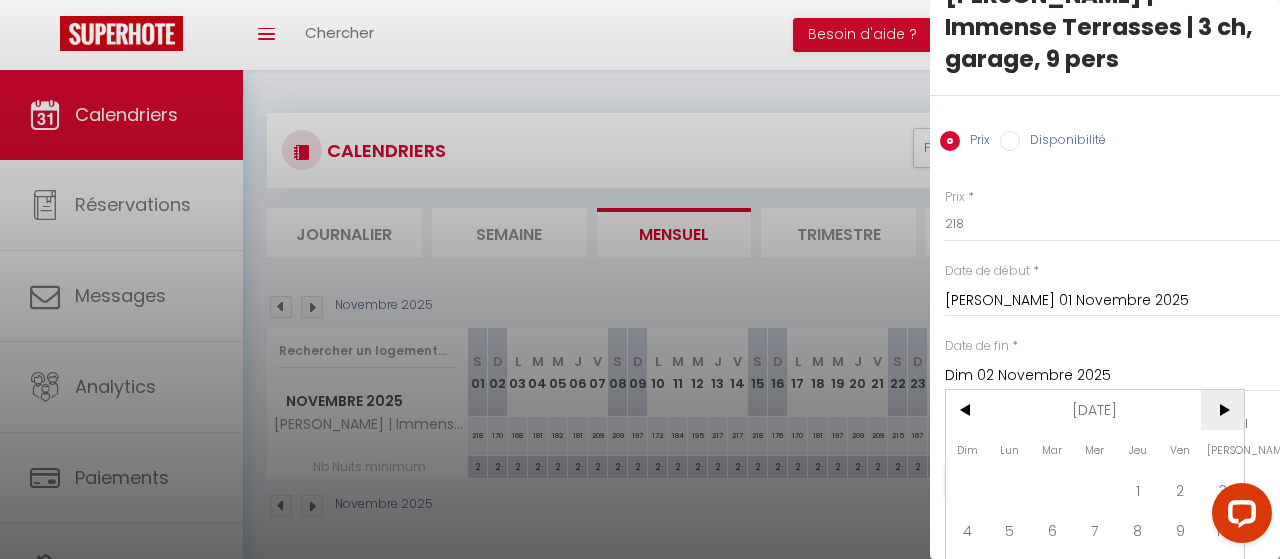 click on ">" at bounding box center (1222, 410) 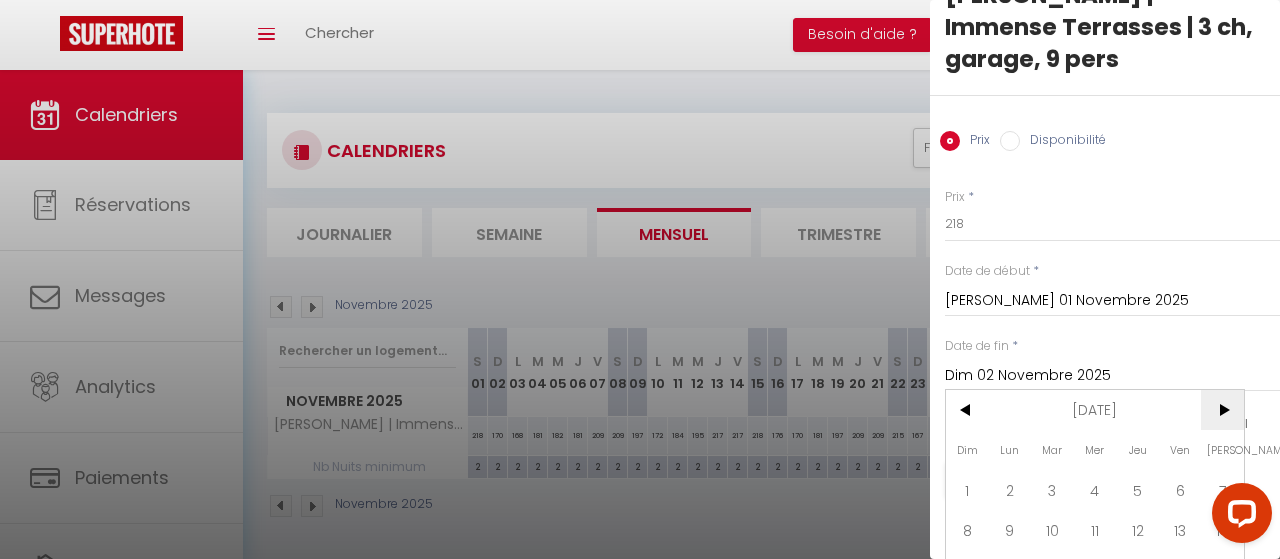 click on ">" at bounding box center [1222, 410] 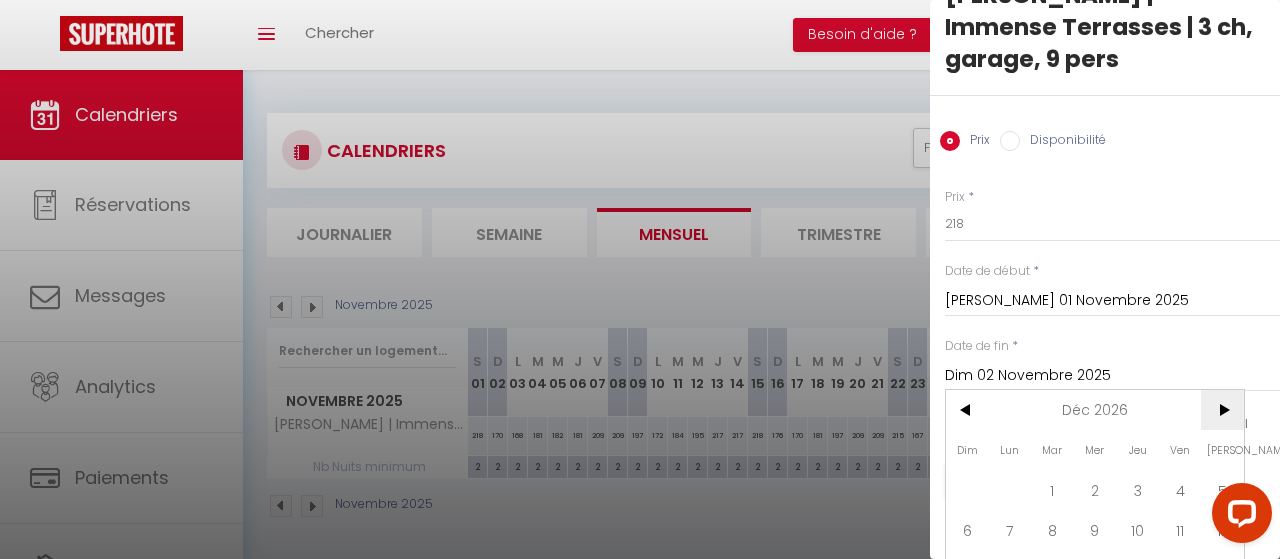 click on ">" at bounding box center (1222, 410) 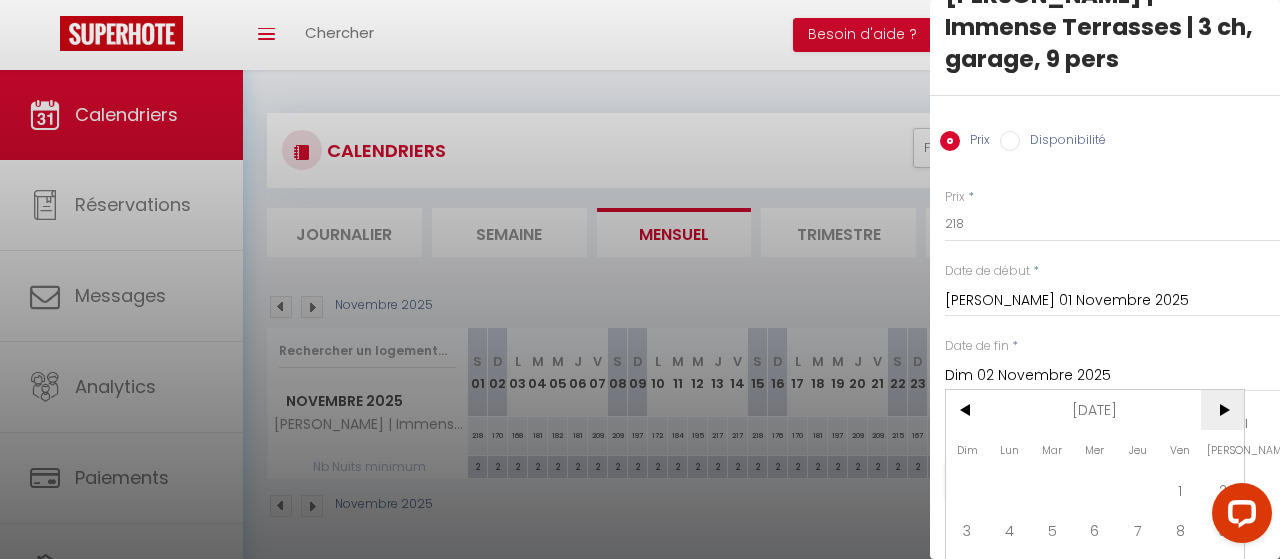 click on ">" at bounding box center (1222, 410) 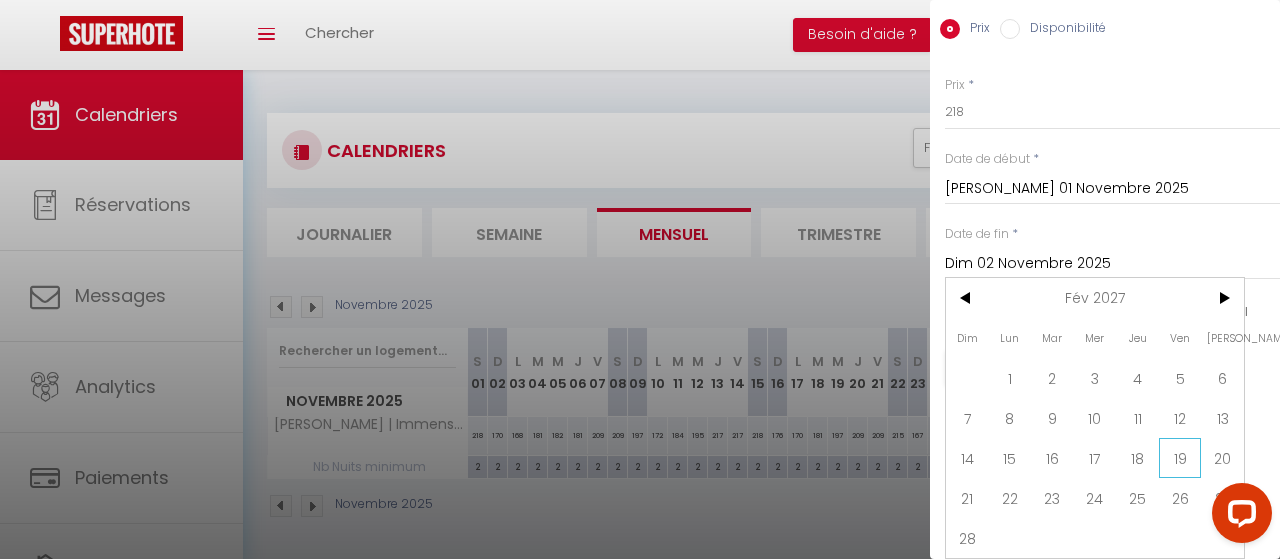scroll, scrollTop: 169, scrollLeft: 0, axis: vertical 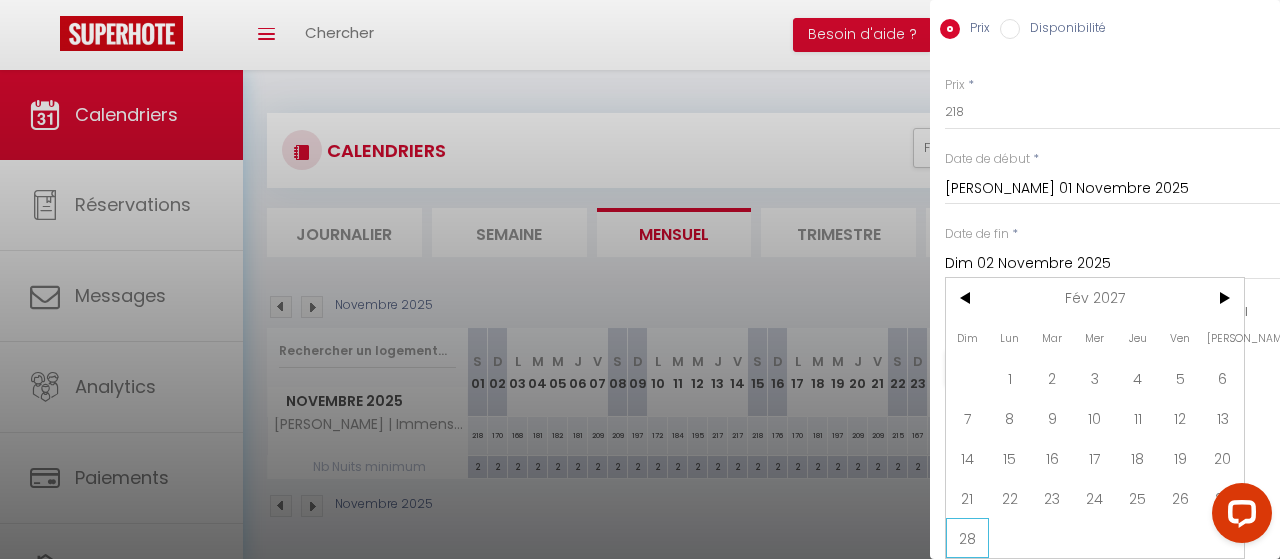 click on "28" at bounding box center (967, 538) 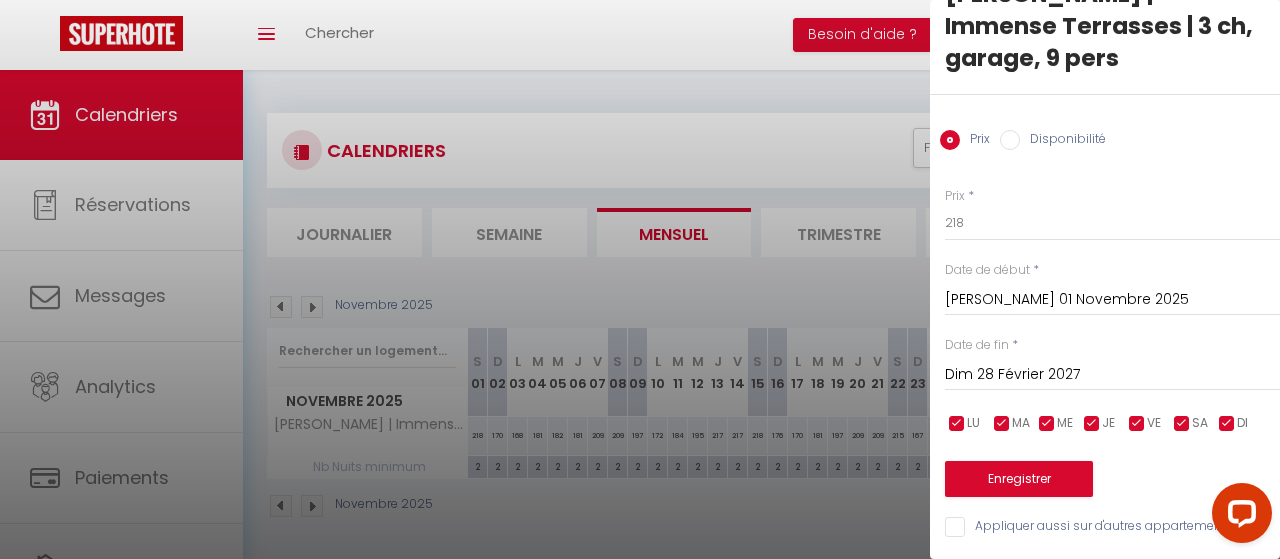 scroll, scrollTop: 55, scrollLeft: 0, axis: vertical 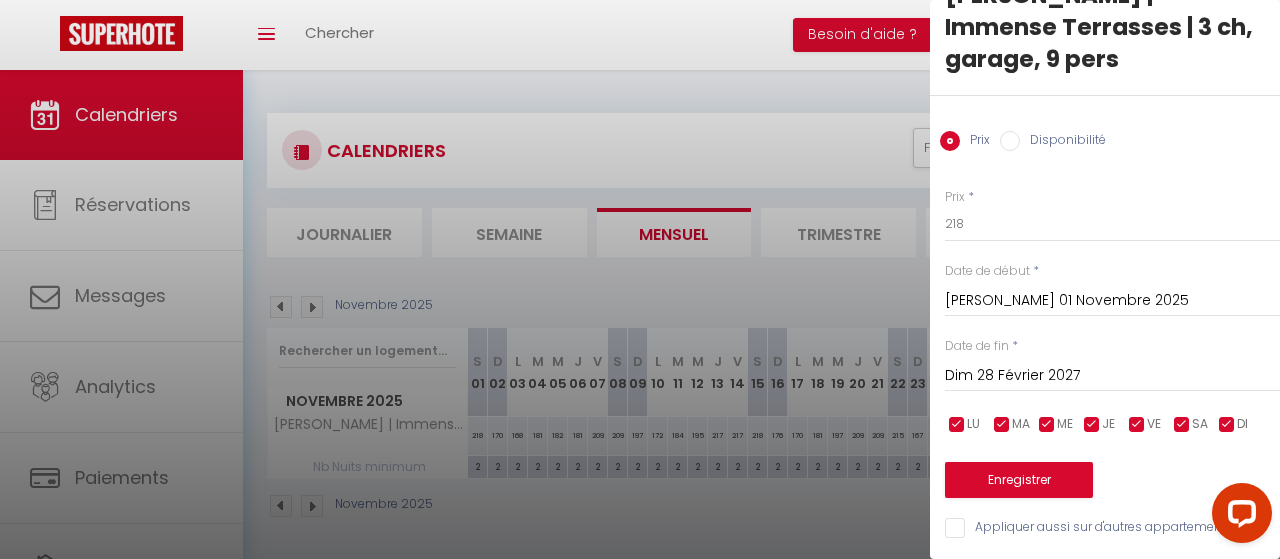click on "Disponibilité" at bounding box center (1010, 141) 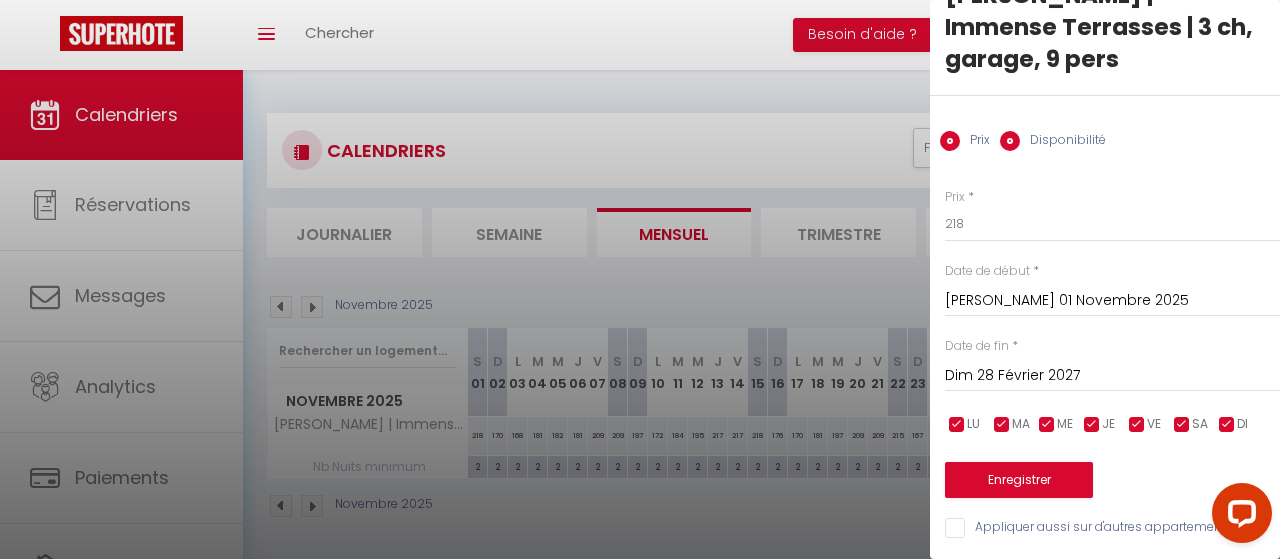 radio on "false" 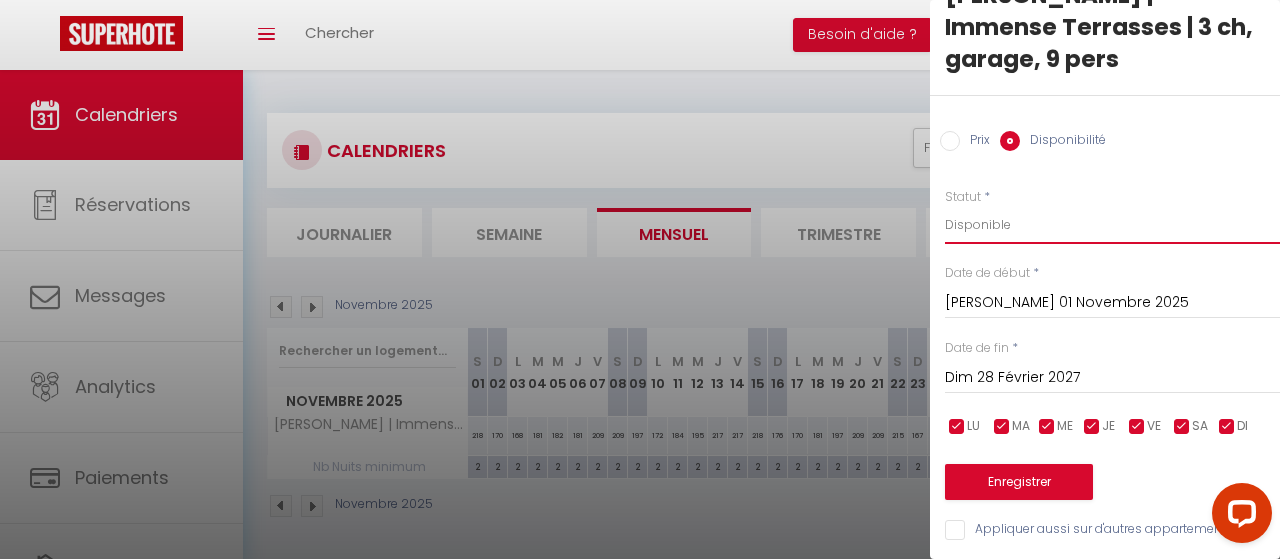 click on "Disponible
Indisponible" at bounding box center (1112, 225) 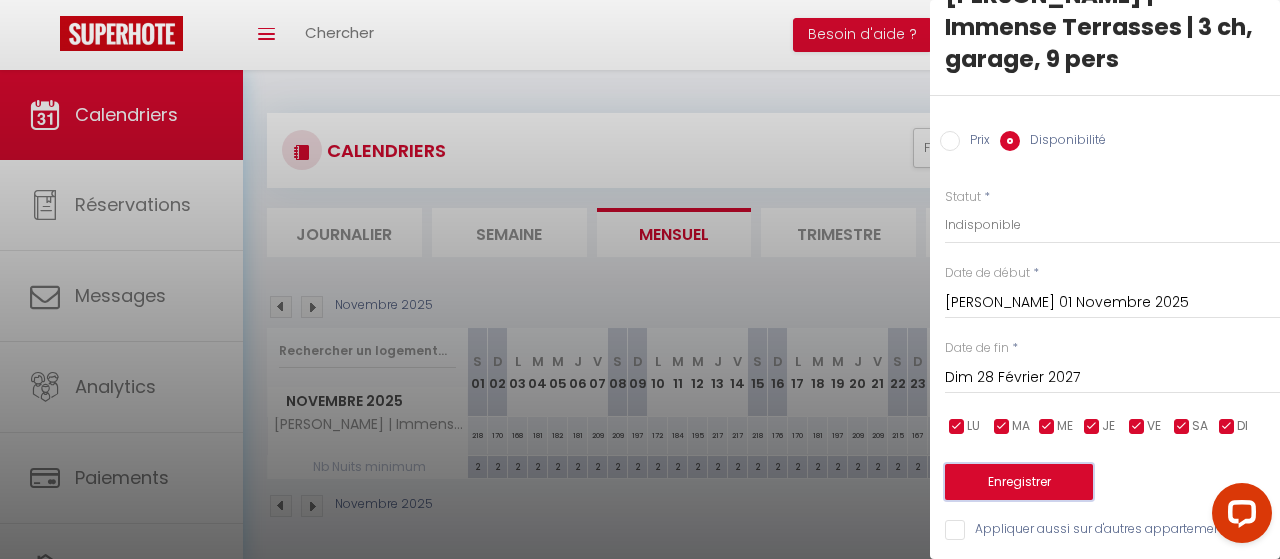click on "Enregistrer" at bounding box center (1019, 482) 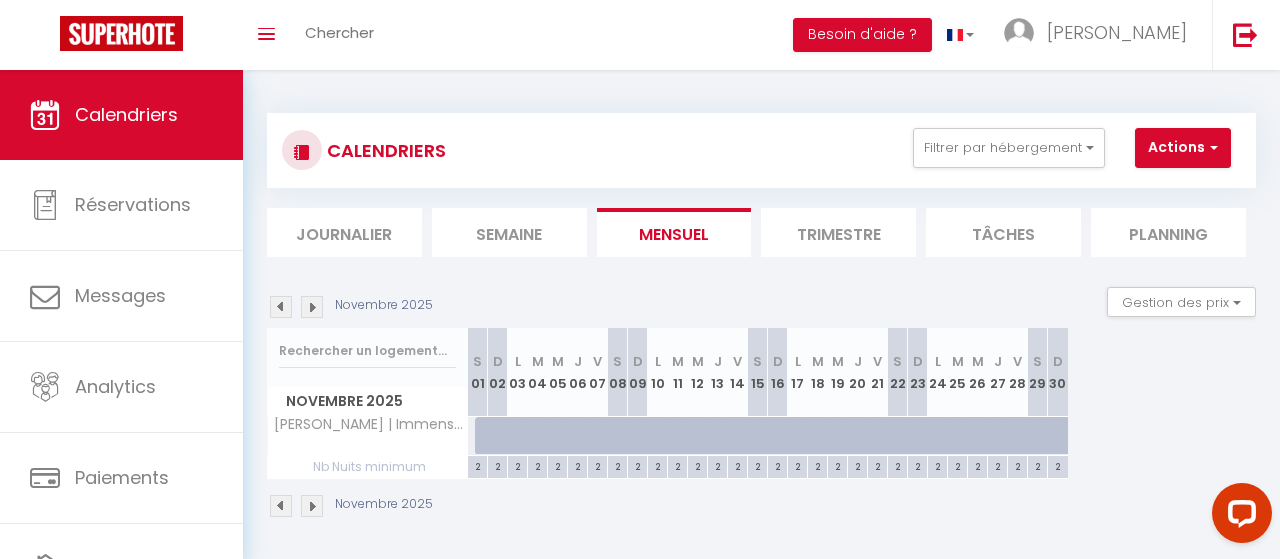 click at bounding box center [281, 307] 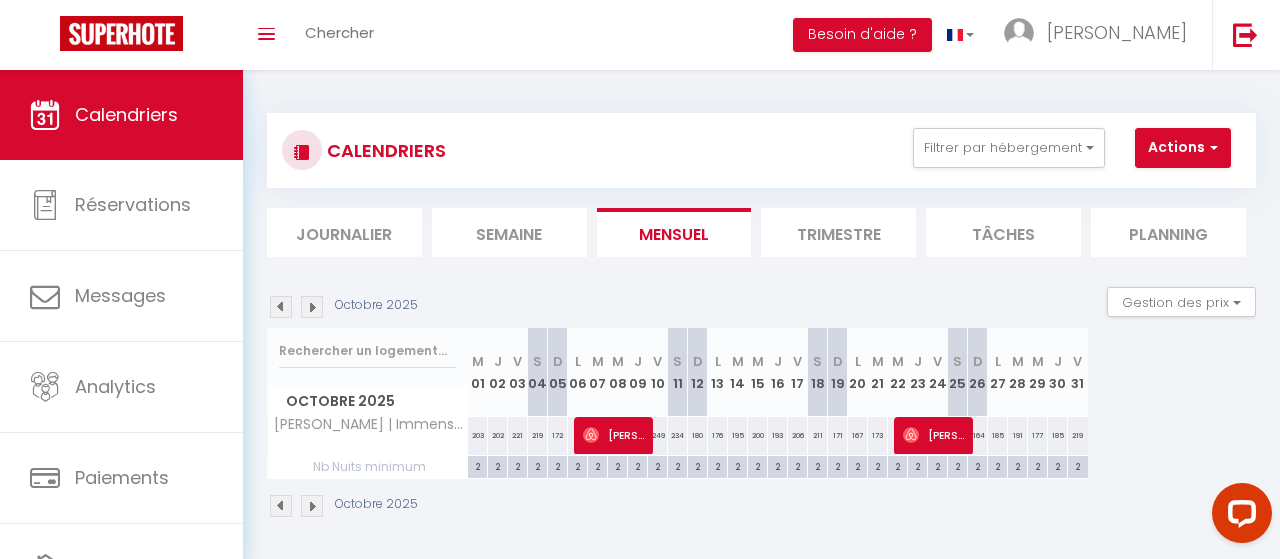 click at bounding box center [281, 307] 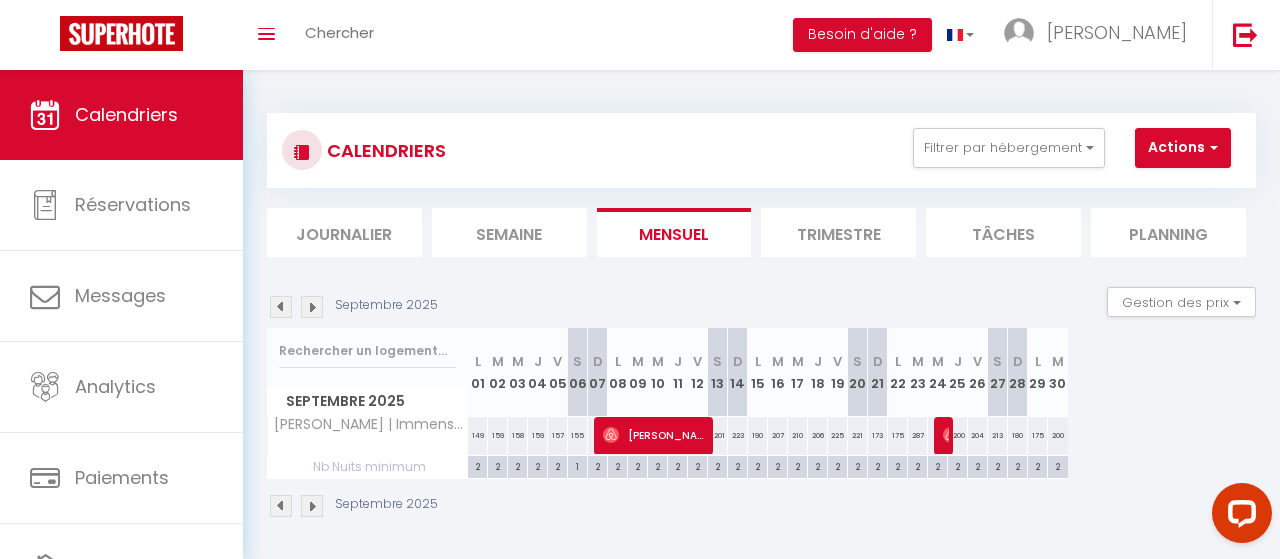 click at bounding box center [312, 307] 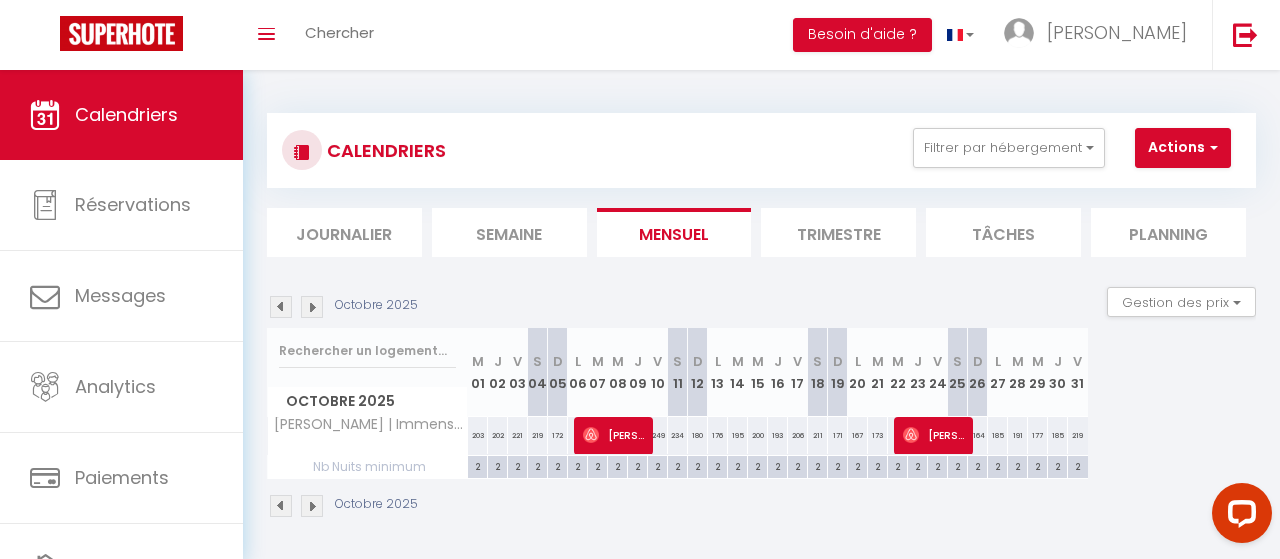 click at bounding box center (312, 307) 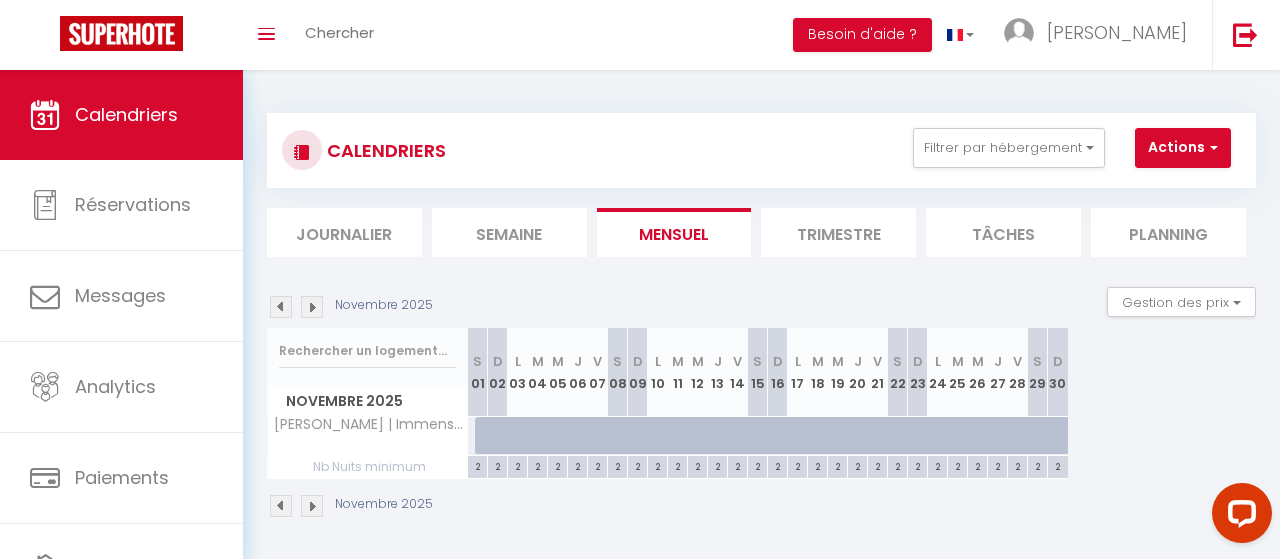 click at bounding box center (312, 307) 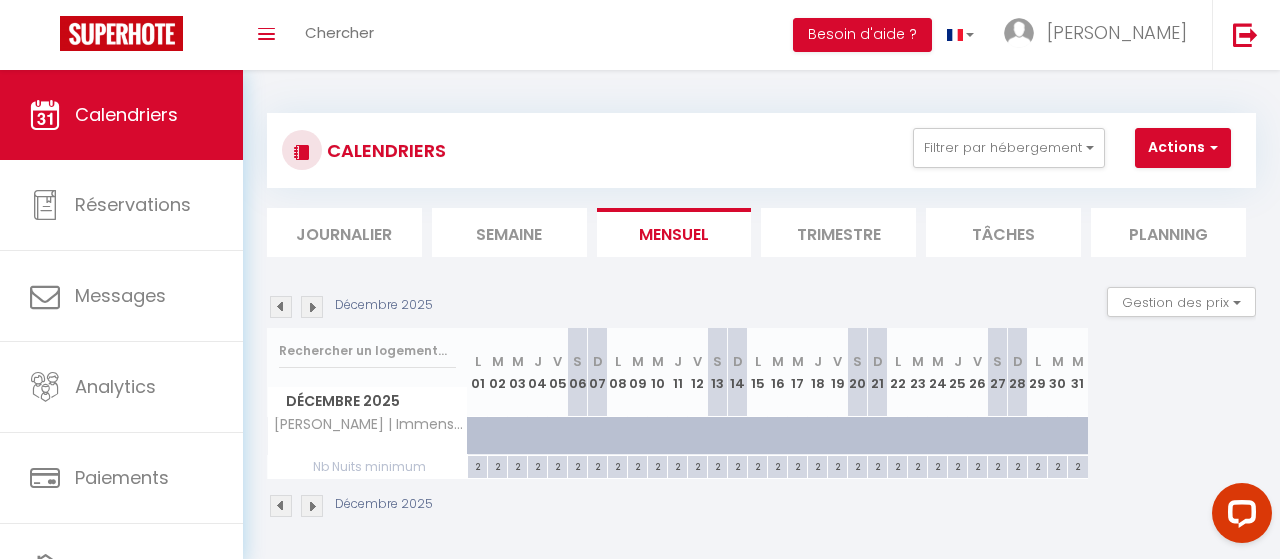 click at bounding box center (312, 307) 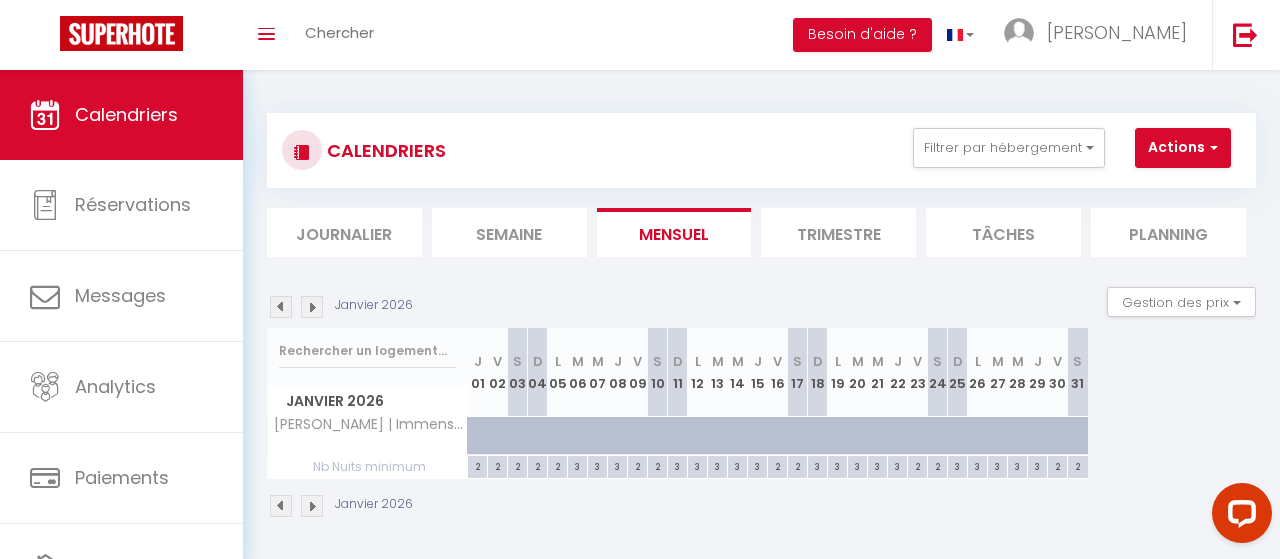 click at bounding box center [312, 307] 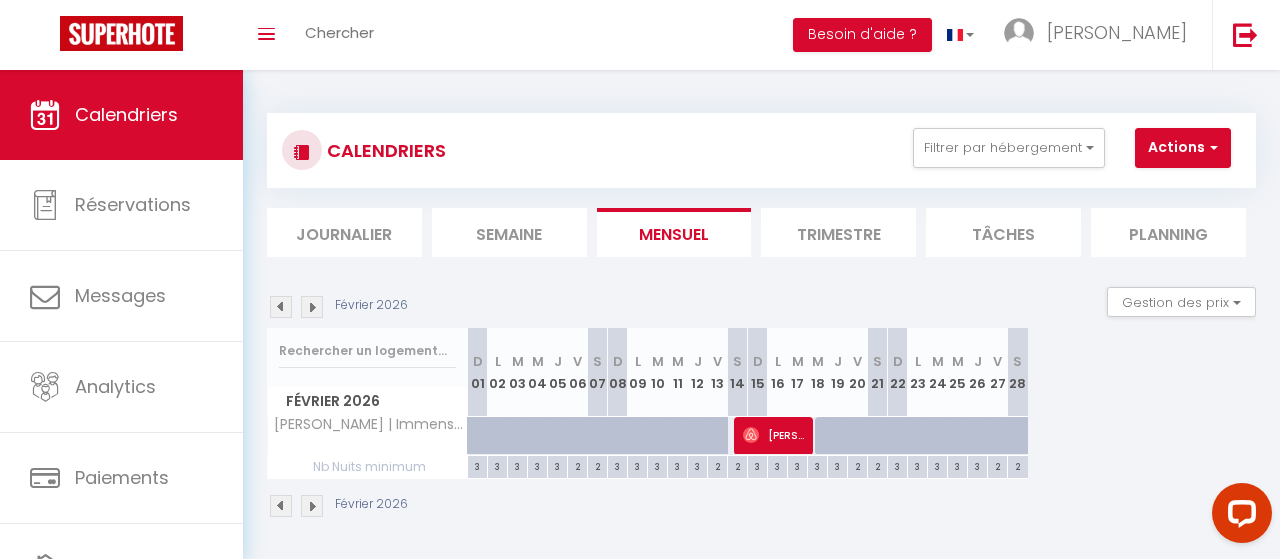 click at bounding box center [281, 307] 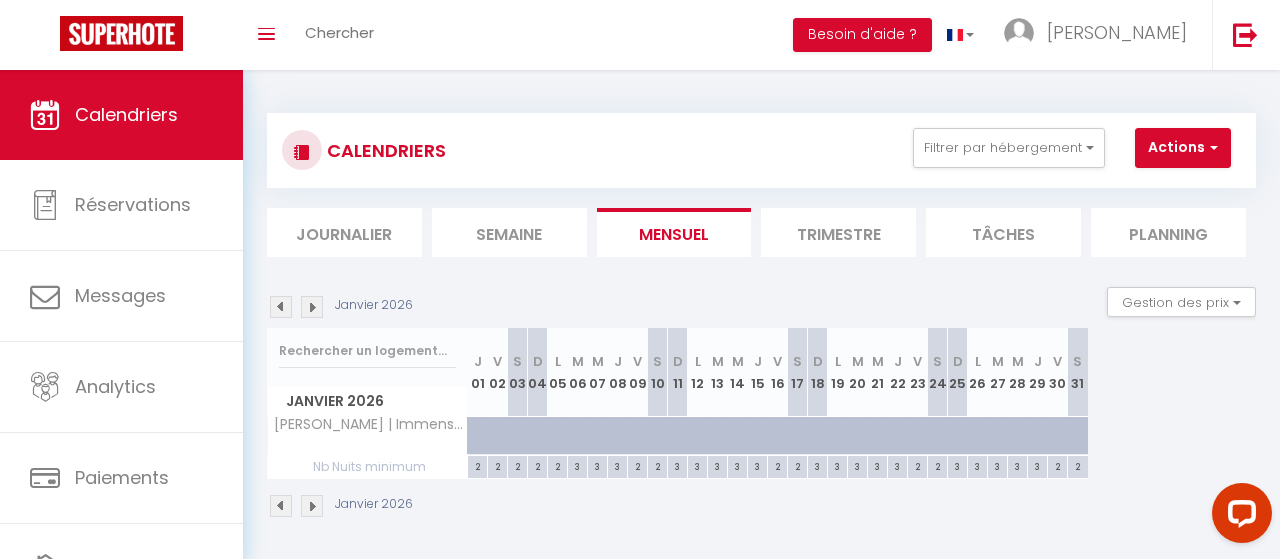 click at bounding box center [281, 307] 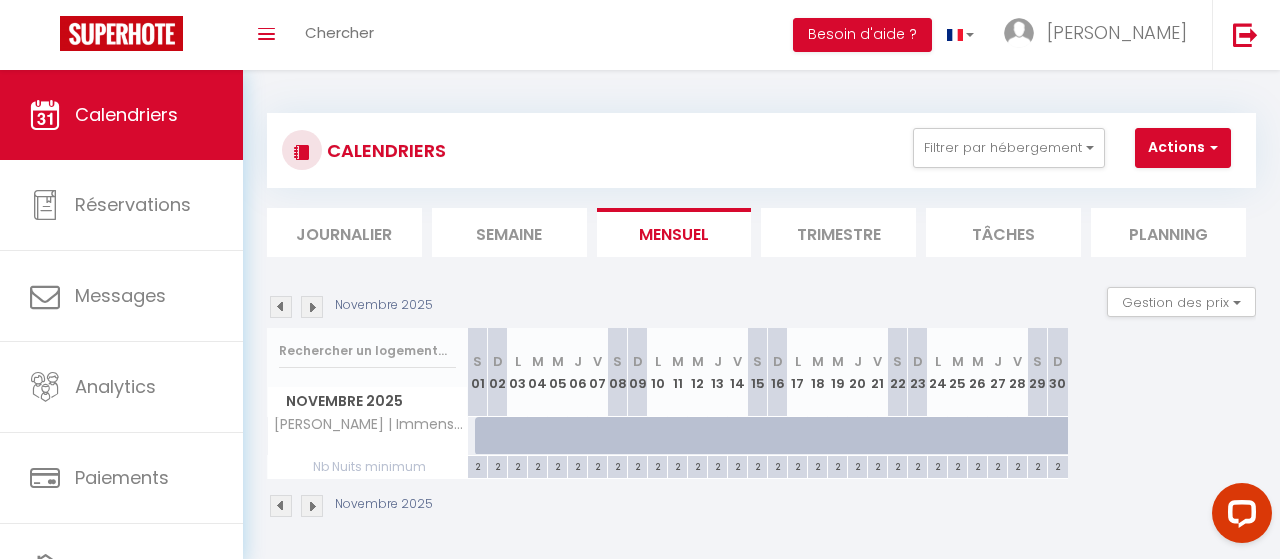 click at bounding box center (281, 307) 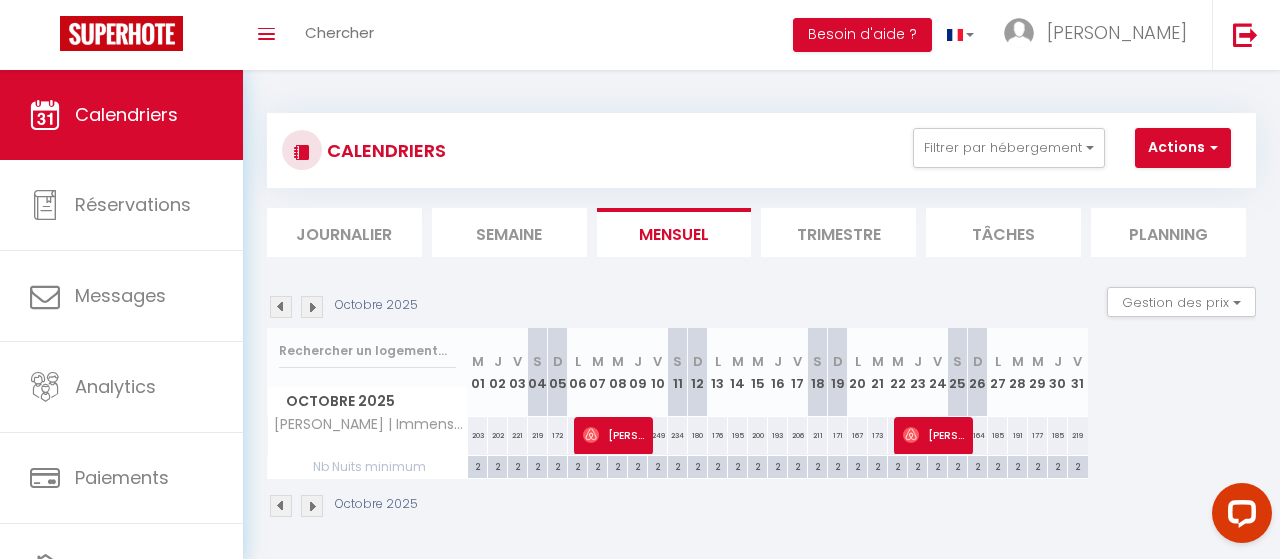 click at bounding box center (281, 307) 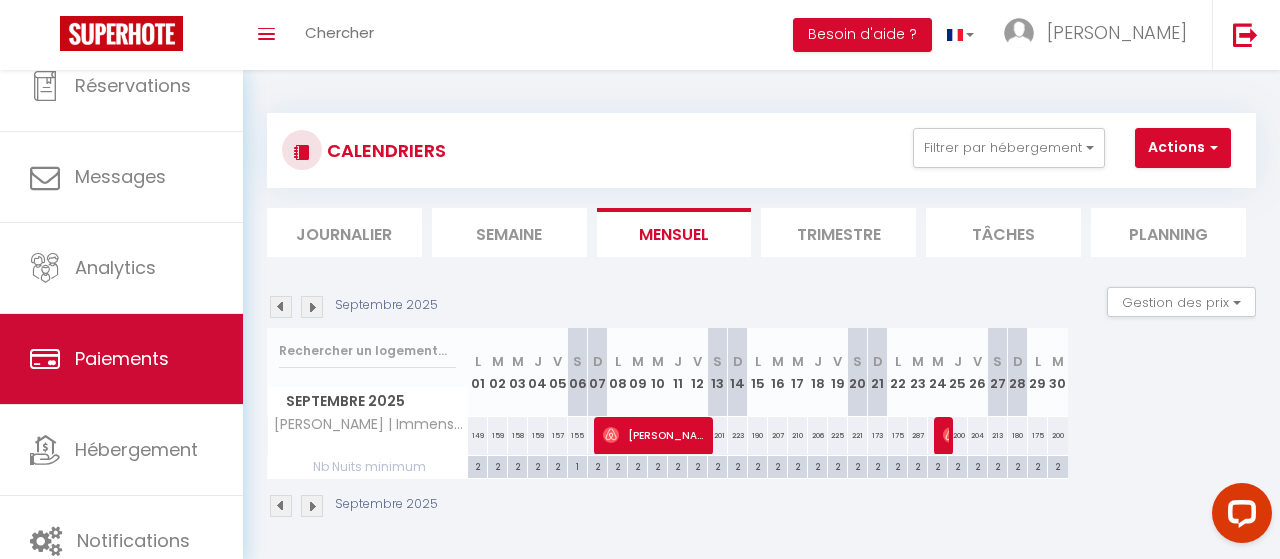 scroll, scrollTop: 145, scrollLeft: 0, axis: vertical 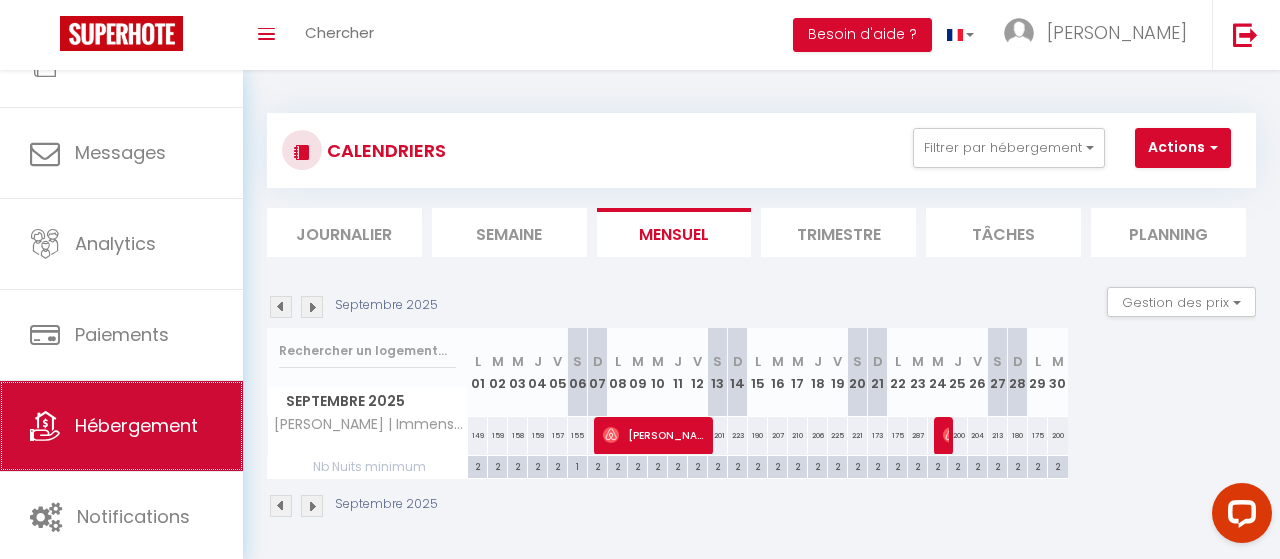 click on "Hébergement" at bounding box center (136, 425) 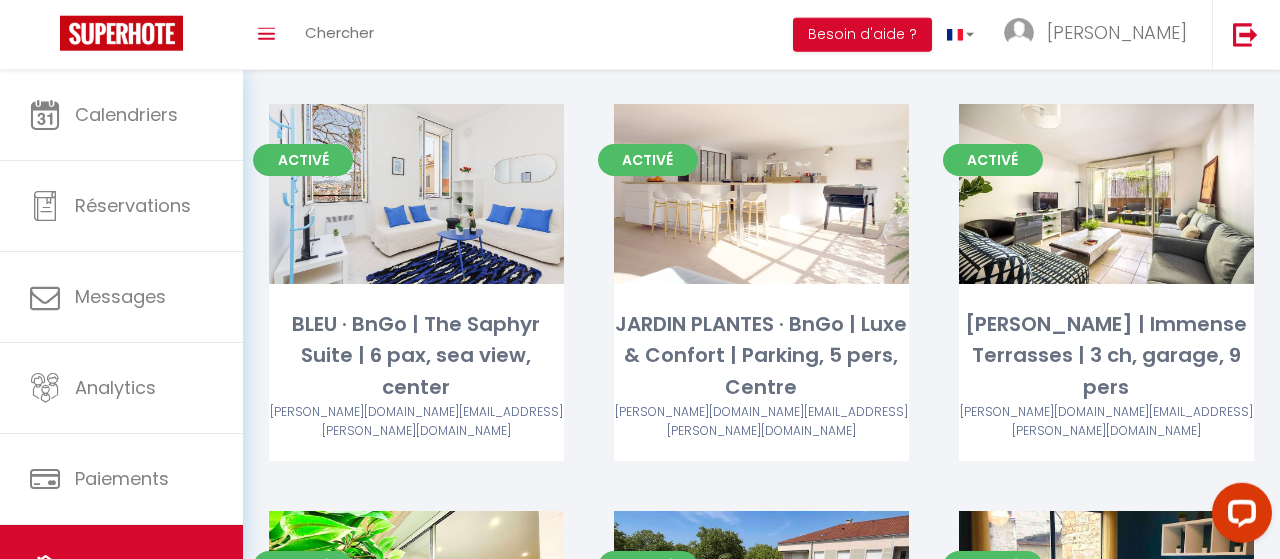 scroll, scrollTop: 832, scrollLeft: 0, axis: vertical 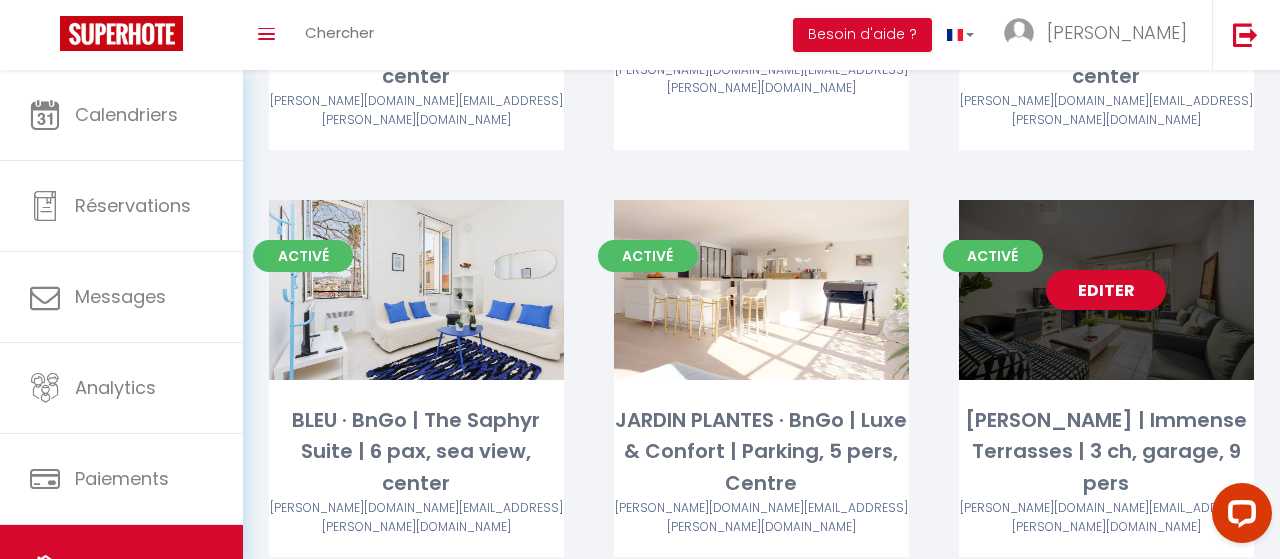 click on "Editer" at bounding box center (1106, 290) 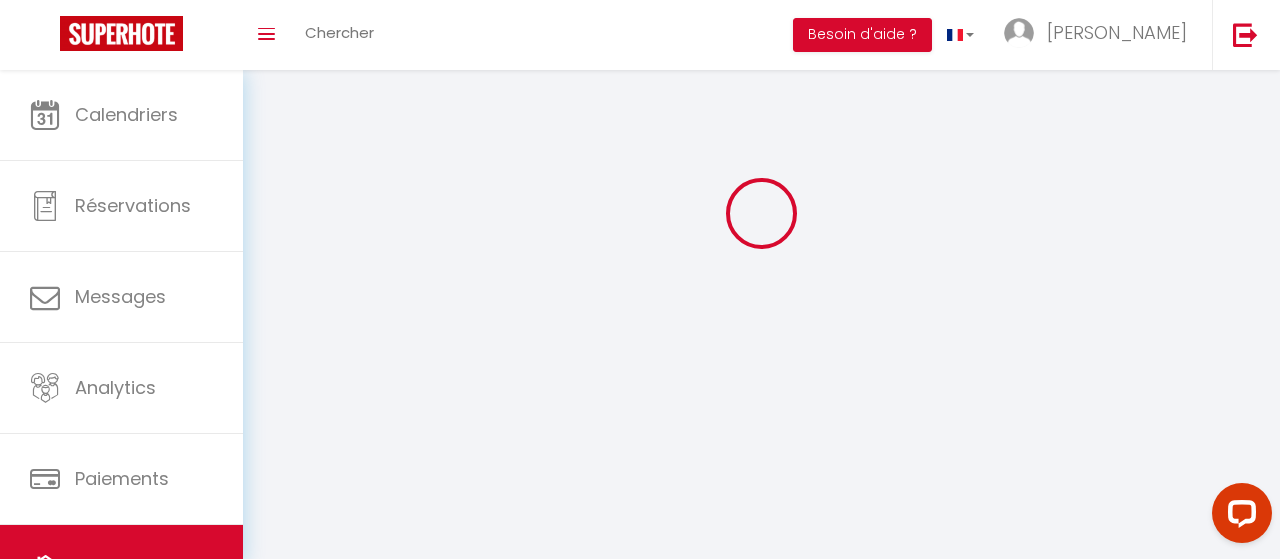 scroll, scrollTop: 0, scrollLeft: 0, axis: both 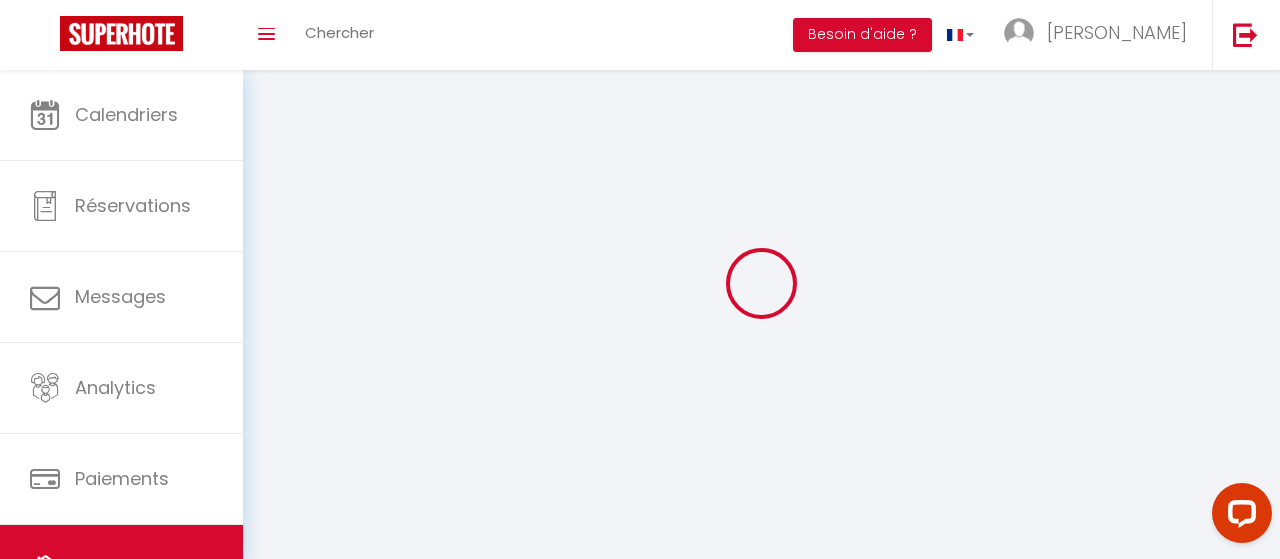select on "+ 30 %" 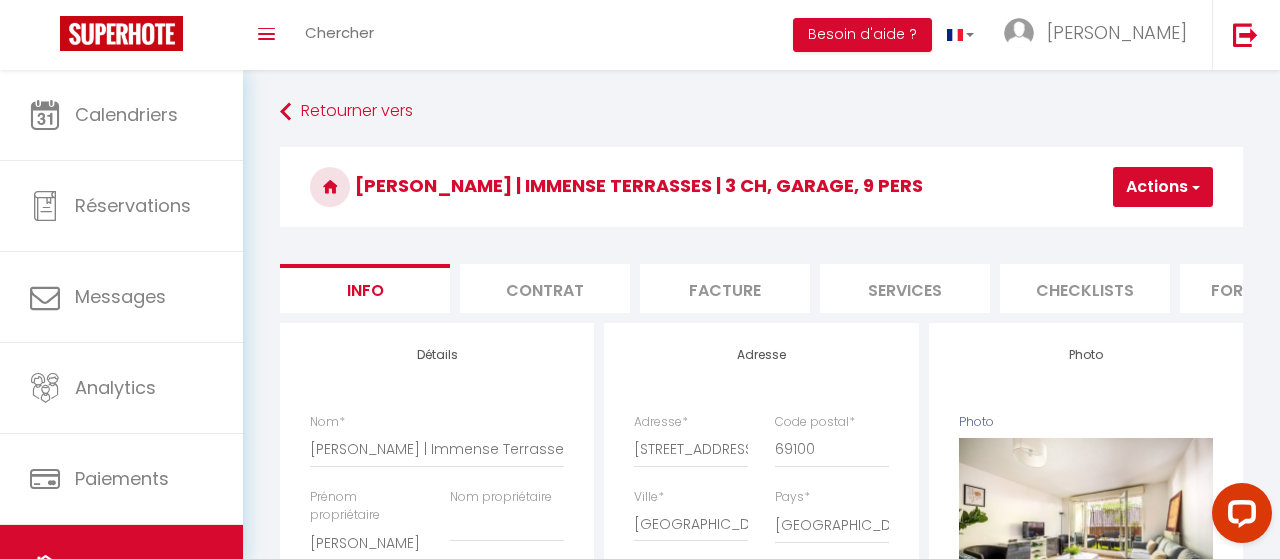 select 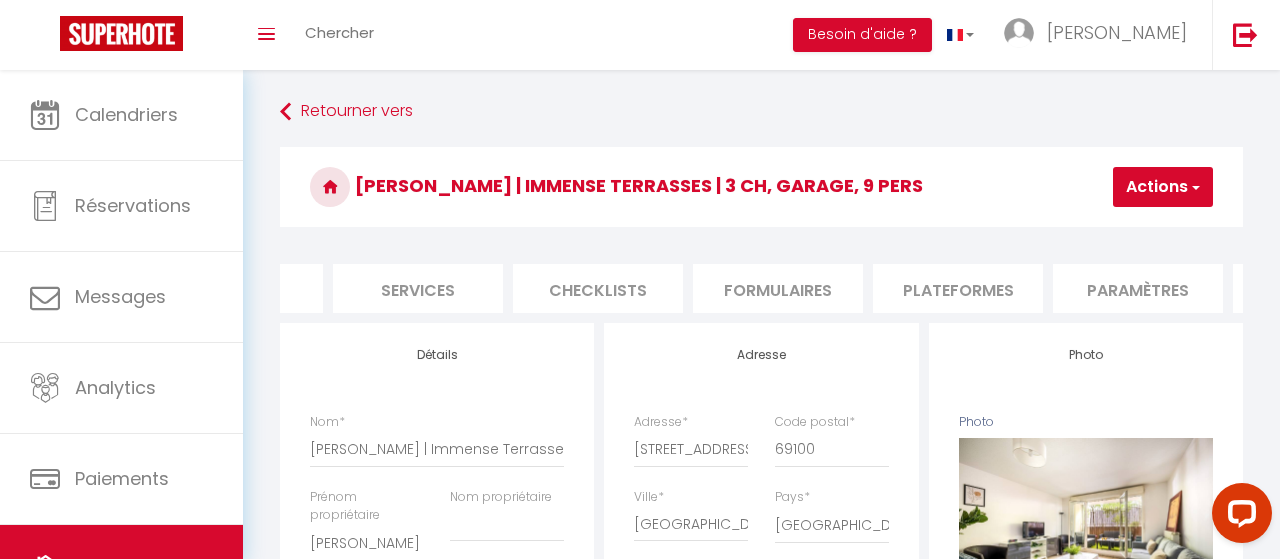 scroll, scrollTop: 0, scrollLeft: 495, axis: horizontal 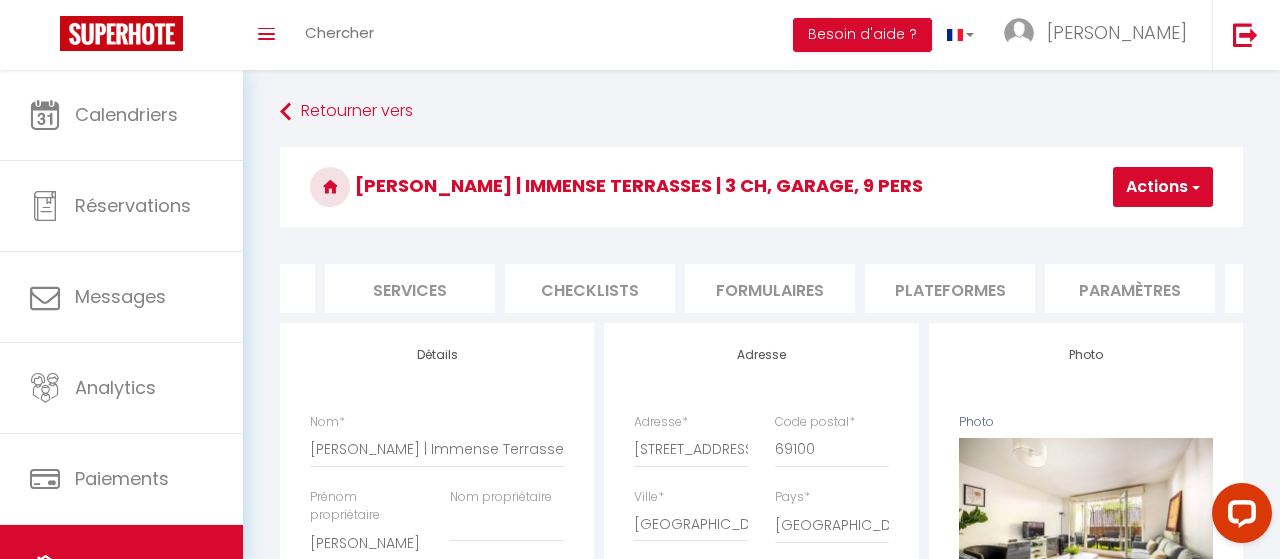 click on "Plateformes" at bounding box center (950, 288) 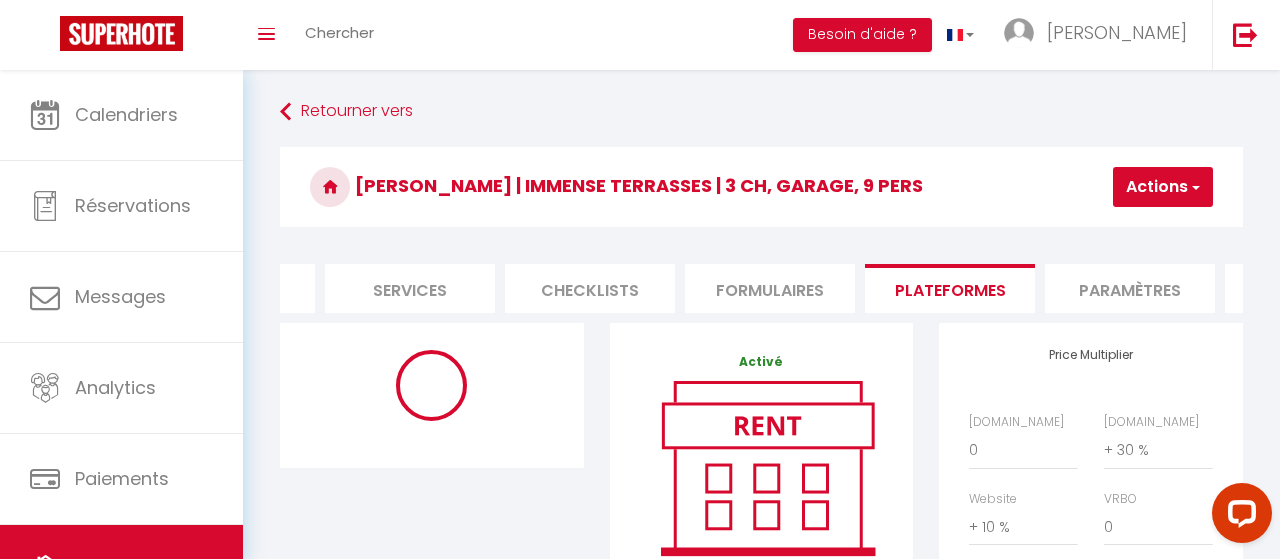 select on "7251-1413845379061916537" 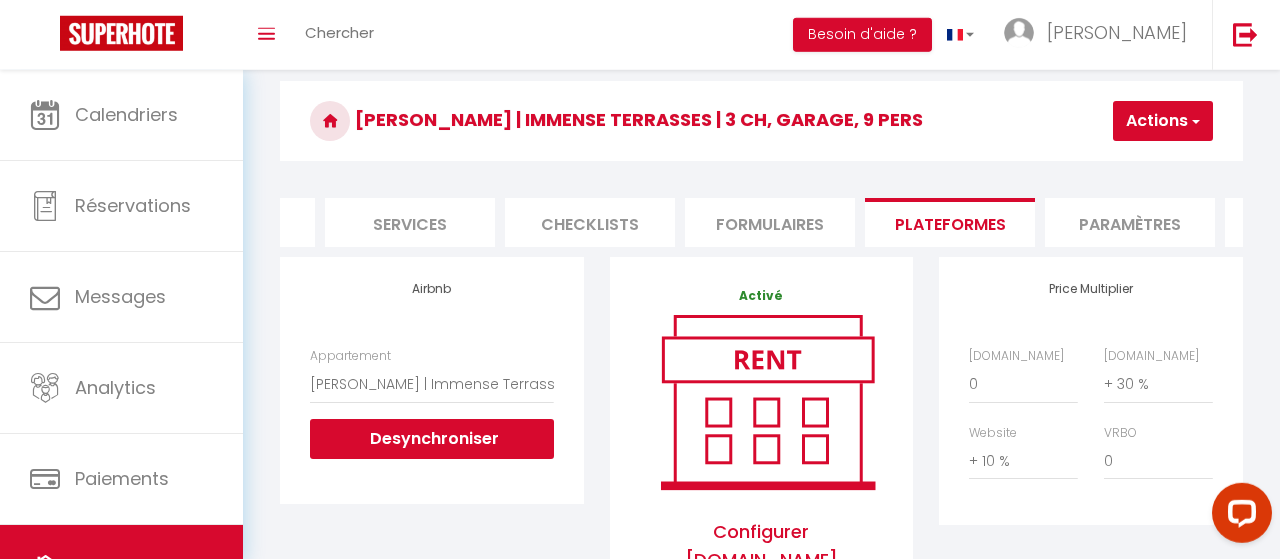 scroll, scrollTop: 104, scrollLeft: 0, axis: vertical 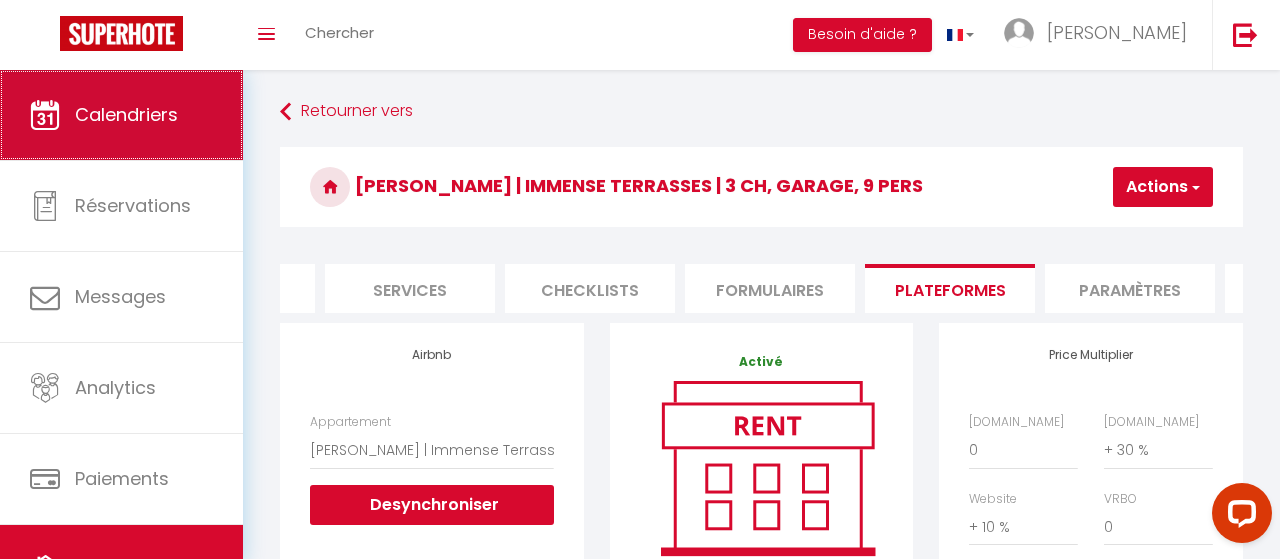 click on "Calendriers" at bounding box center (126, 114) 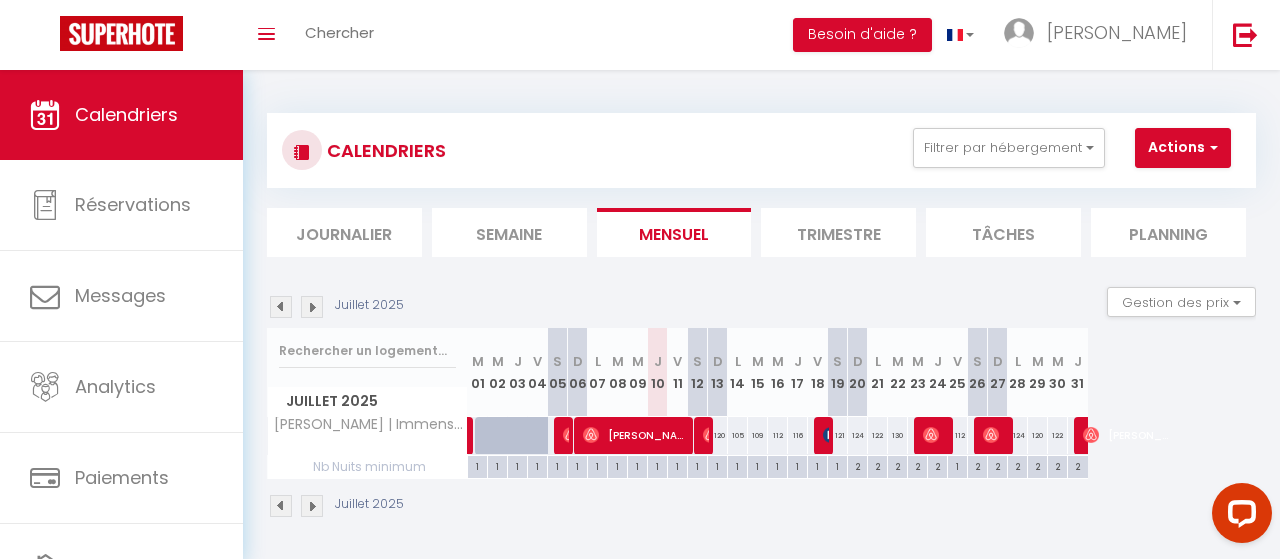 click at bounding box center [312, 307] 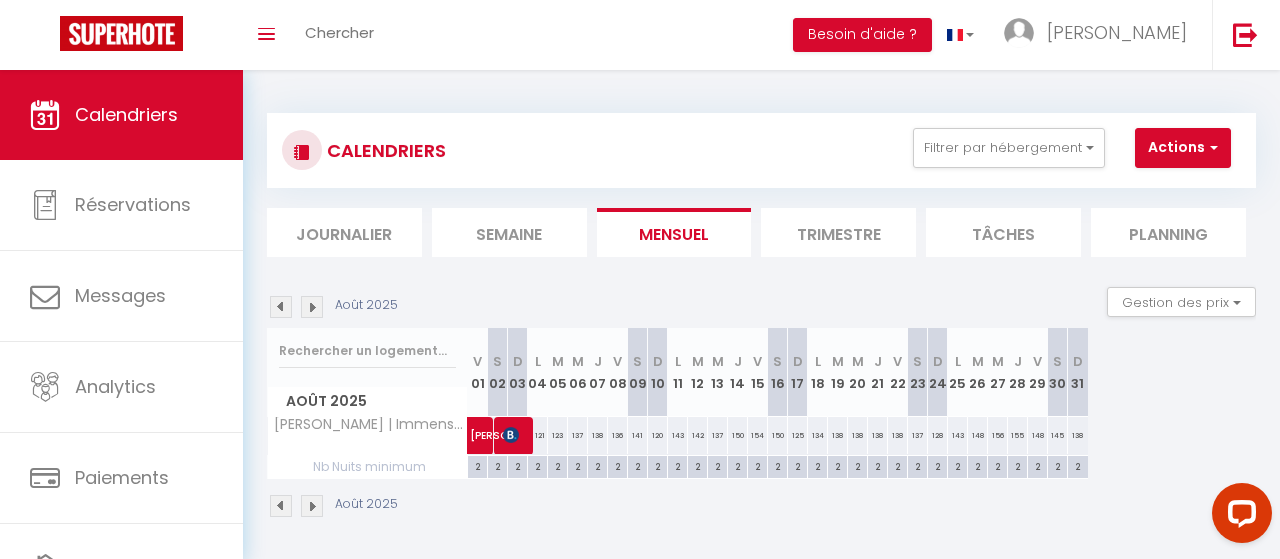 click at bounding box center (312, 307) 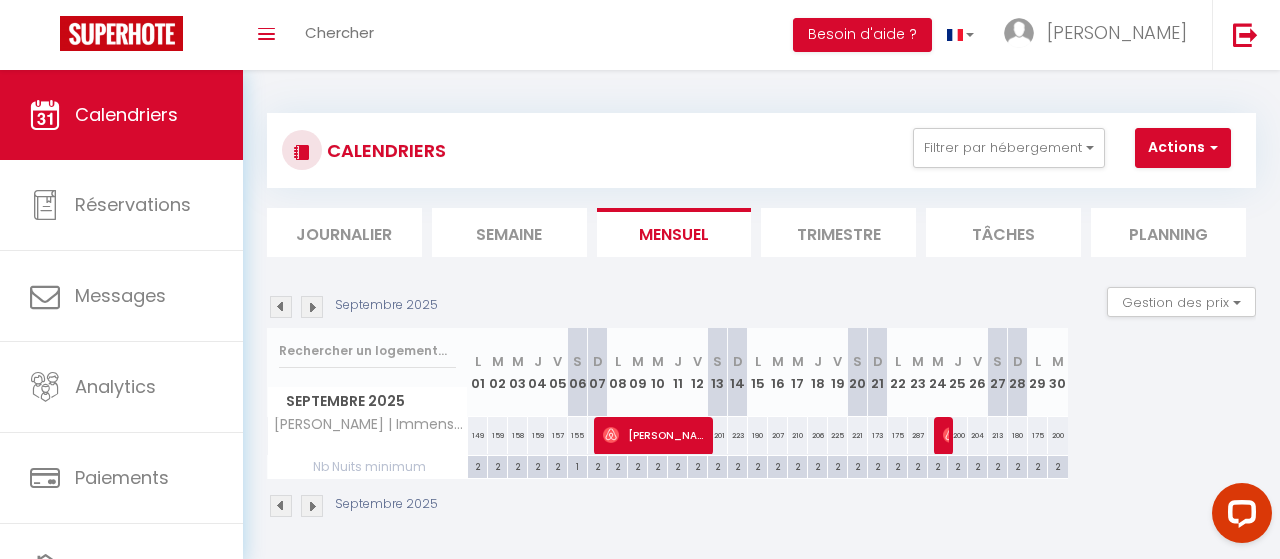 click at bounding box center (312, 307) 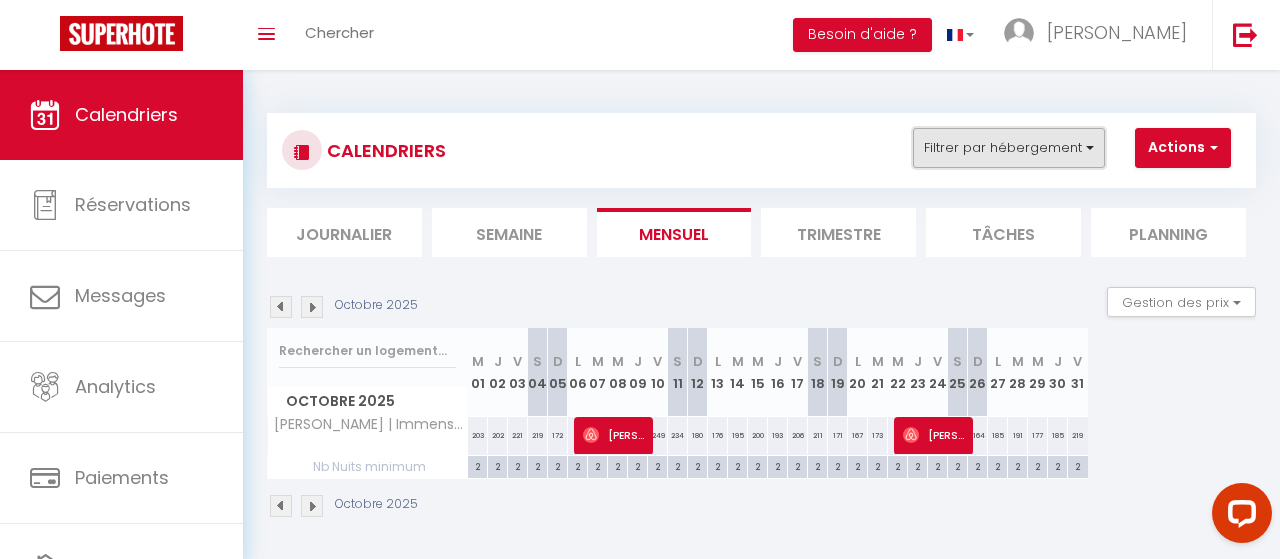 click on "Filtrer par hébergement" at bounding box center (1009, 148) 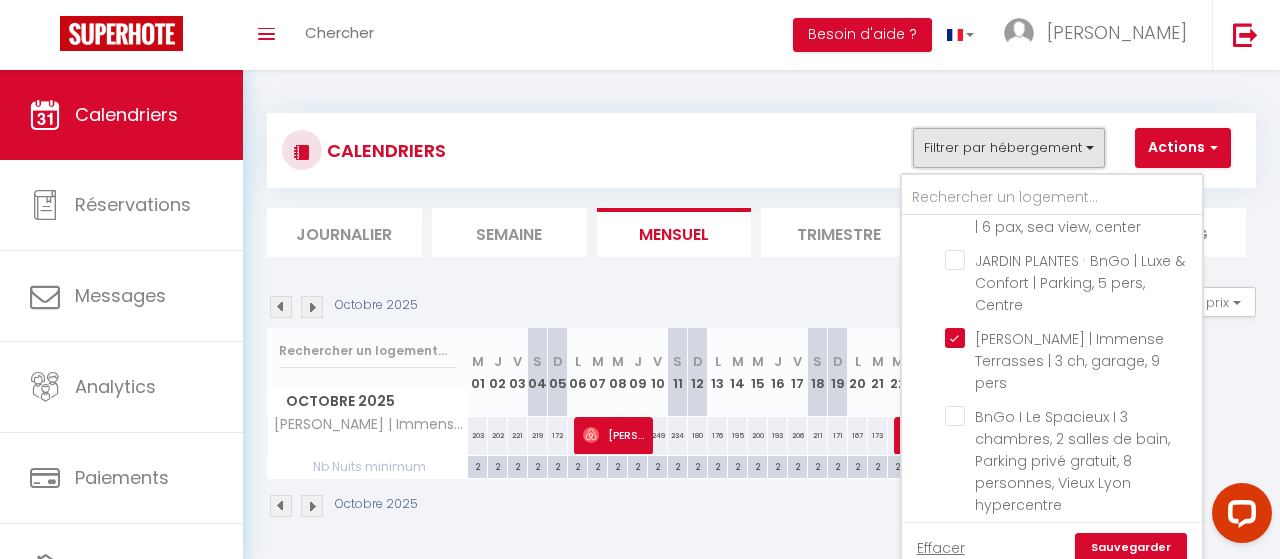 scroll, scrollTop: 0, scrollLeft: 0, axis: both 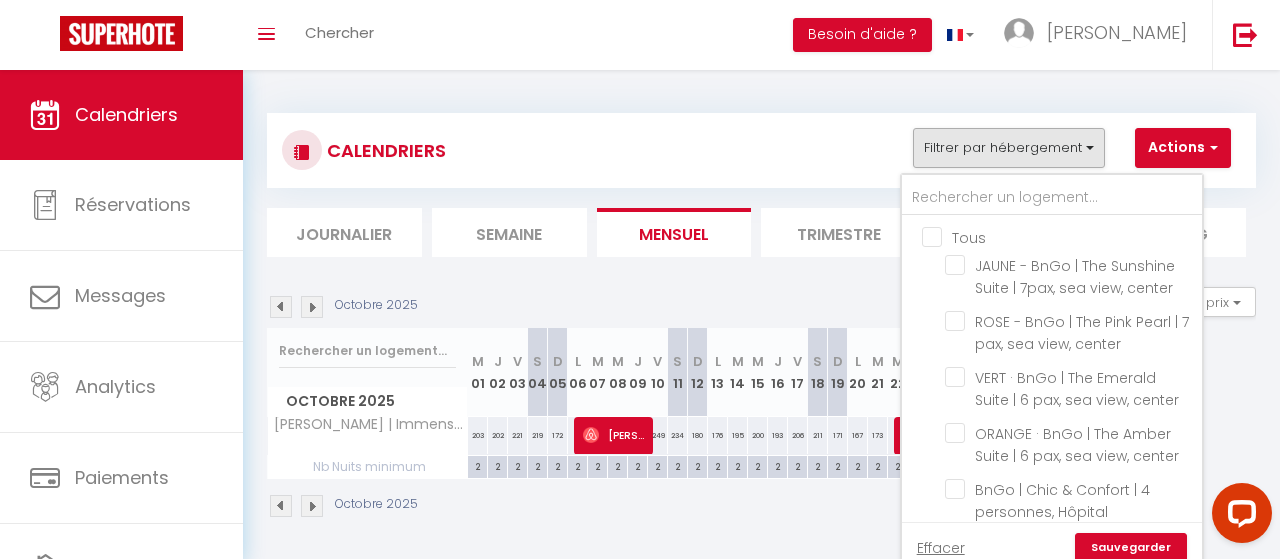 click on "Tous" at bounding box center (1072, 236) 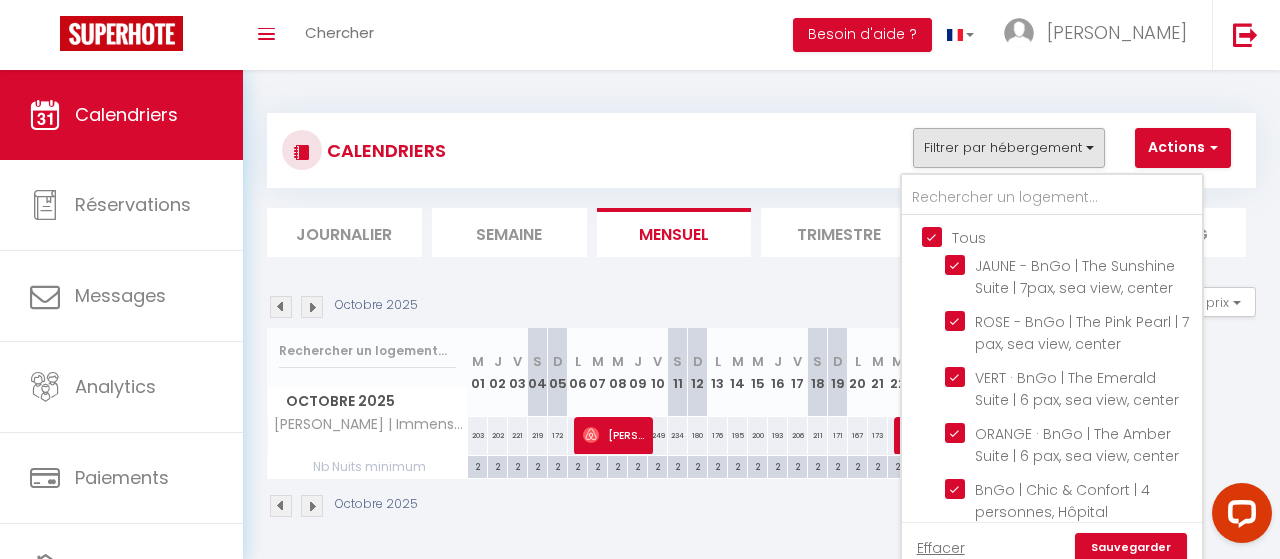 checkbox on "true" 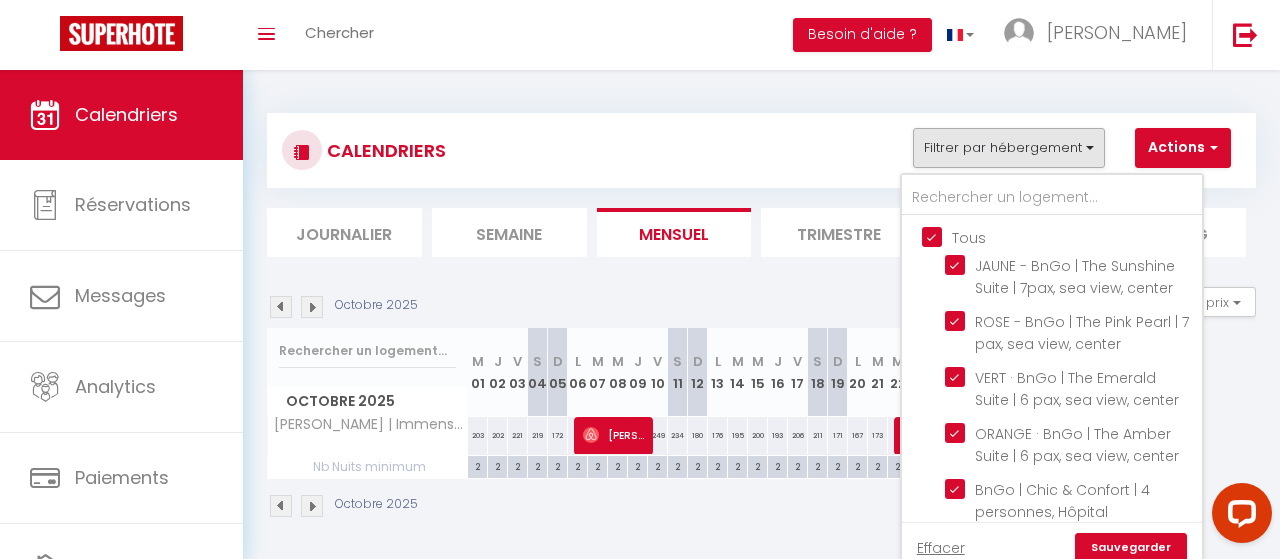 click on "Sauvegarder" at bounding box center (1131, 548) 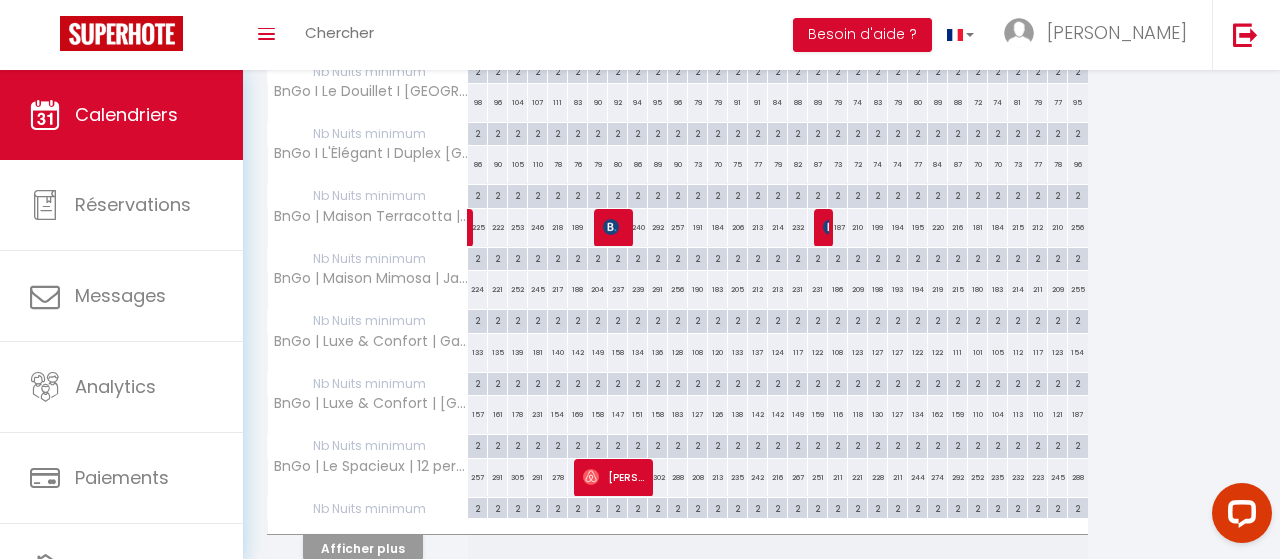 scroll, scrollTop: 0, scrollLeft: 0, axis: both 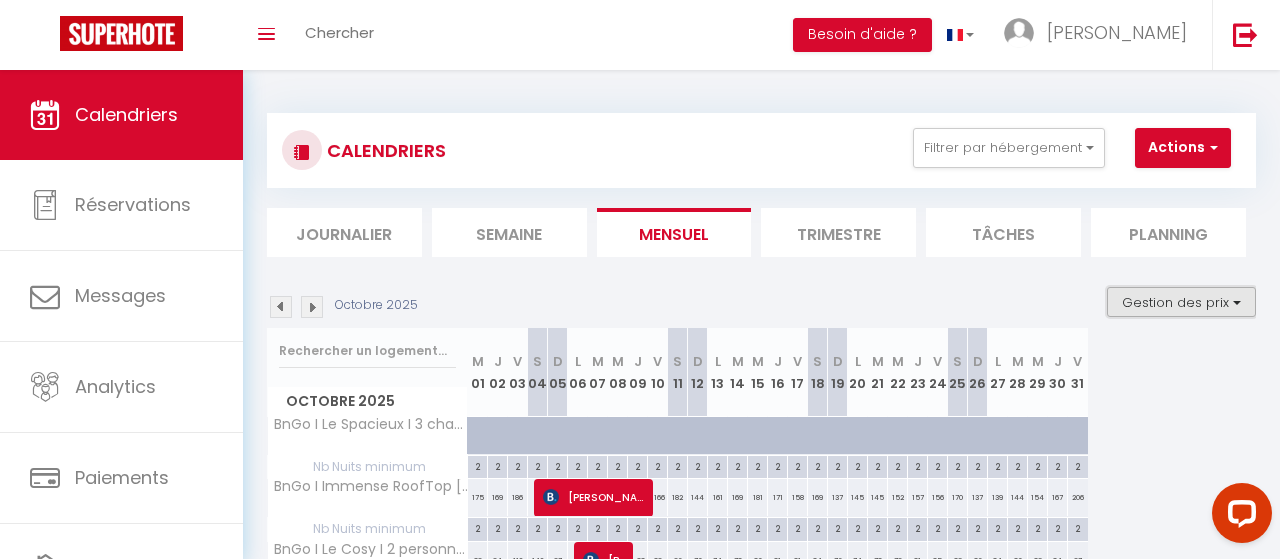click on "Gestion des prix" at bounding box center (1181, 302) 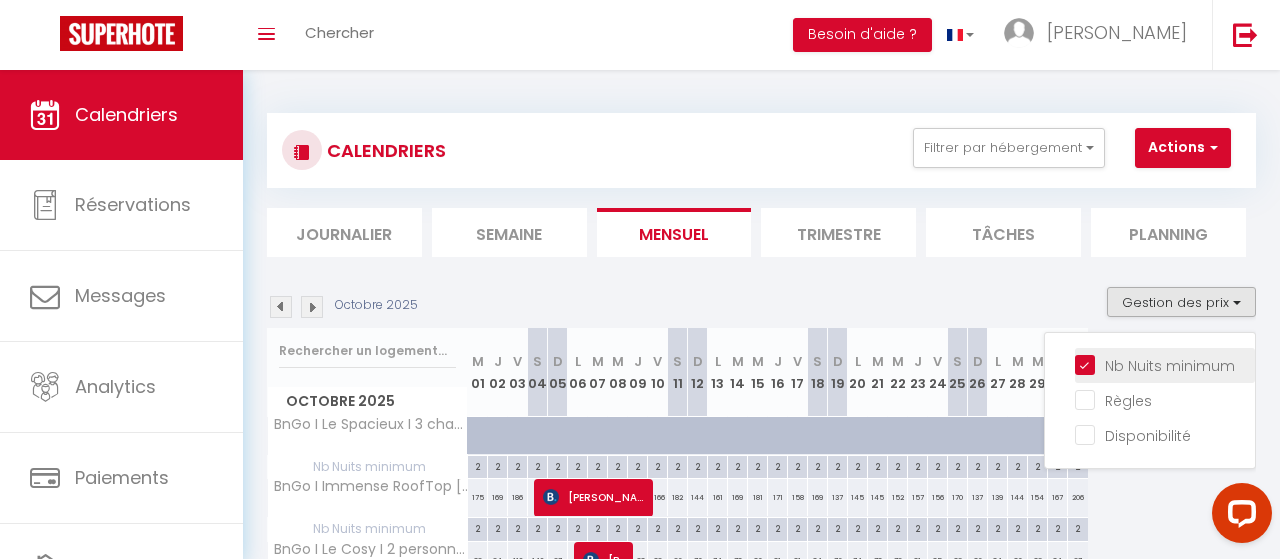 click on "Nb Nuits minimum" at bounding box center [1165, 364] 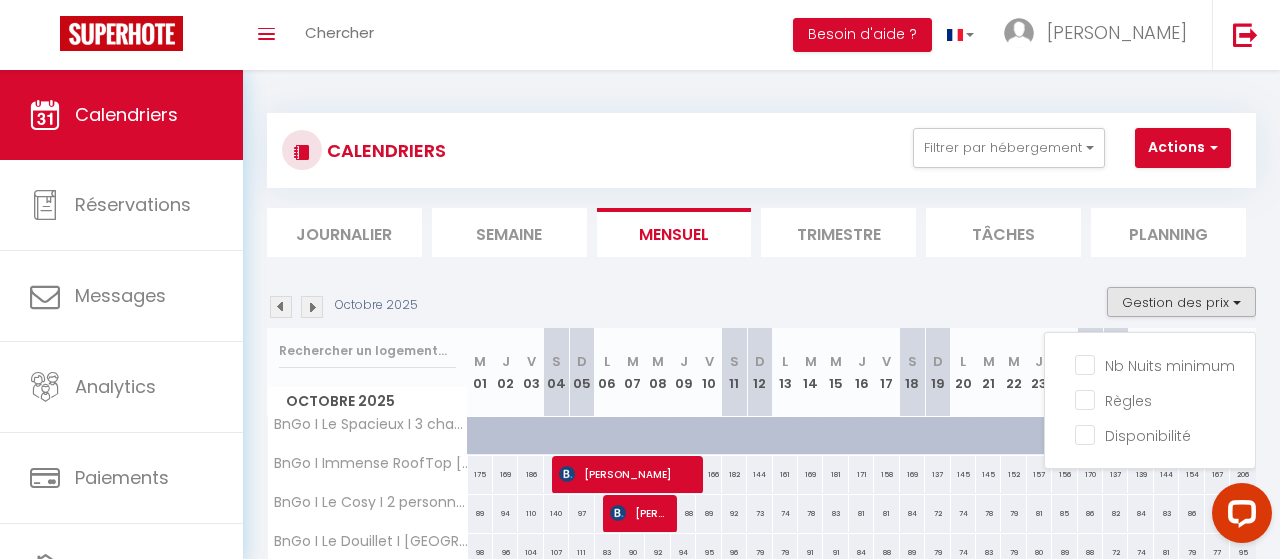 click on "Octobre 2025
Gestion des prix
Nb Nuits minimum   Règles   Disponibilité" at bounding box center (761, 307) 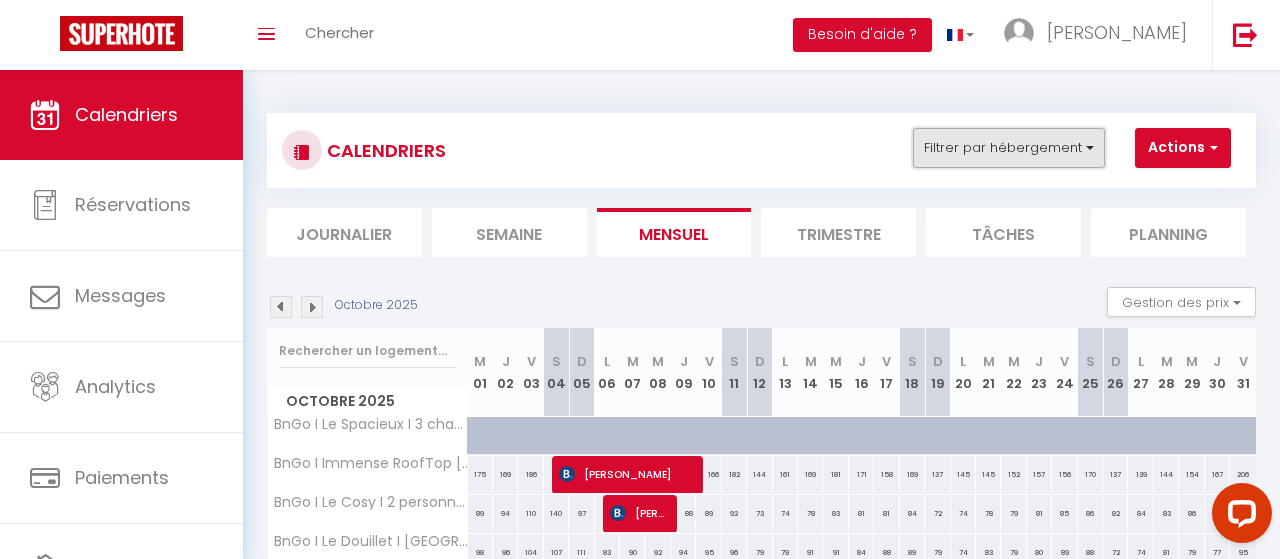 click on "Filtrer par hébergement" at bounding box center (1009, 148) 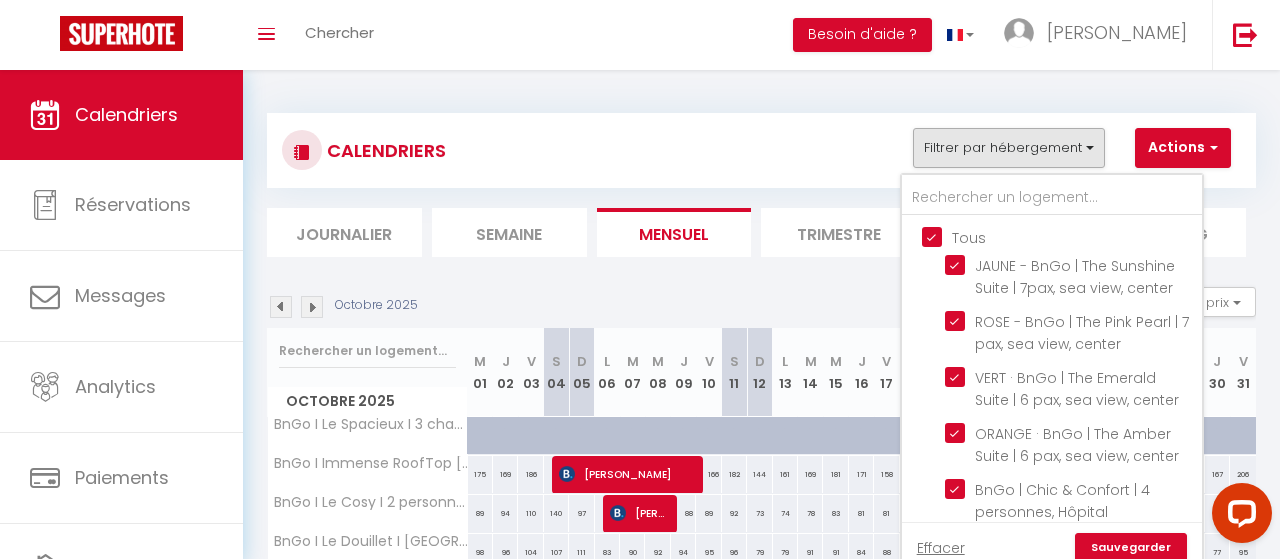 drag, startPoint x: 940, startPoint y: 229, endPoint x: 942, endPoint y: 214, distance: 15.132746 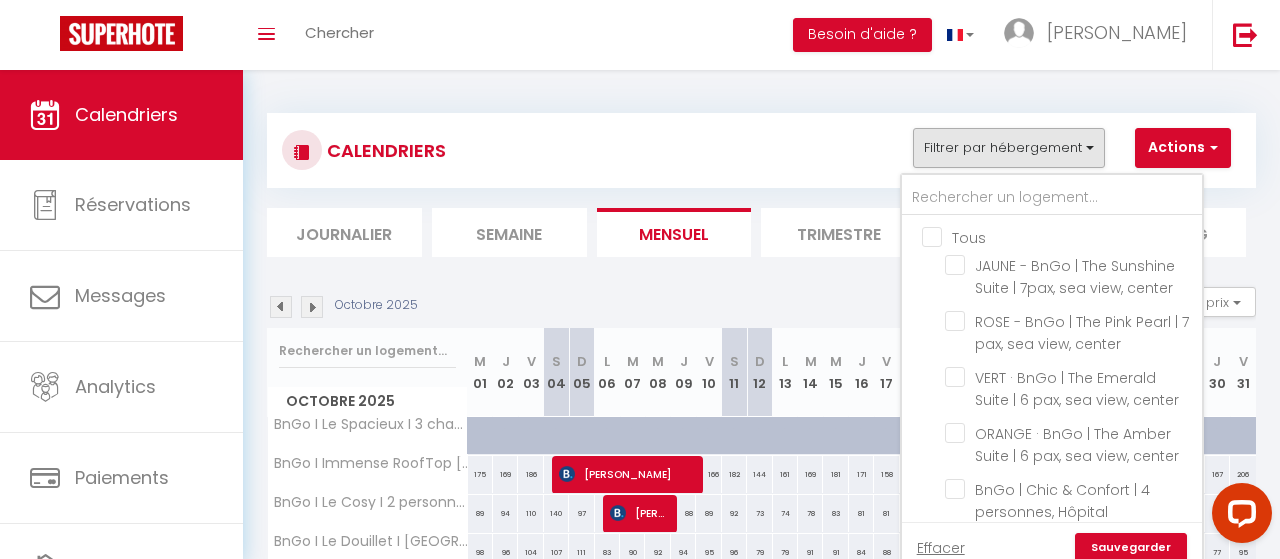checkbox on "false" 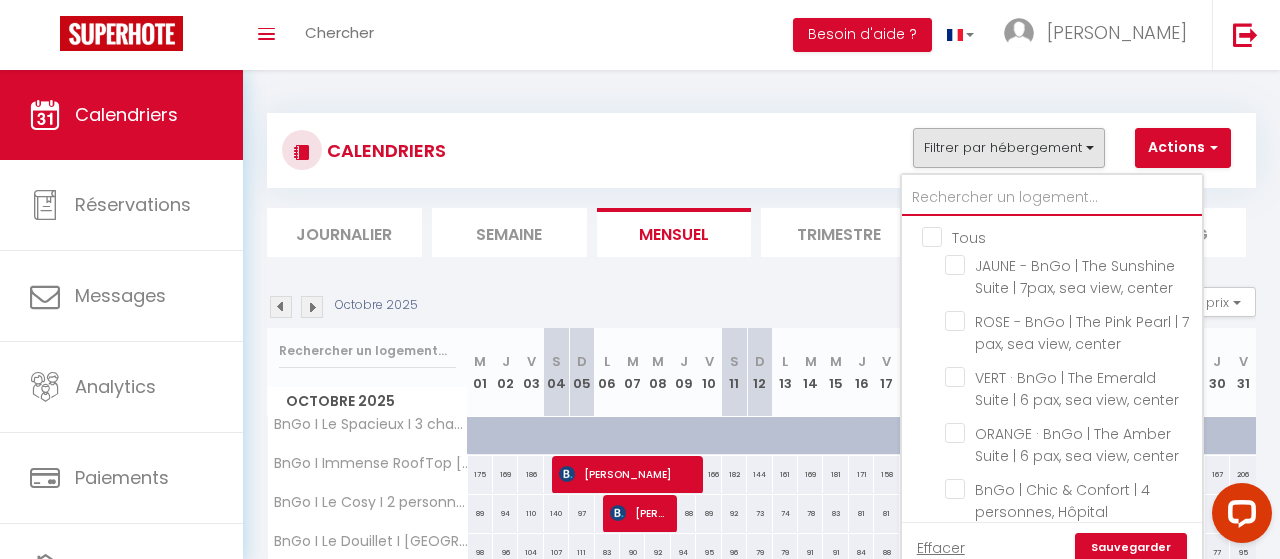 click at bounding box center (1052, 198) 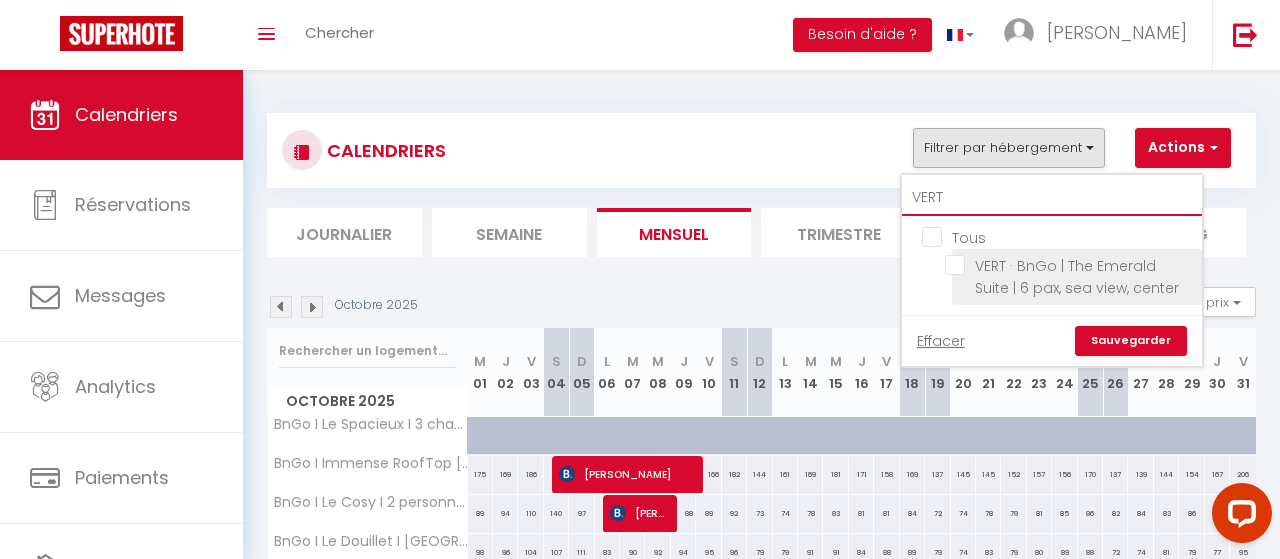 type on "VERT" 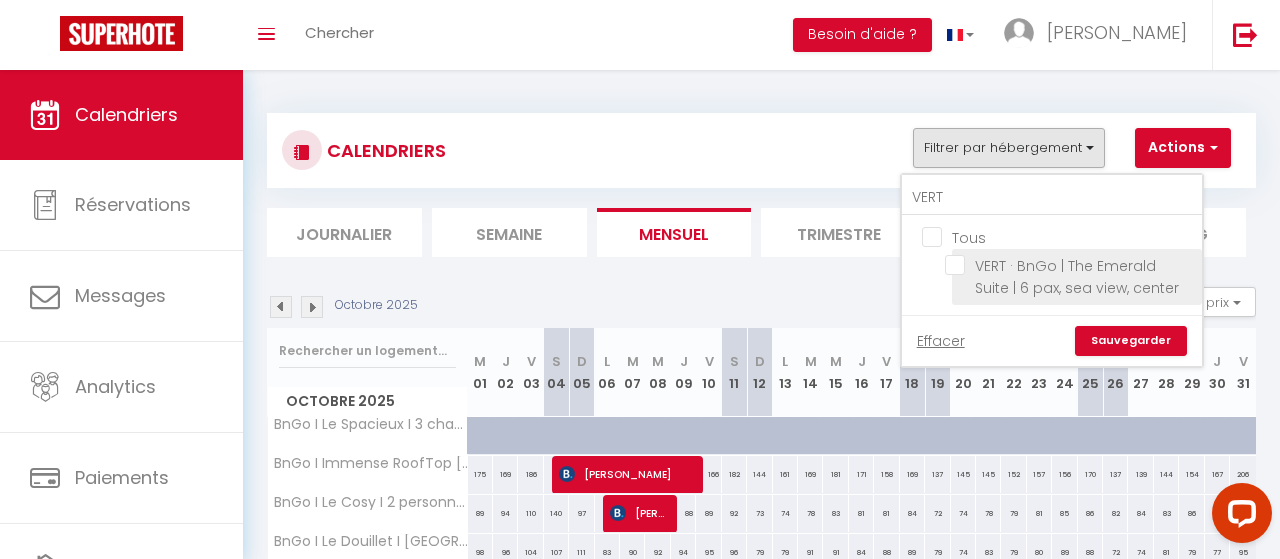 click on "VERT · BnGo | The Emerald Suite | 6 pax, sea view, center" at bounding box center [1070, 265] 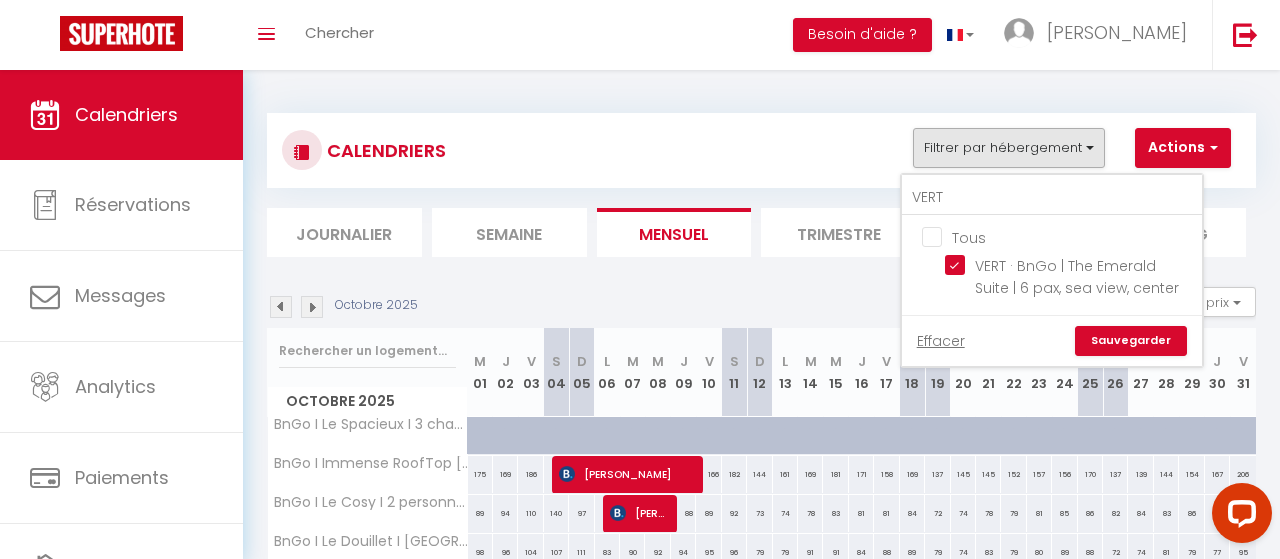 click on "Sauvegarder" at bounding box center (1131, 341) 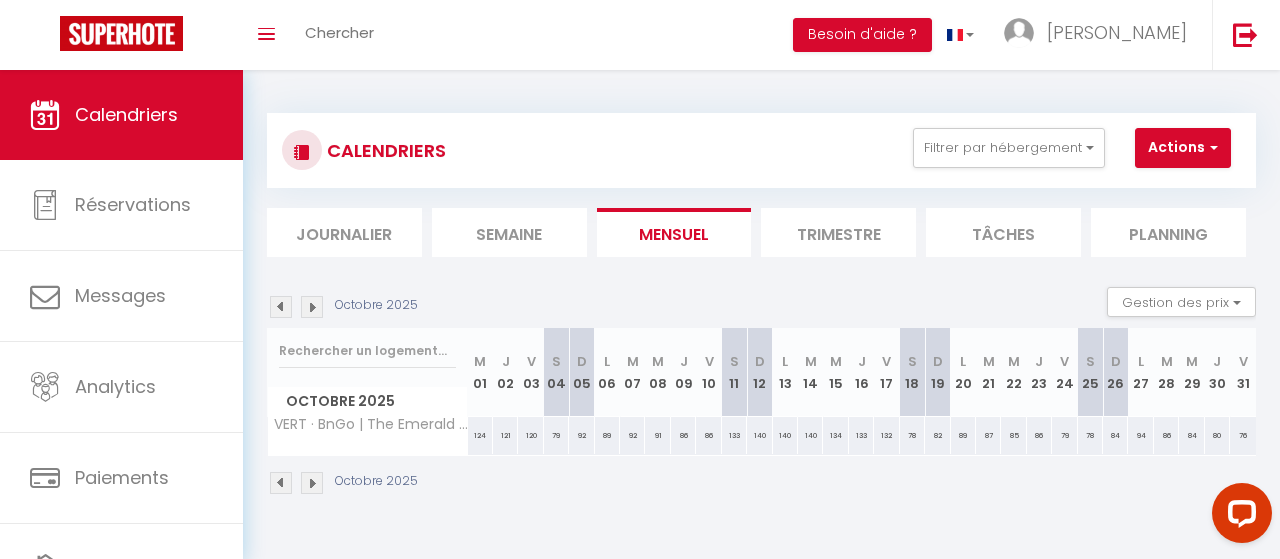 click at bounding box center [281, 307] 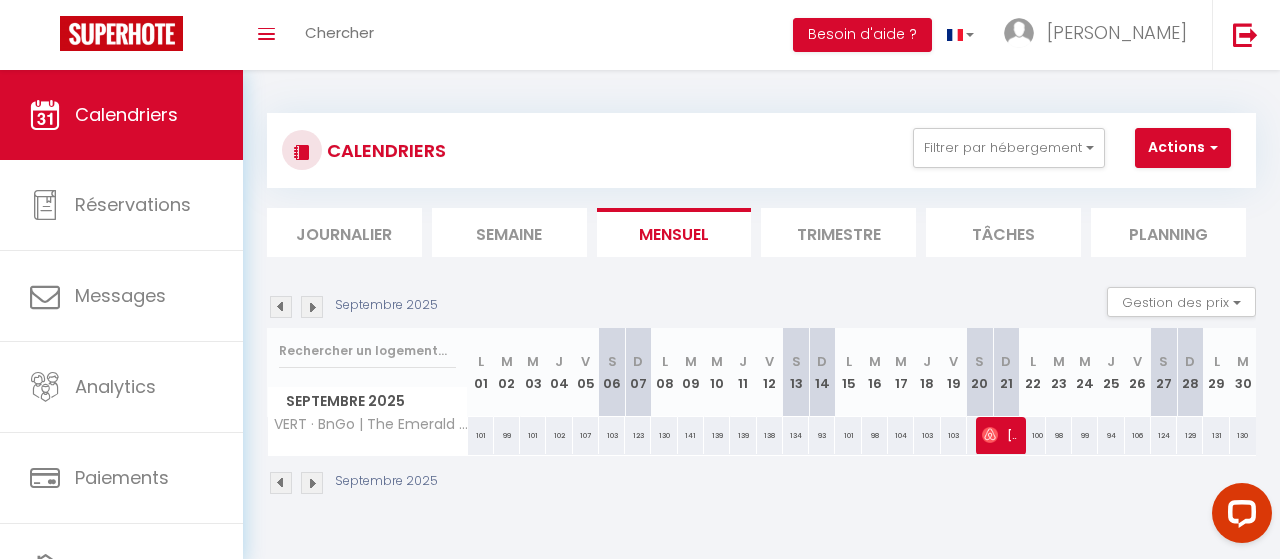 click at bounding box center (281, 307) 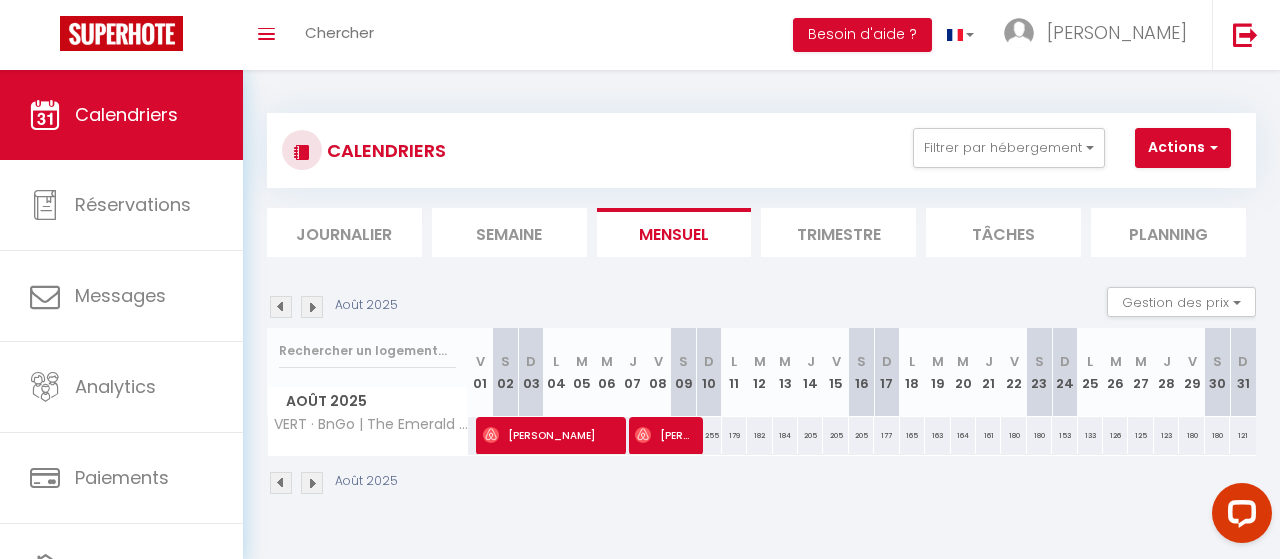click on "255" at bounding box center [708, 435] 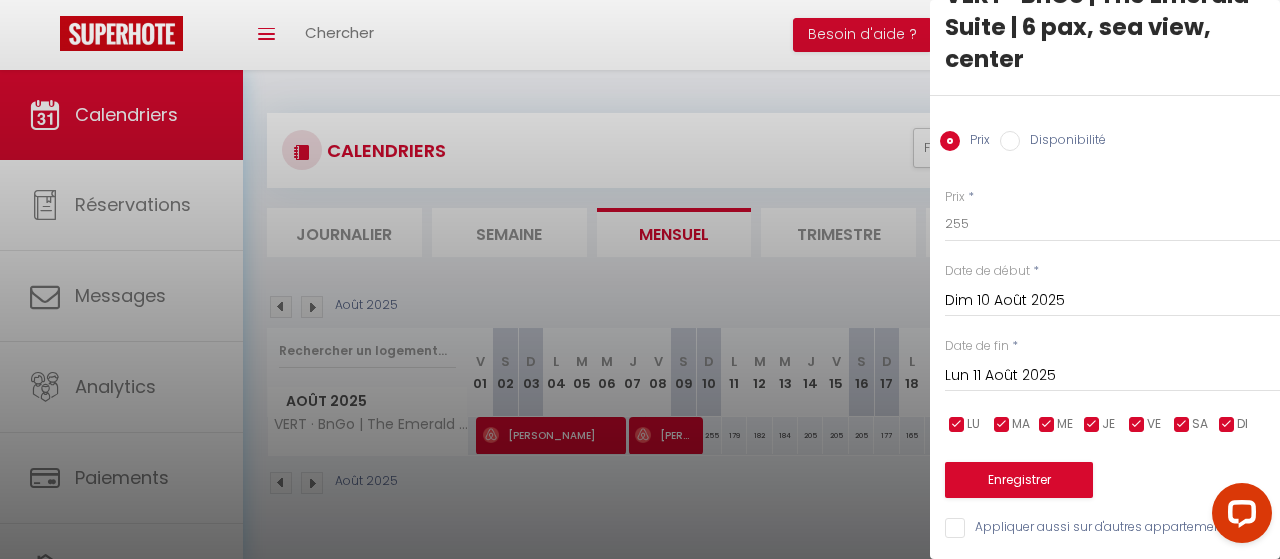 click on "Lun 11 Août 2025" at bounding box center [1112, 376] 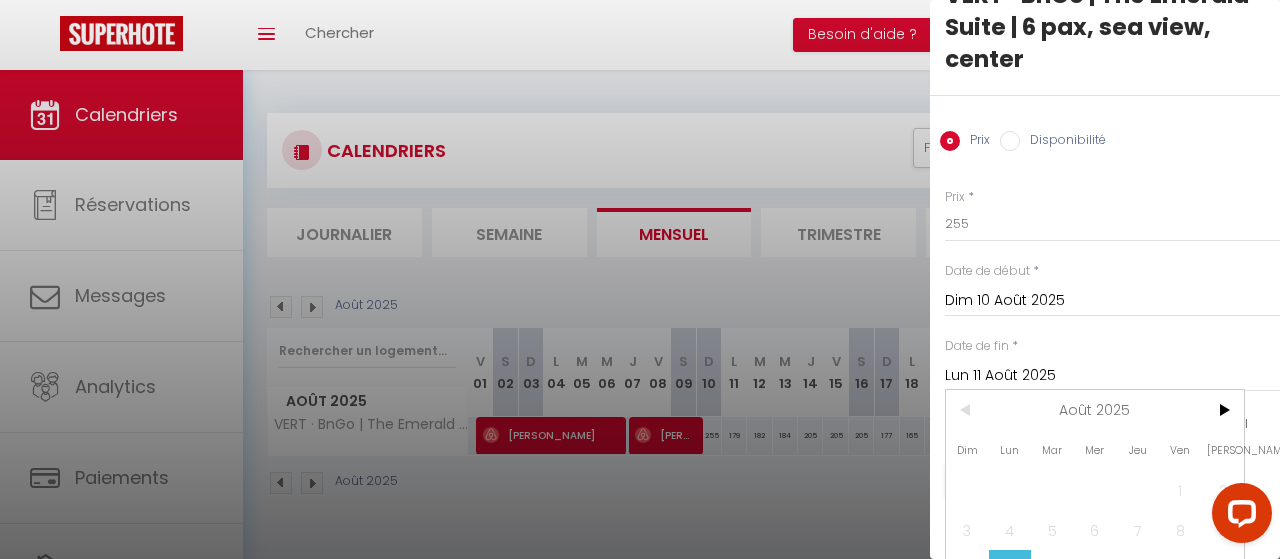 scroll, scrollTop: 155, scrollLeft: 0, axis: vertical 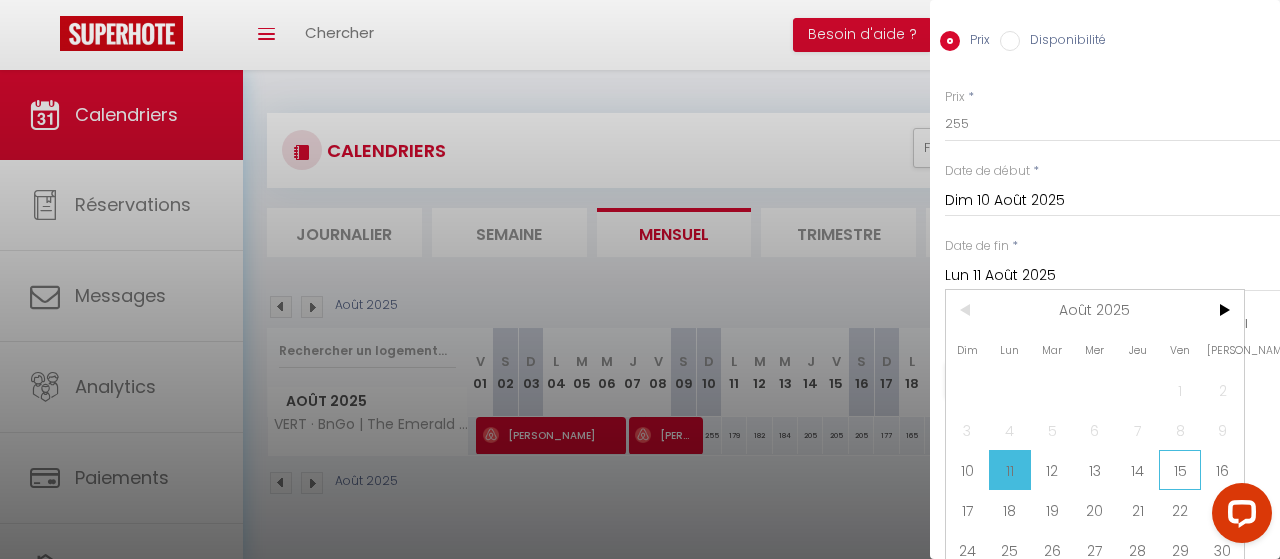 click on "15" at bounding box center (1180, 470) 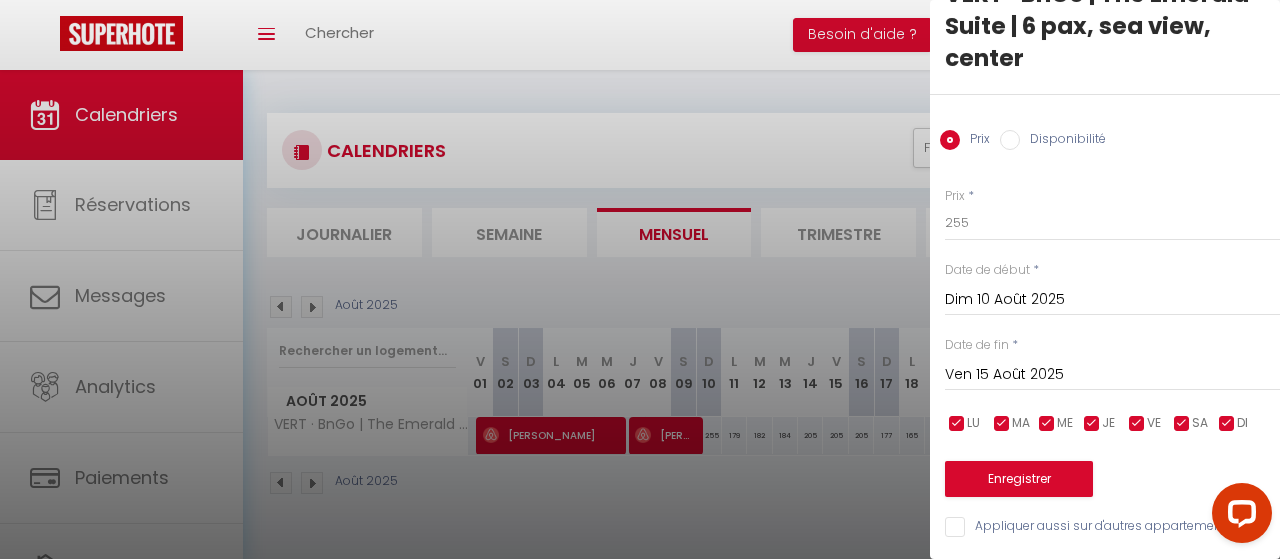 scroll, scrollTop: 55, scrollLeft: 0, axis: vertical 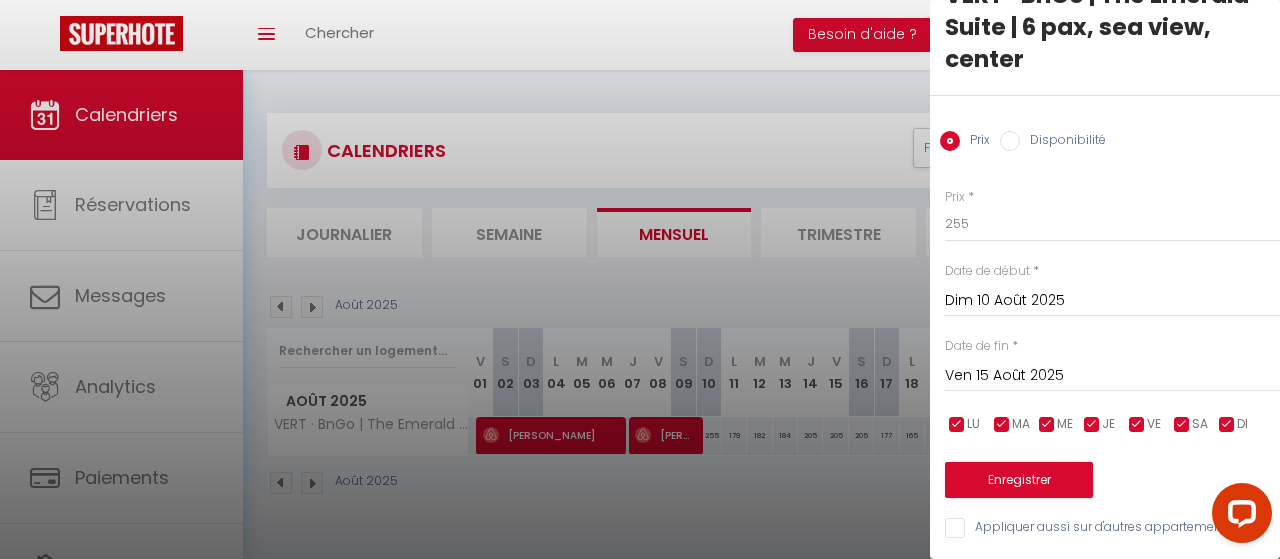 drag, startPoint x: 1081, startPoint y: 141, endPoint x: 1060, endPoint y: 153, distance: 24.186773 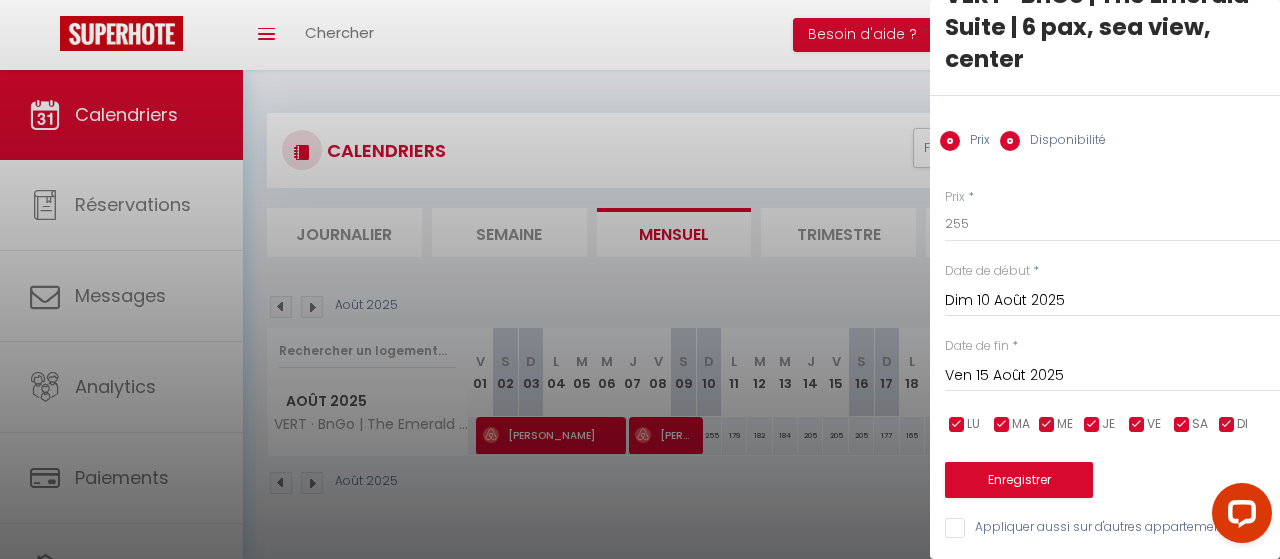 radio on "false" 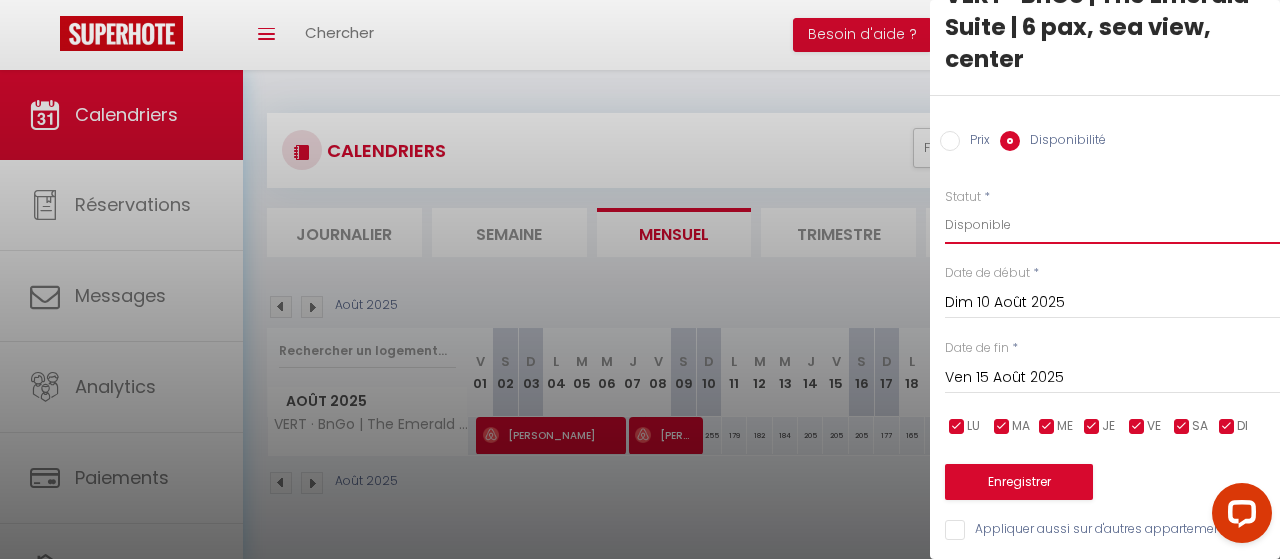 click on "Disponible
Indisponible" at bounding box center (1112, 225) 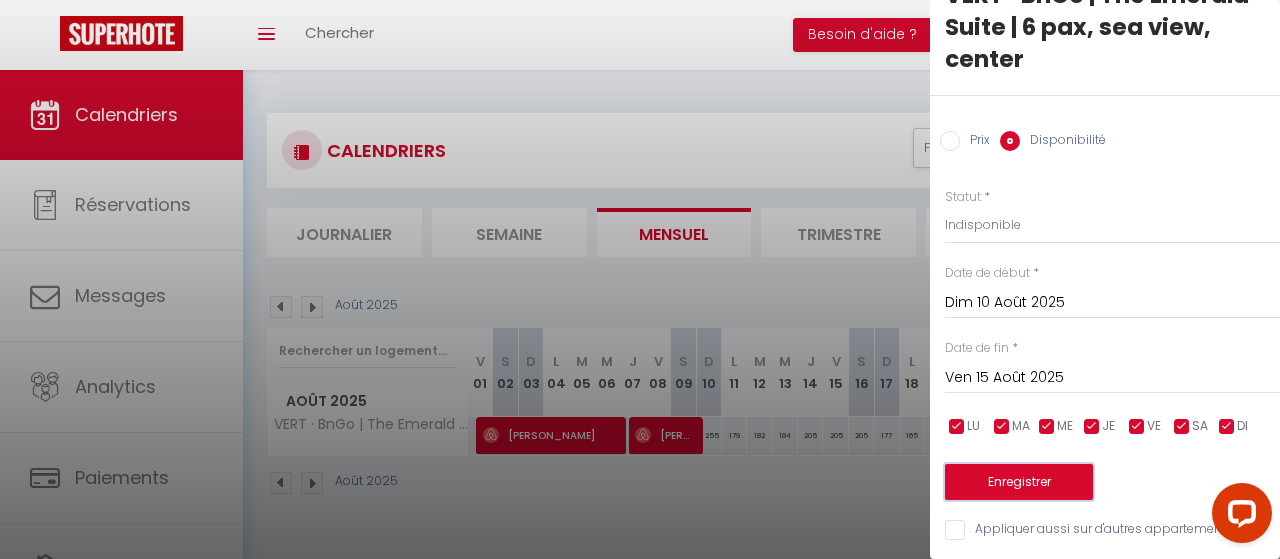 click on "Enregistrer" at bounding box center (1019, 482) 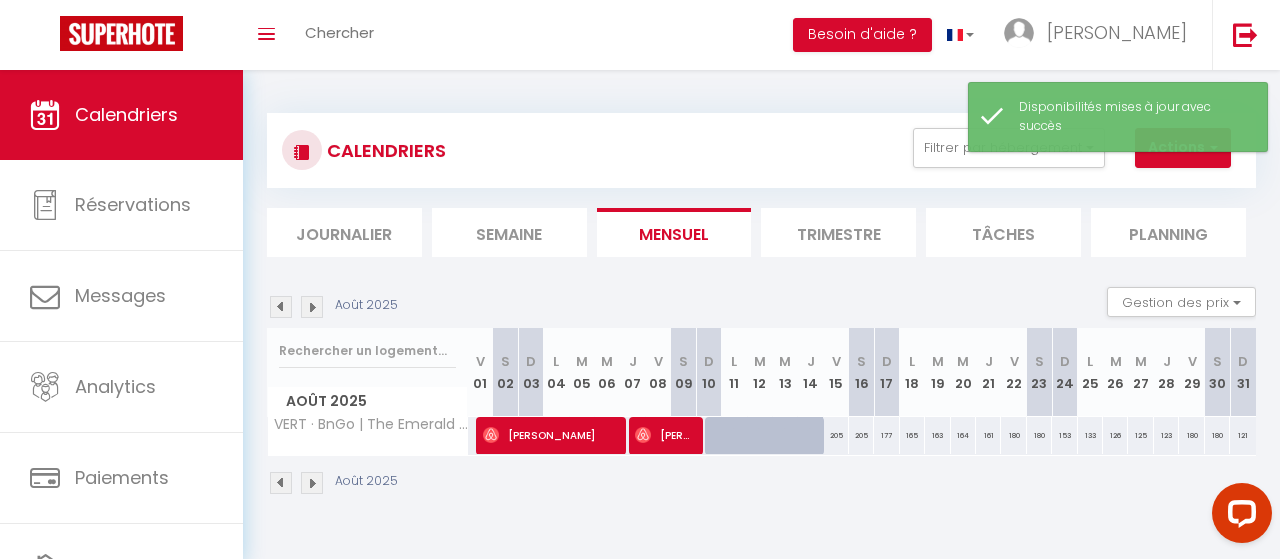 click on "Août 2025" at bounding box center [761, 485] 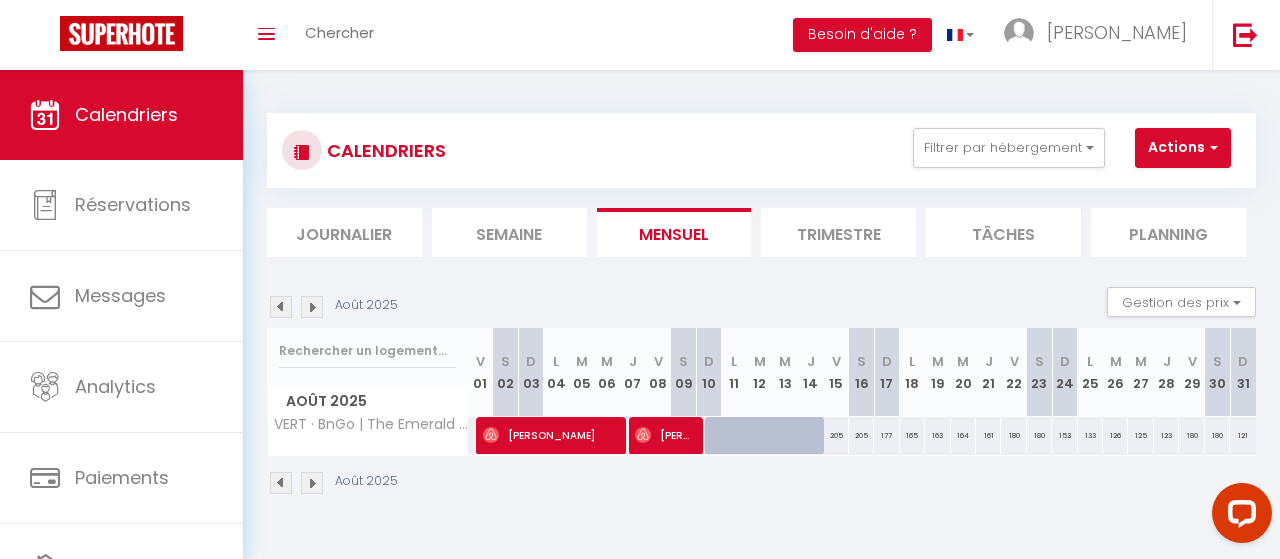 click on "CALENDRIERS
Filtrer par hébergement
VERT      Tous       VERT · BnGo | The Emerald Suite | 6 pax, sea view, center    Effacer   Sauvegarder
Actions
Nouvelle réservation   Exporter les réservations   Importer les réservations
Journalier
[GEOGRAPHIC_DATA]
Mensuel
Trimestre
Tâches
Planning
Août 2025
Gestion des prix
Nb Nuits minimum   Règles   Disponibilité           Août 2025
V
01
S
02
D
03
L   M   M   J   V   S   D   L" at bounding box center [761, 304] 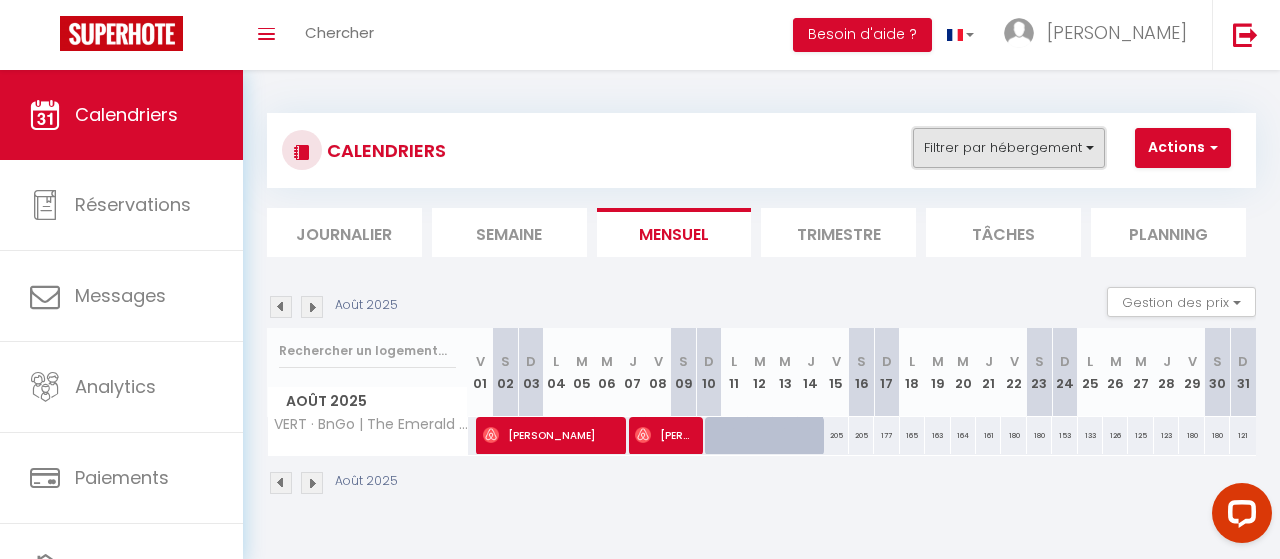 click on "Filtrer par hébergement" at bounding box center (1009, 148) 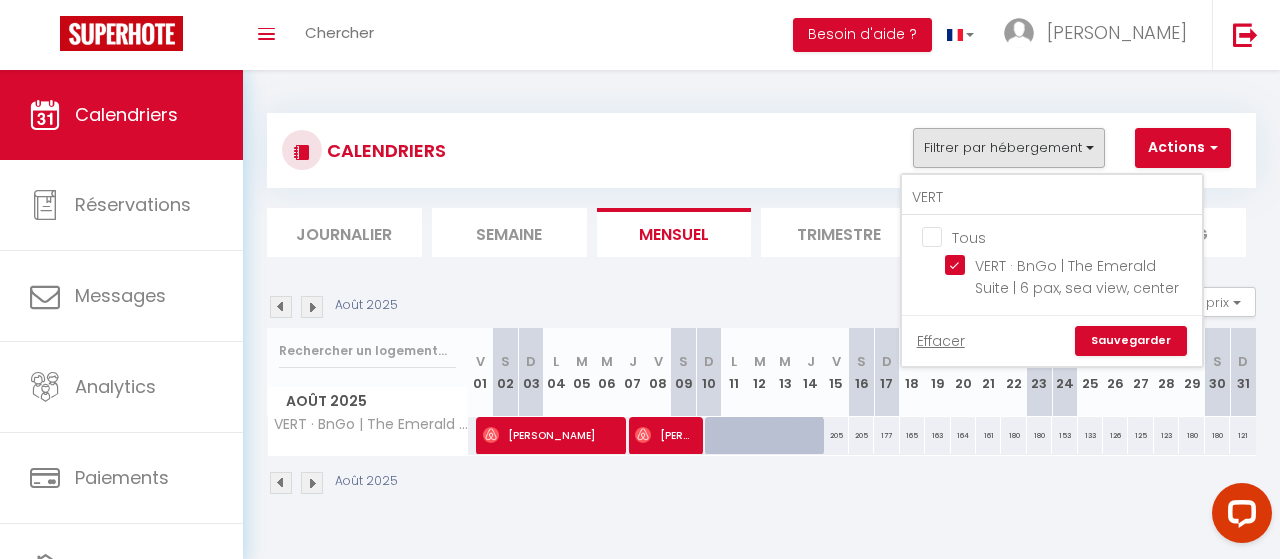 click on "Effacer" at bounding box center (941, 341) 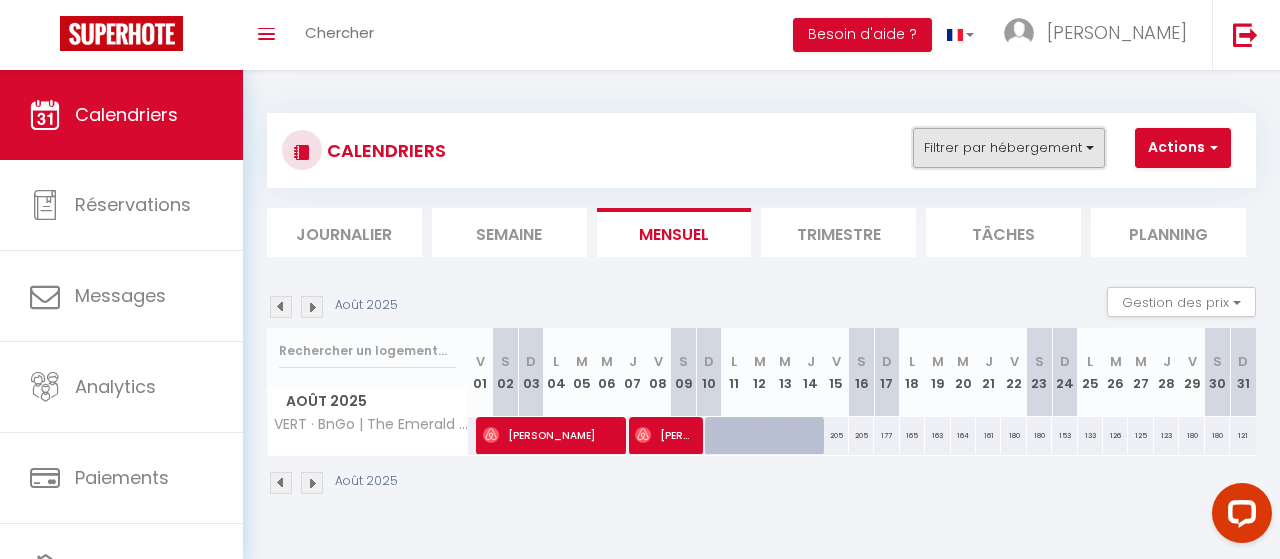 click on "Filtrer par hébergement" at bounding box center [1009, 148] 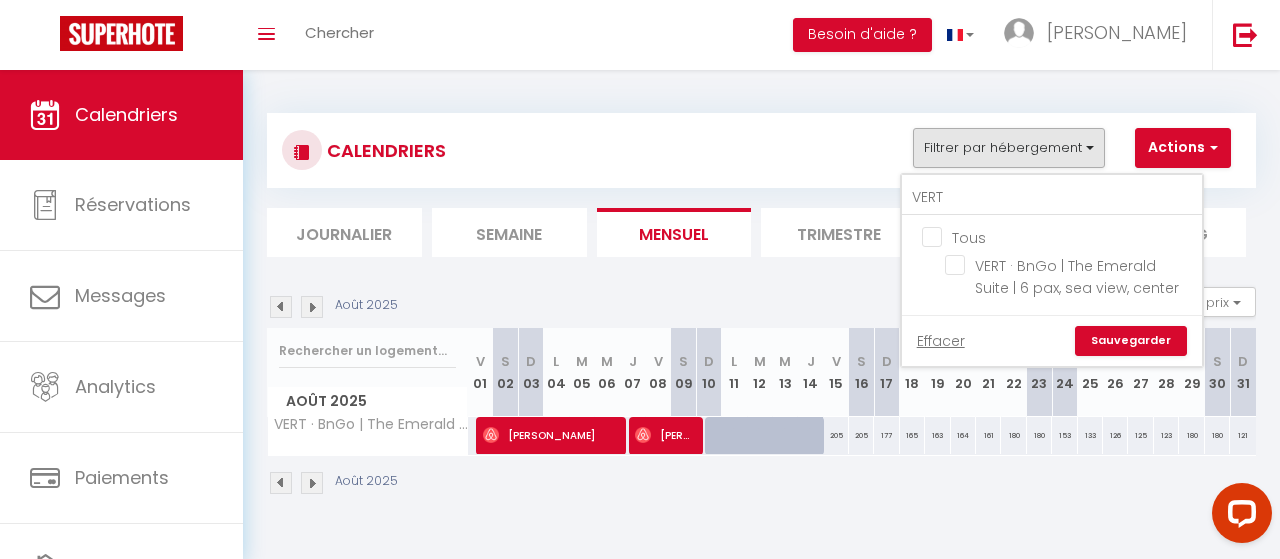 click on "Tous" at bounding box center (1072, 236) 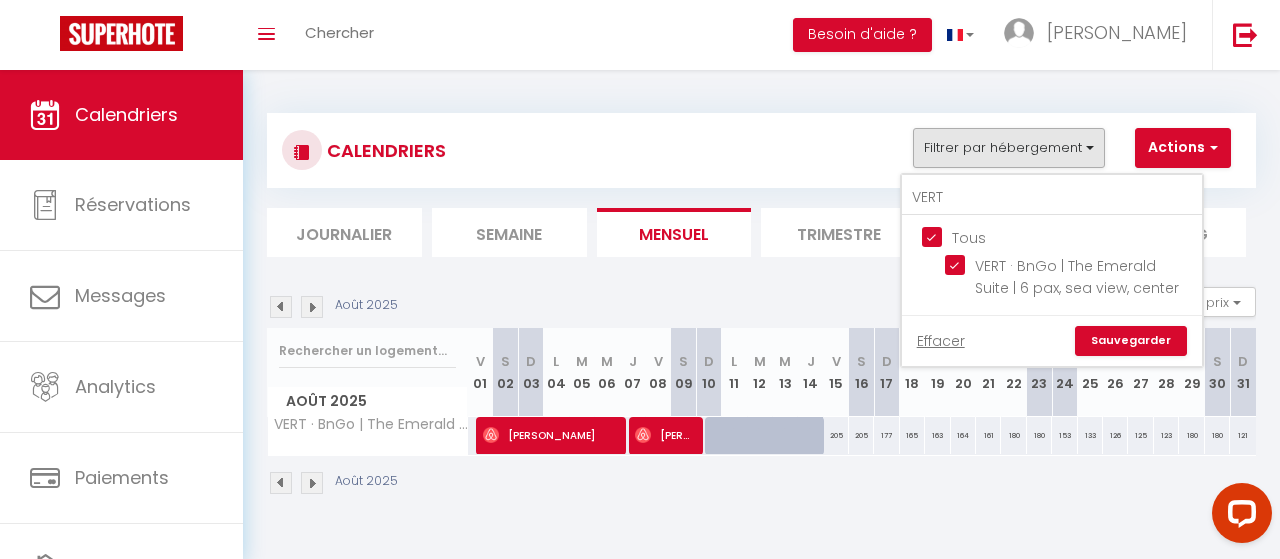 checkbox on "true" 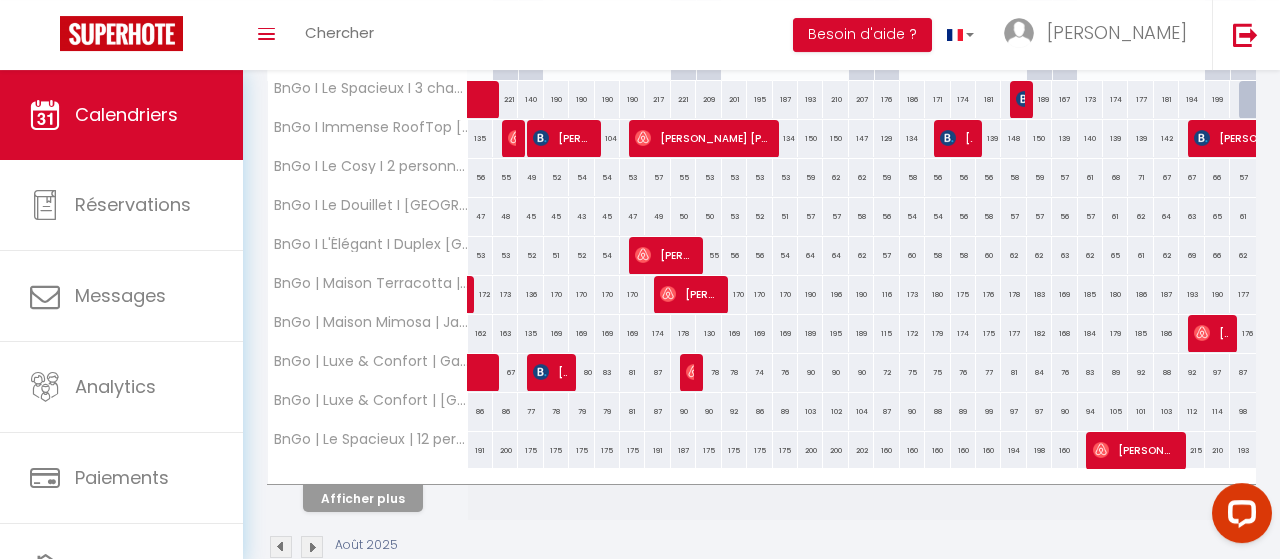 scroll, scrollTop: 373, scrollLeft: 0, axis: vertical 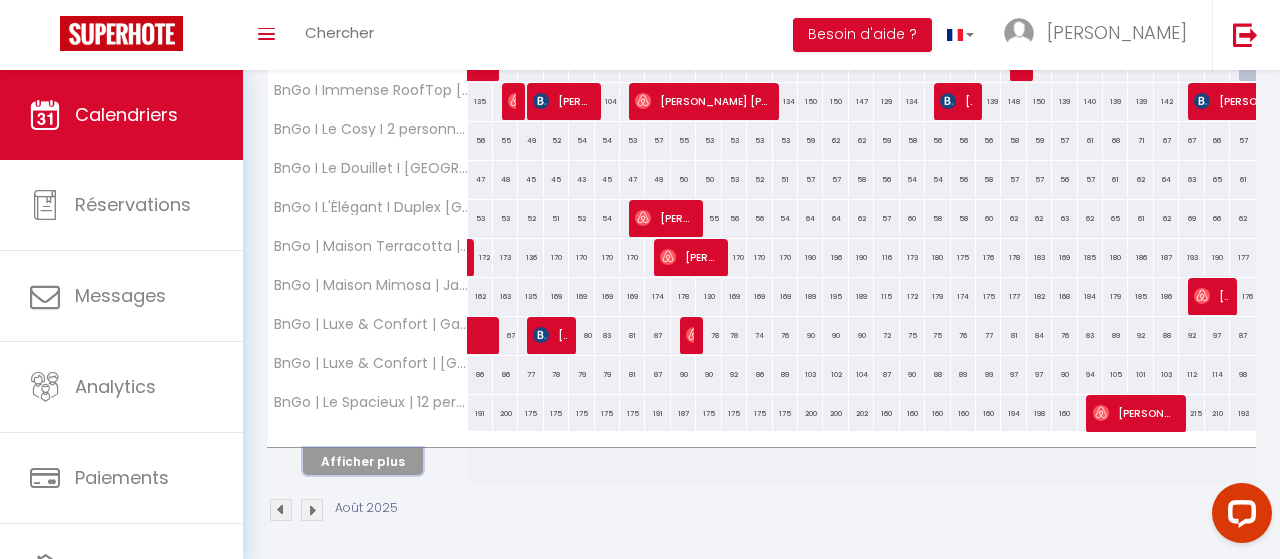 click on "Afficher plus" at bounding box center [363, 461] 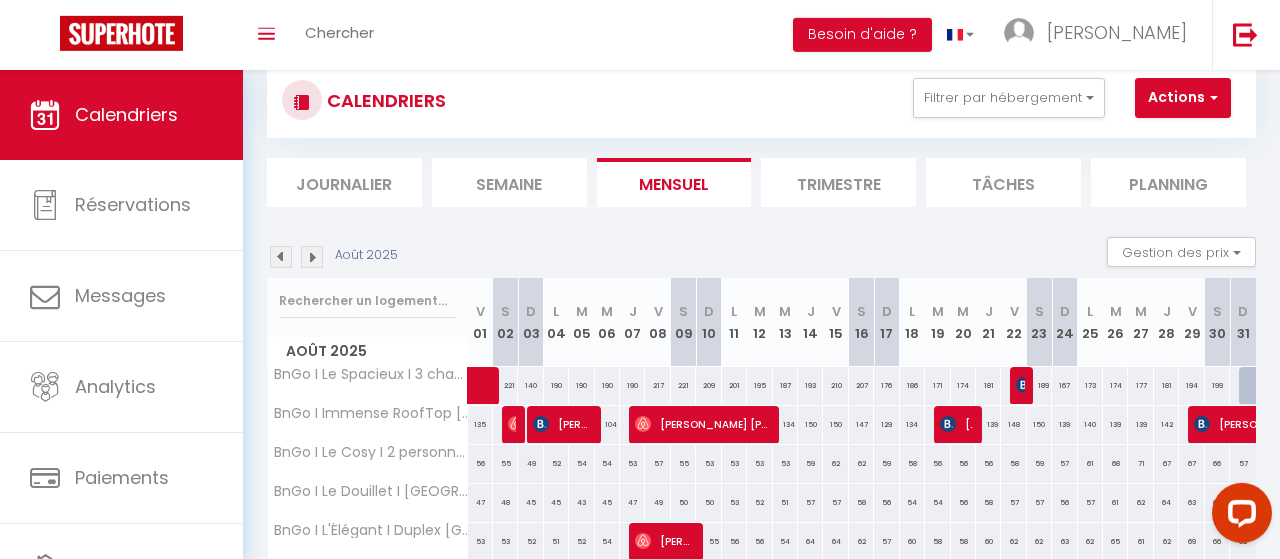 scroll, scrollTop: 0, scrollLeft: 0, axis: both 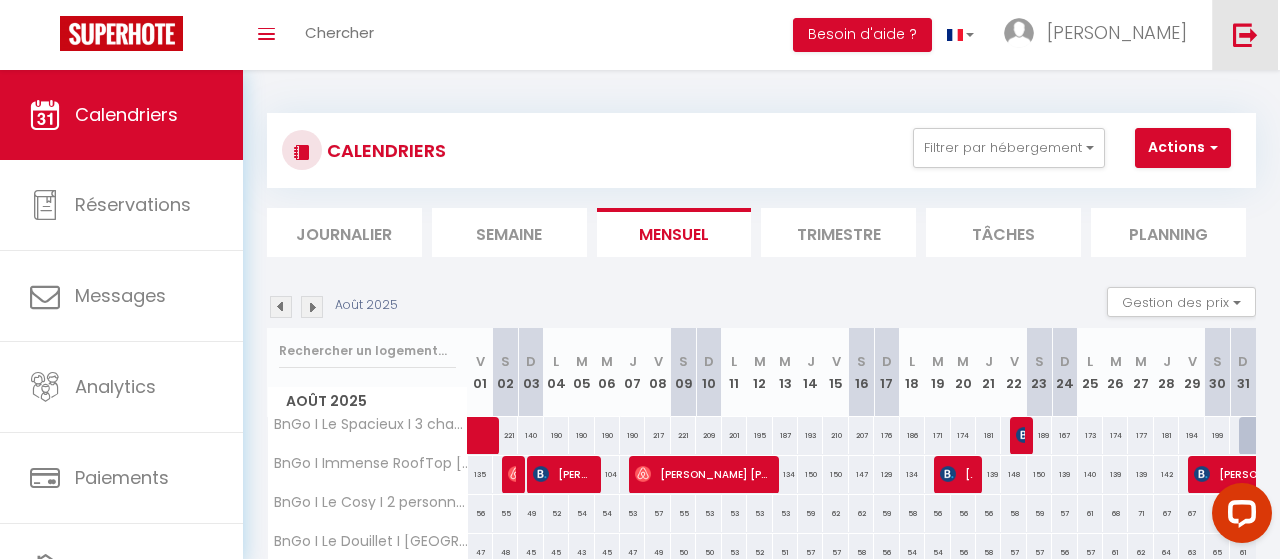 click at bounding box center (1245, 34) 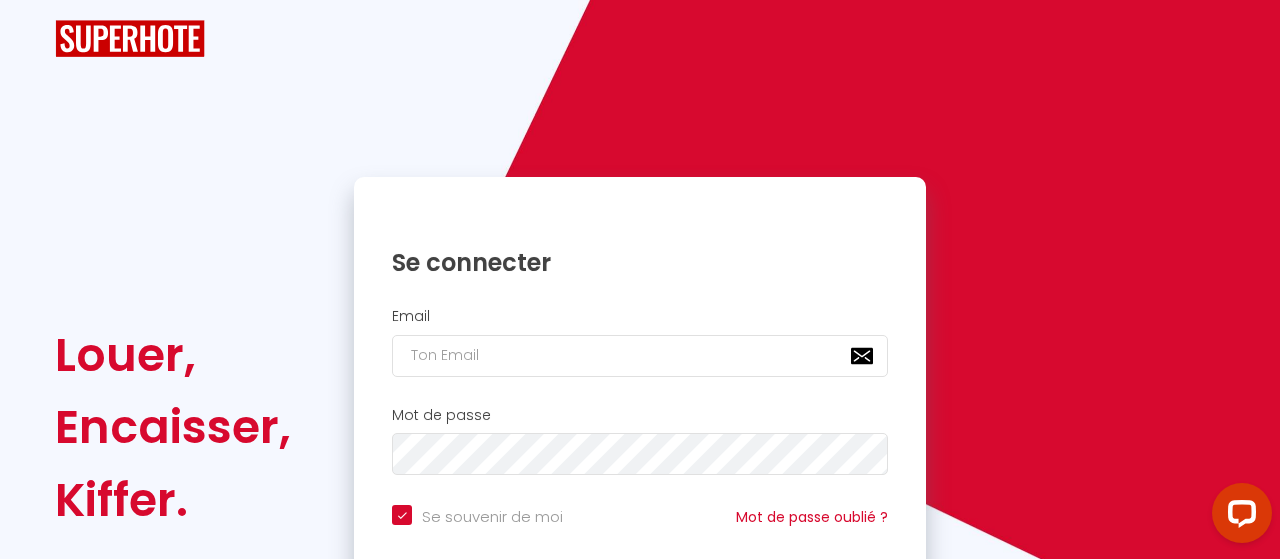 checkbox on "true" 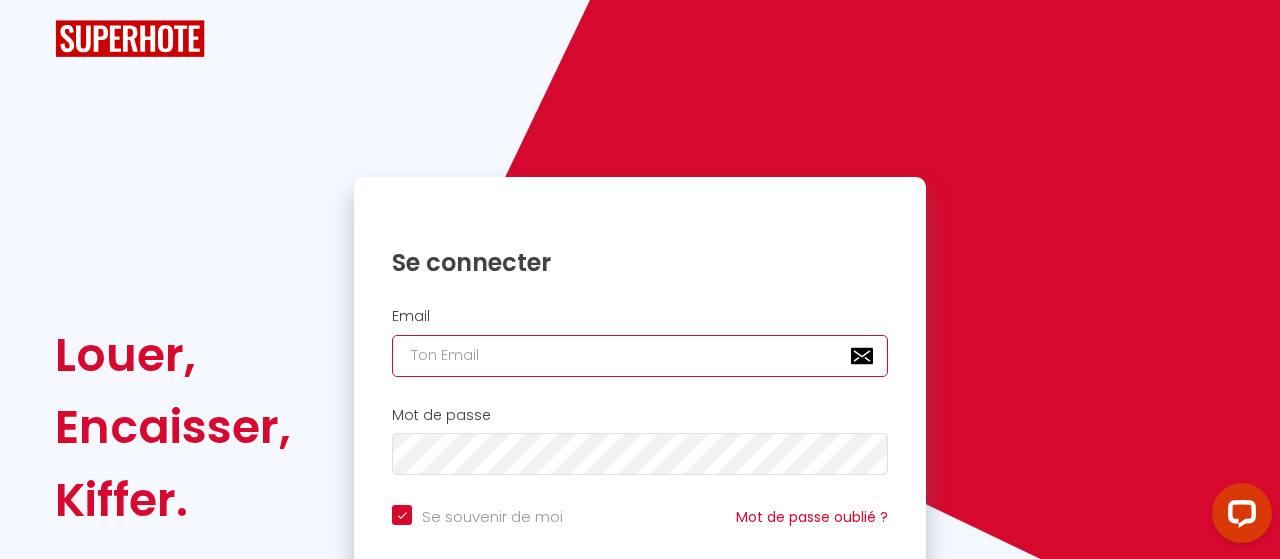 click at bounding box center [640, 356] 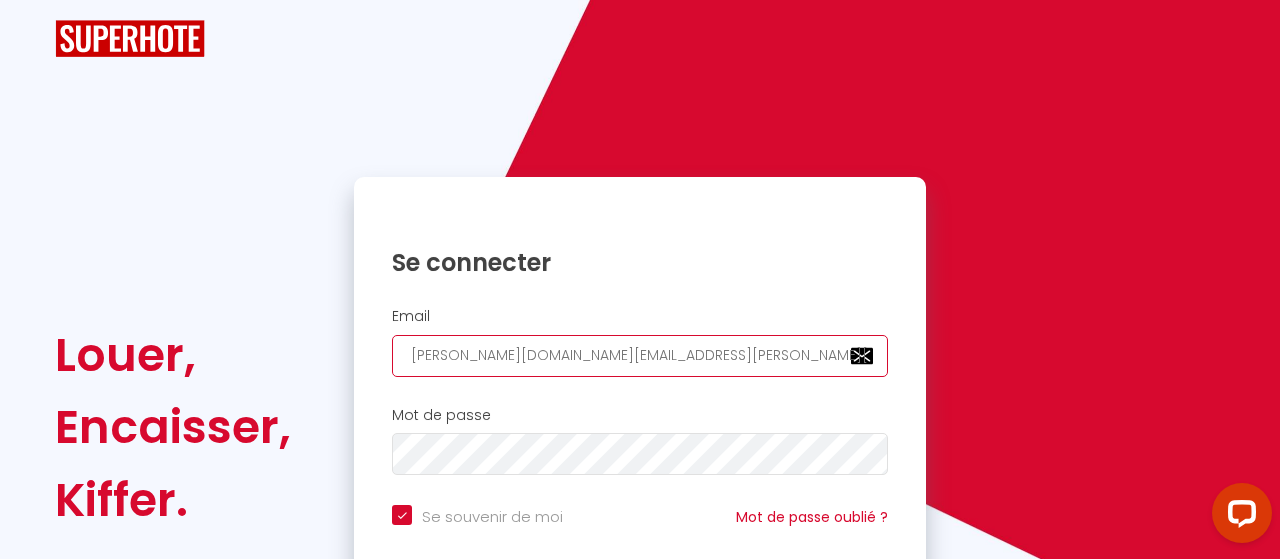checkbox on "true" 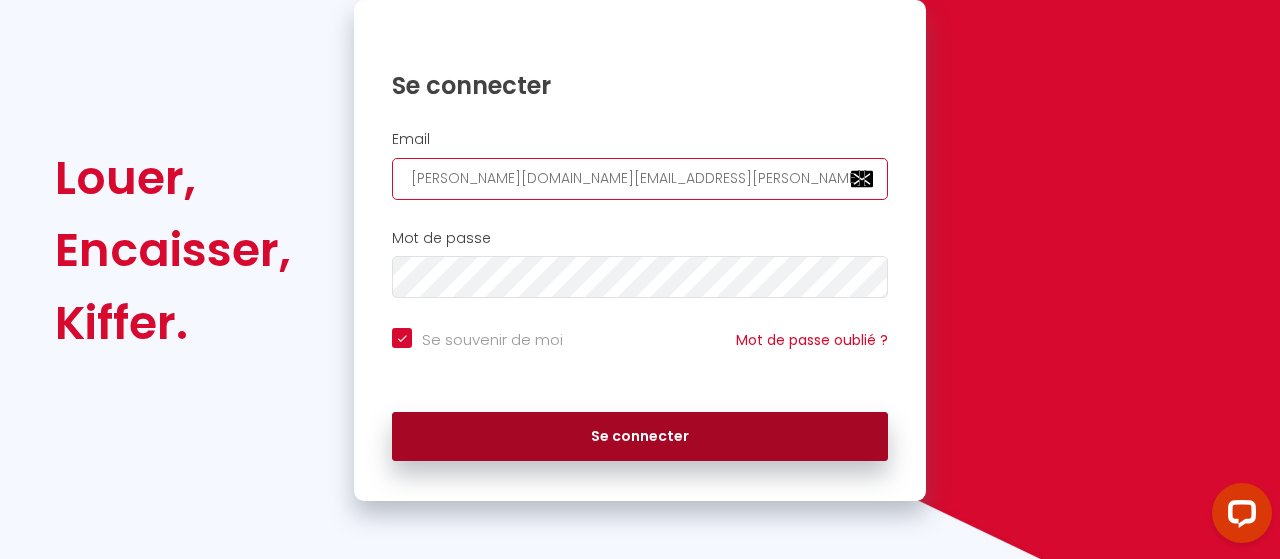type on "[PERSON_NAME][DOMAIN_NAME][EMAIL_ADDRESS][PERSON_NAME][DOMAIN_NAME]" 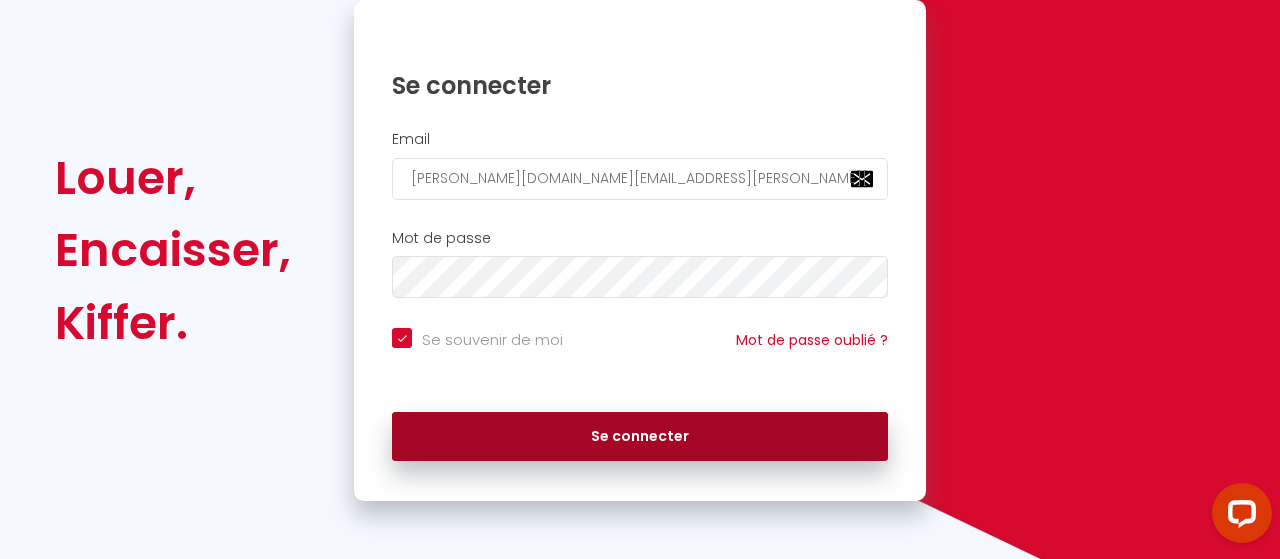 click on "Se connecter" at bounding box center (640, 437) 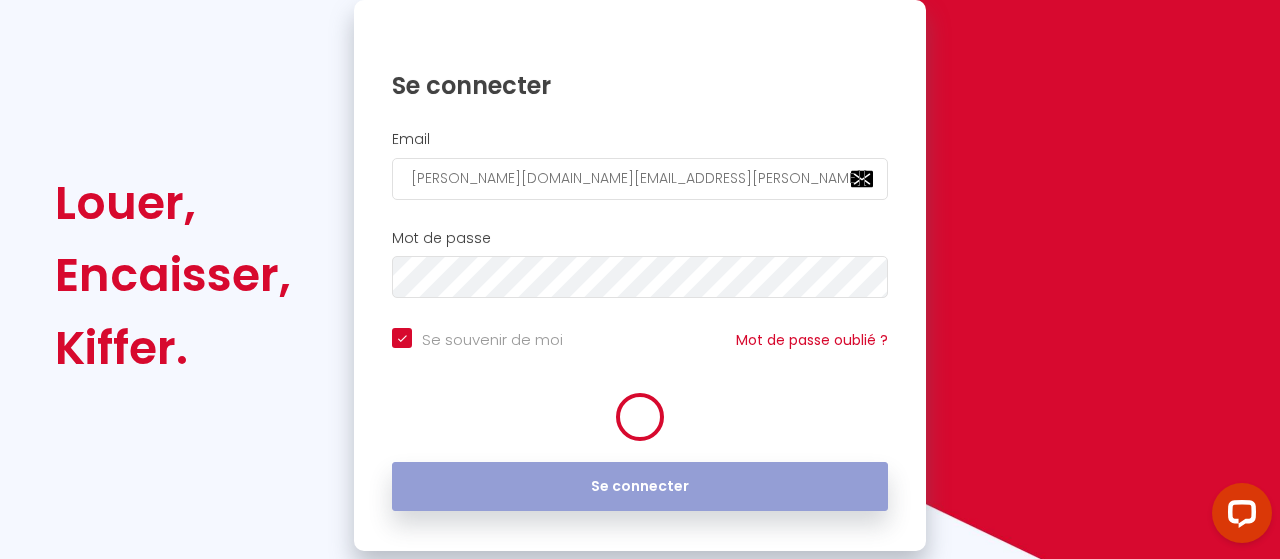 scroll, scrollTop: 202, scrollLeft: 0, axis: vertical 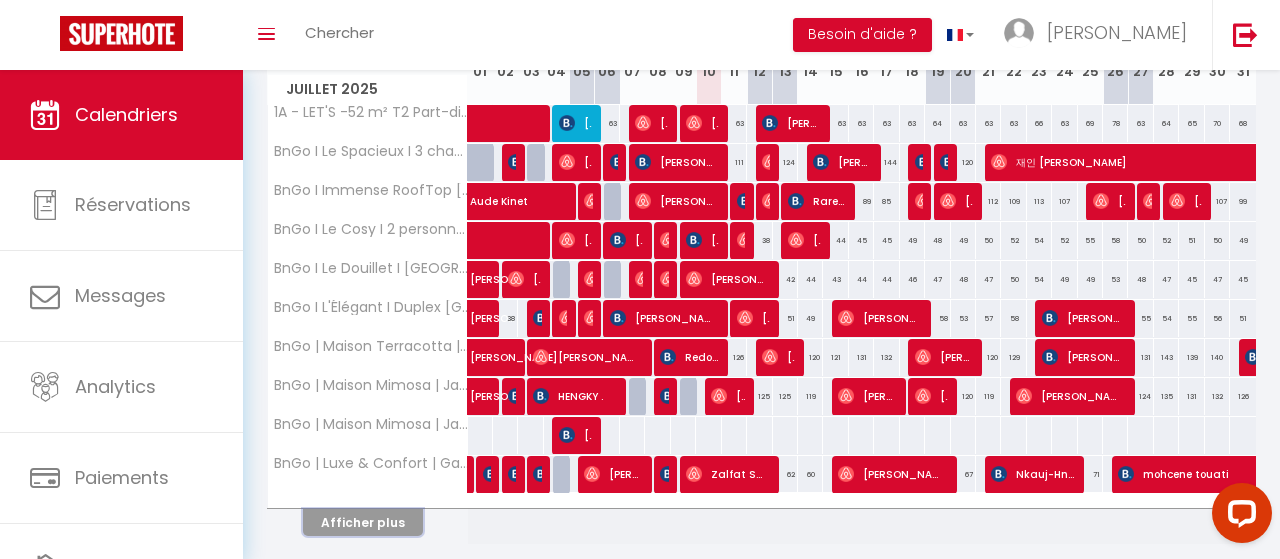 click on "Afficher plus" at bounding box center [363, 522] 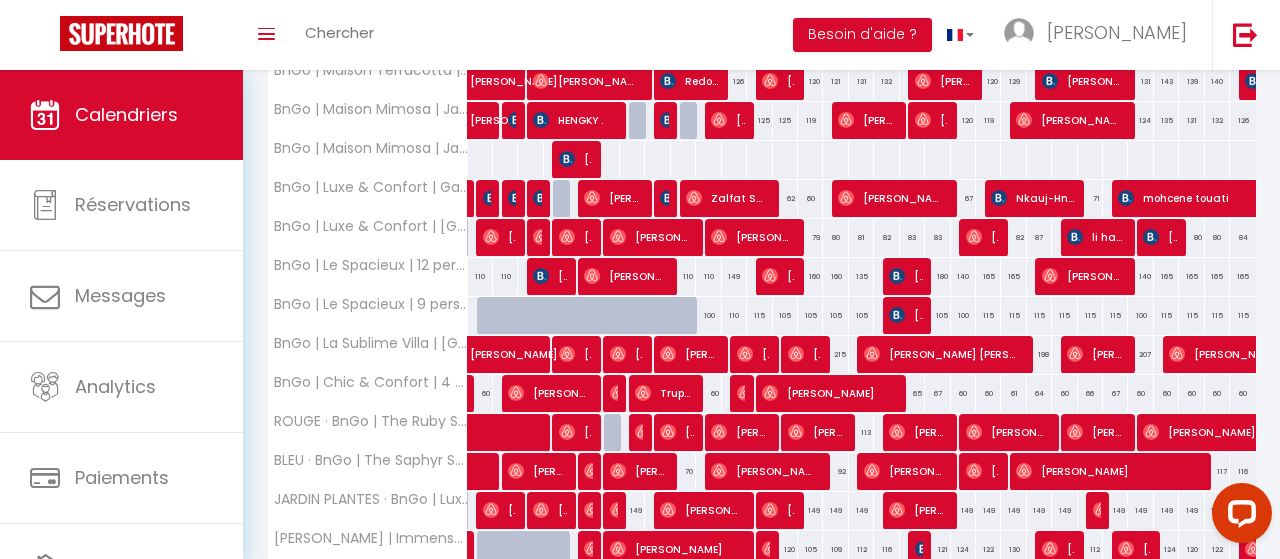 scroll, scrollTop: 624, scrollLeft: 0, axis: vertical 